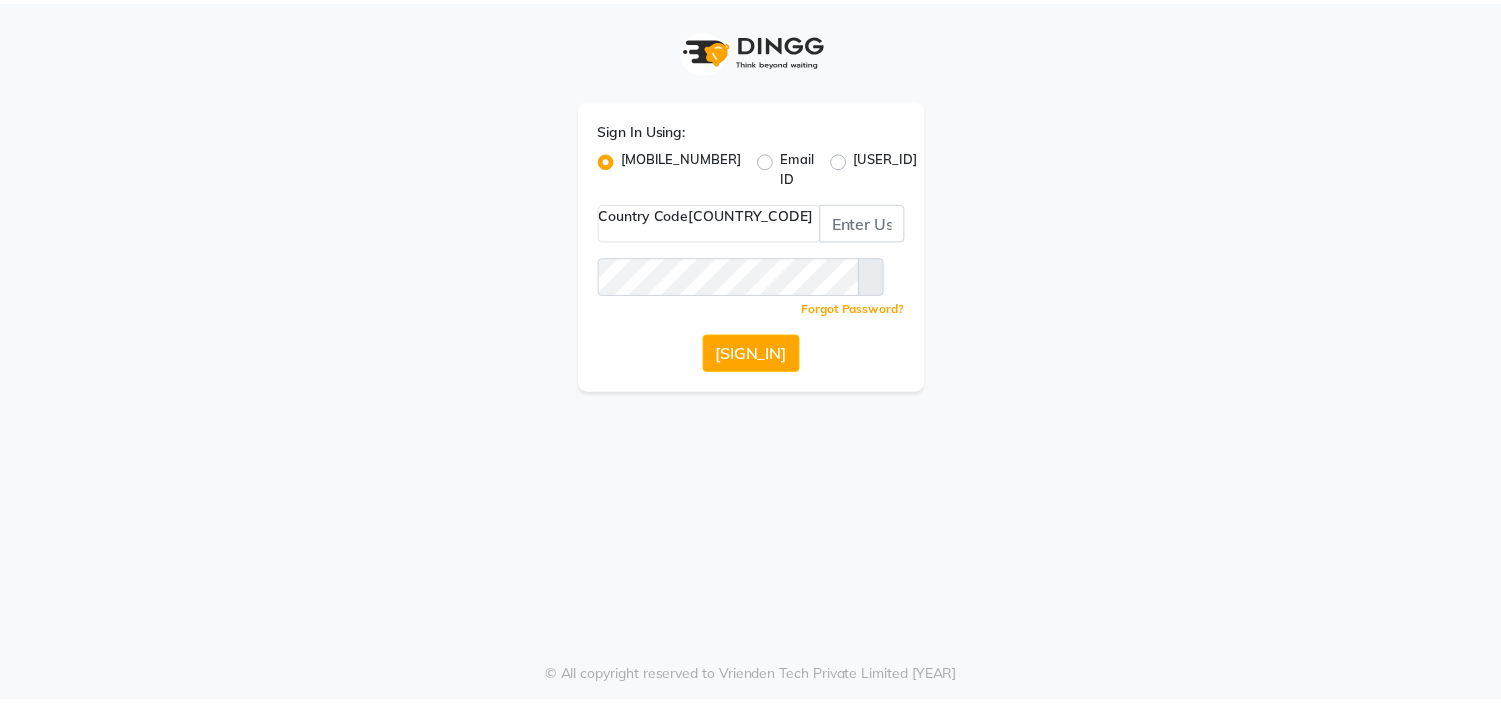 scroll, scrollTop: 0, scrollLeft: 0, axis: both 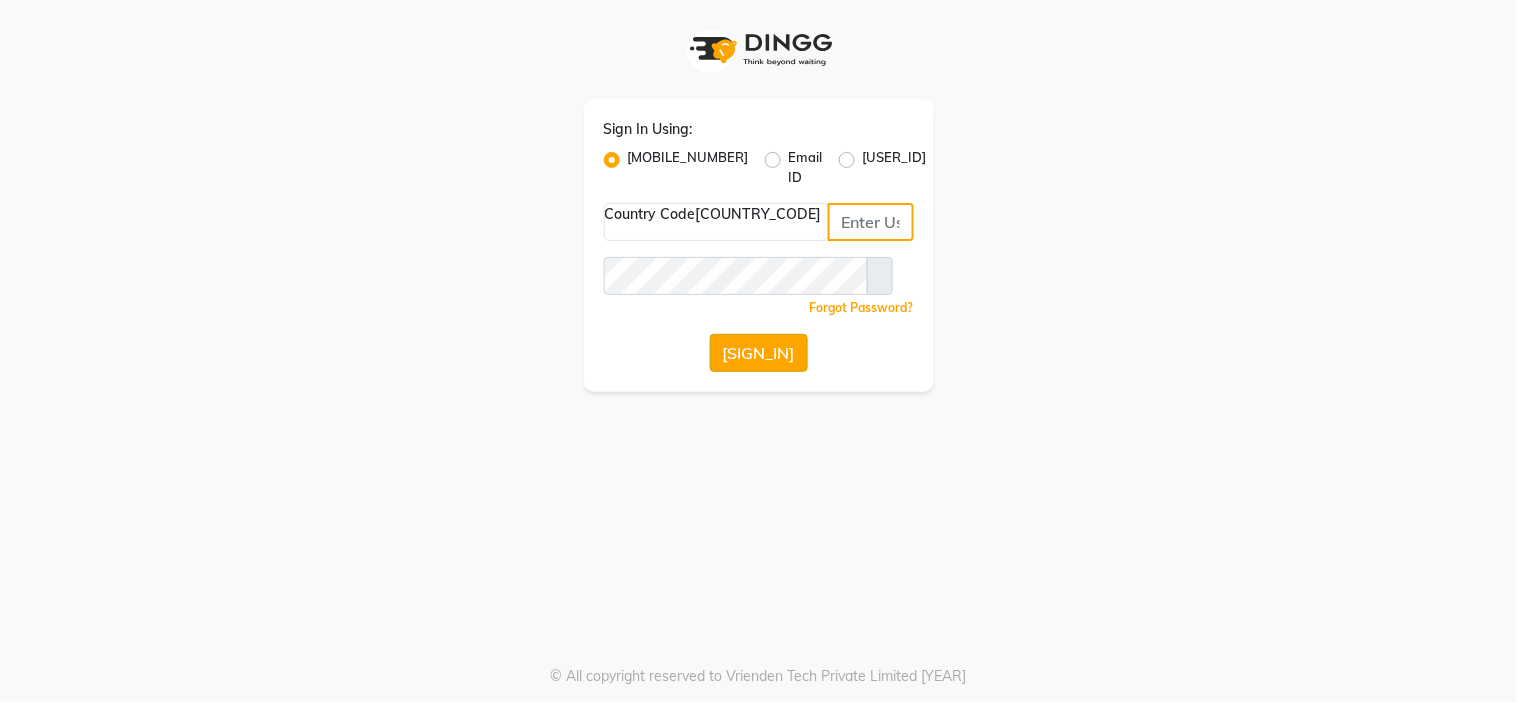 type on "[PHONE]" 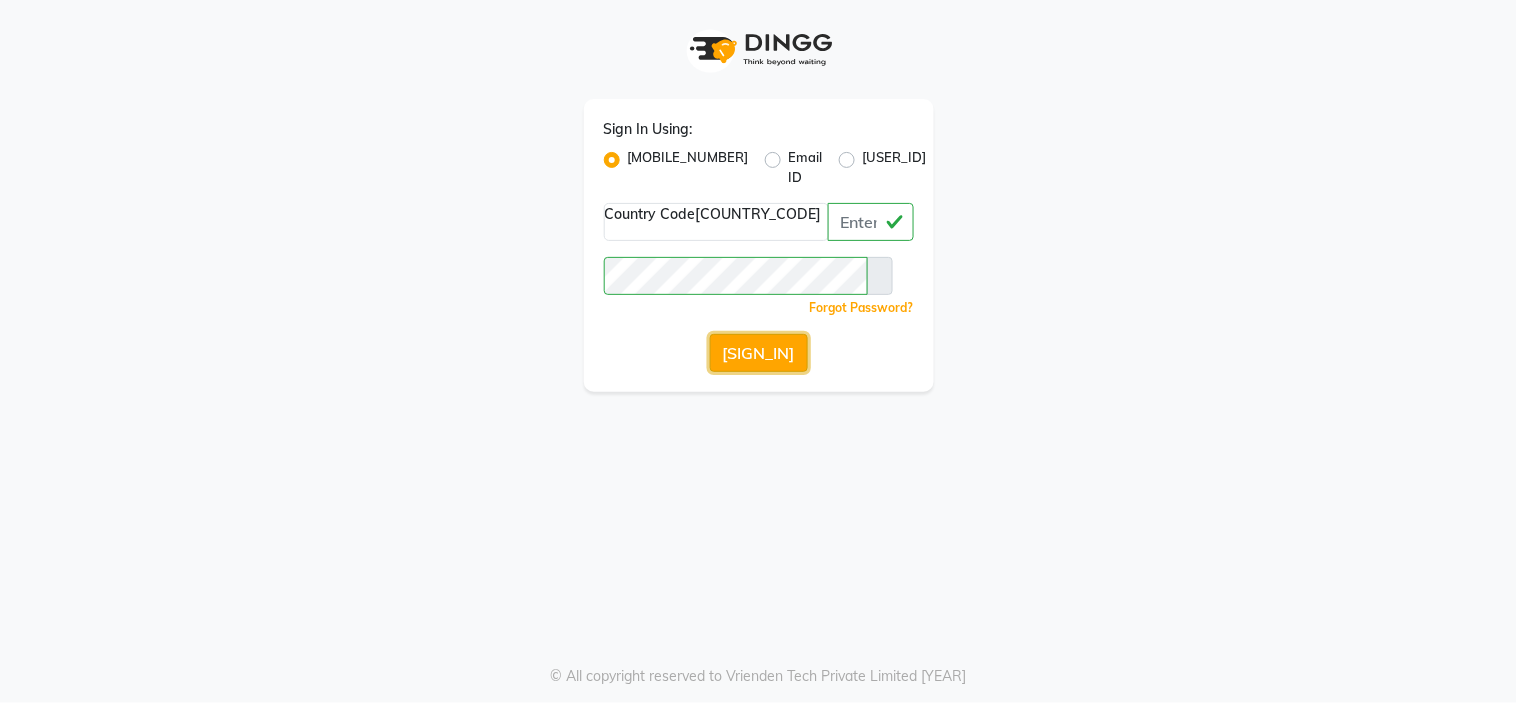 click on "[SIGN_IN]" at bounding box center [759, 353] 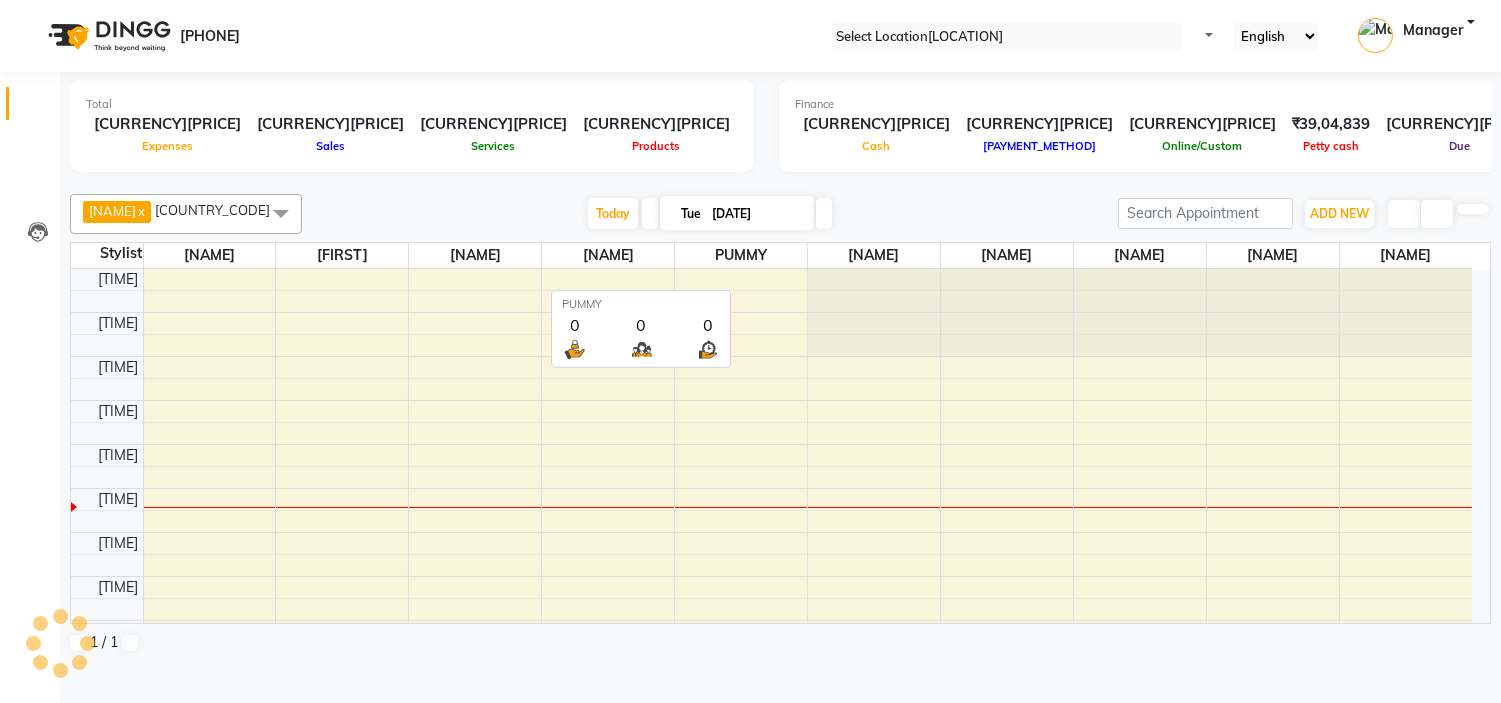 scroll, scrollTop: 0, scrollLeft: 0, axis: both 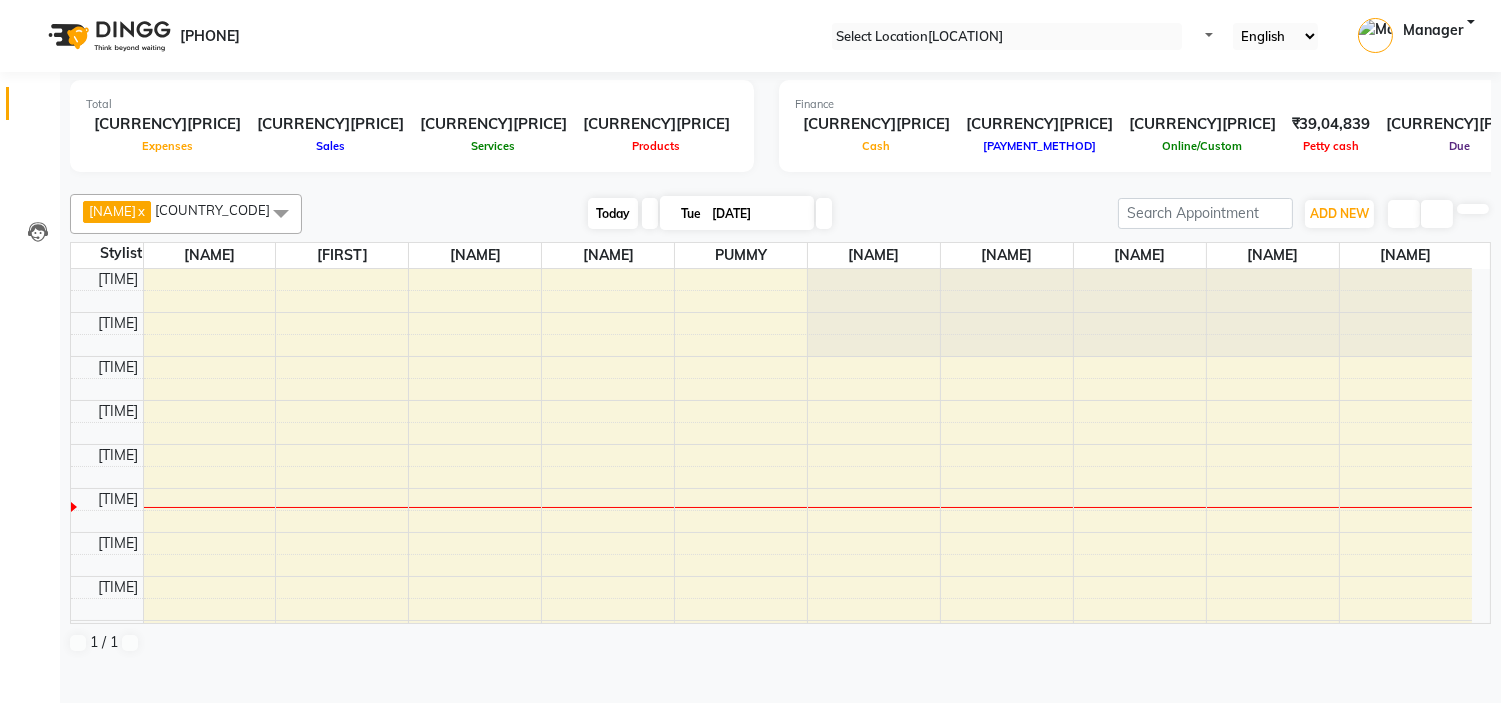 click on "Today" at bounding box center [613, 213] 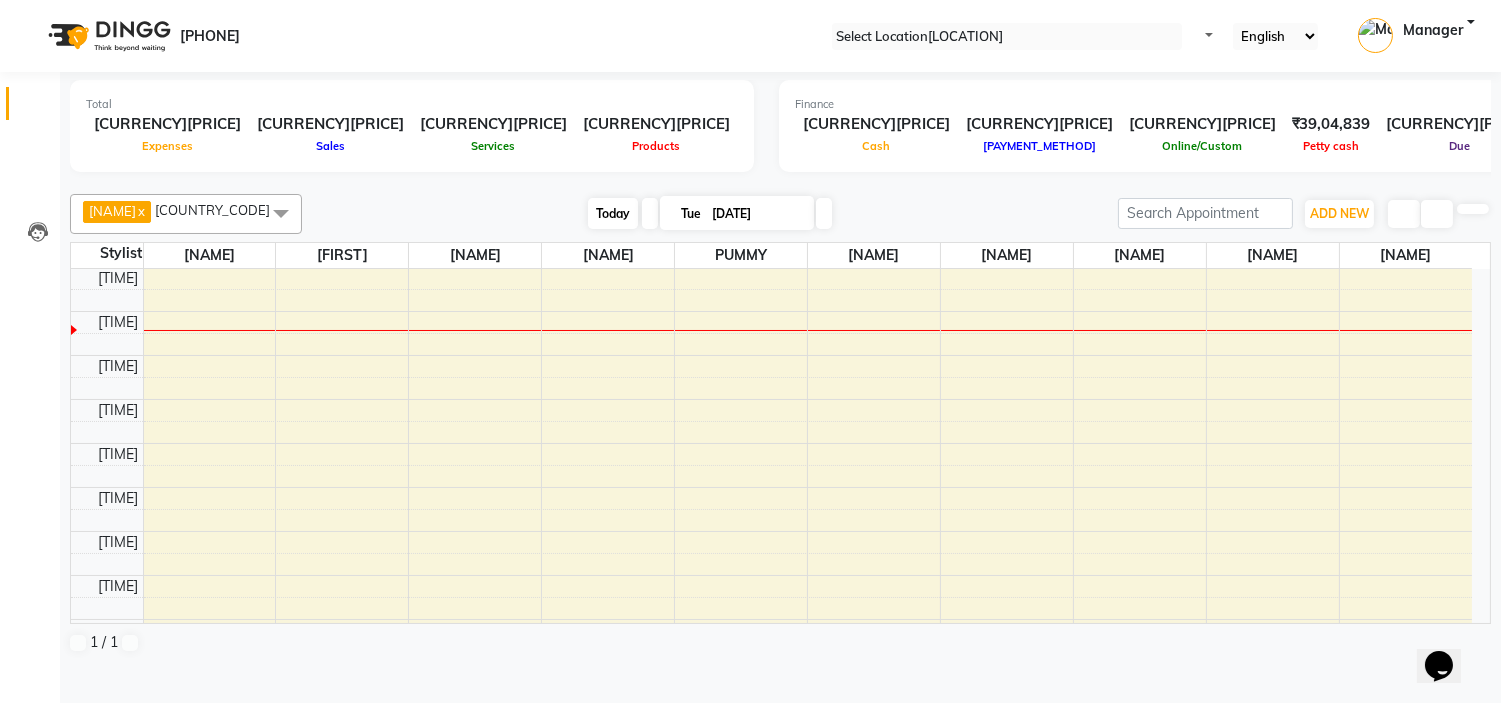 scroll, scrollTop: 0, scrollLeft: 0, axis: both 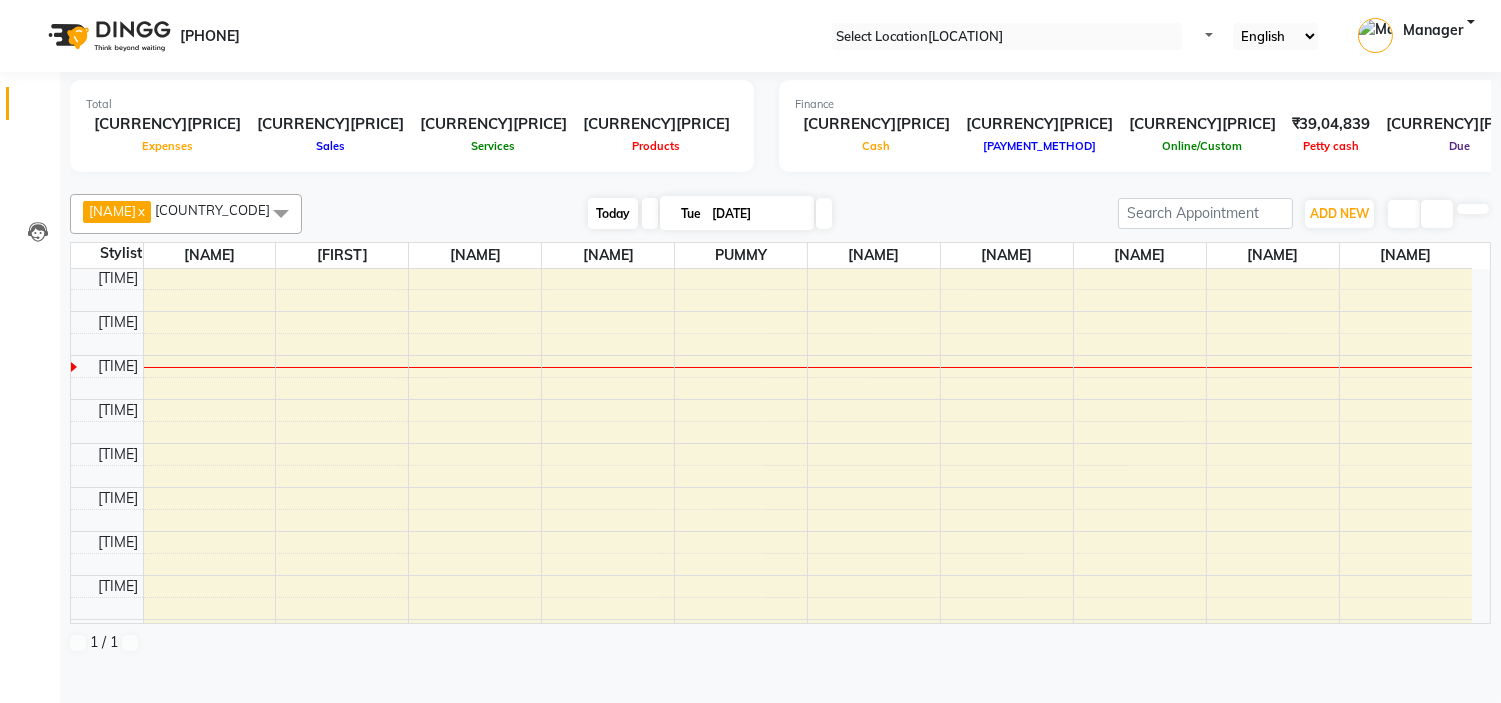 click on "Today" at bounding box center (613, 213) 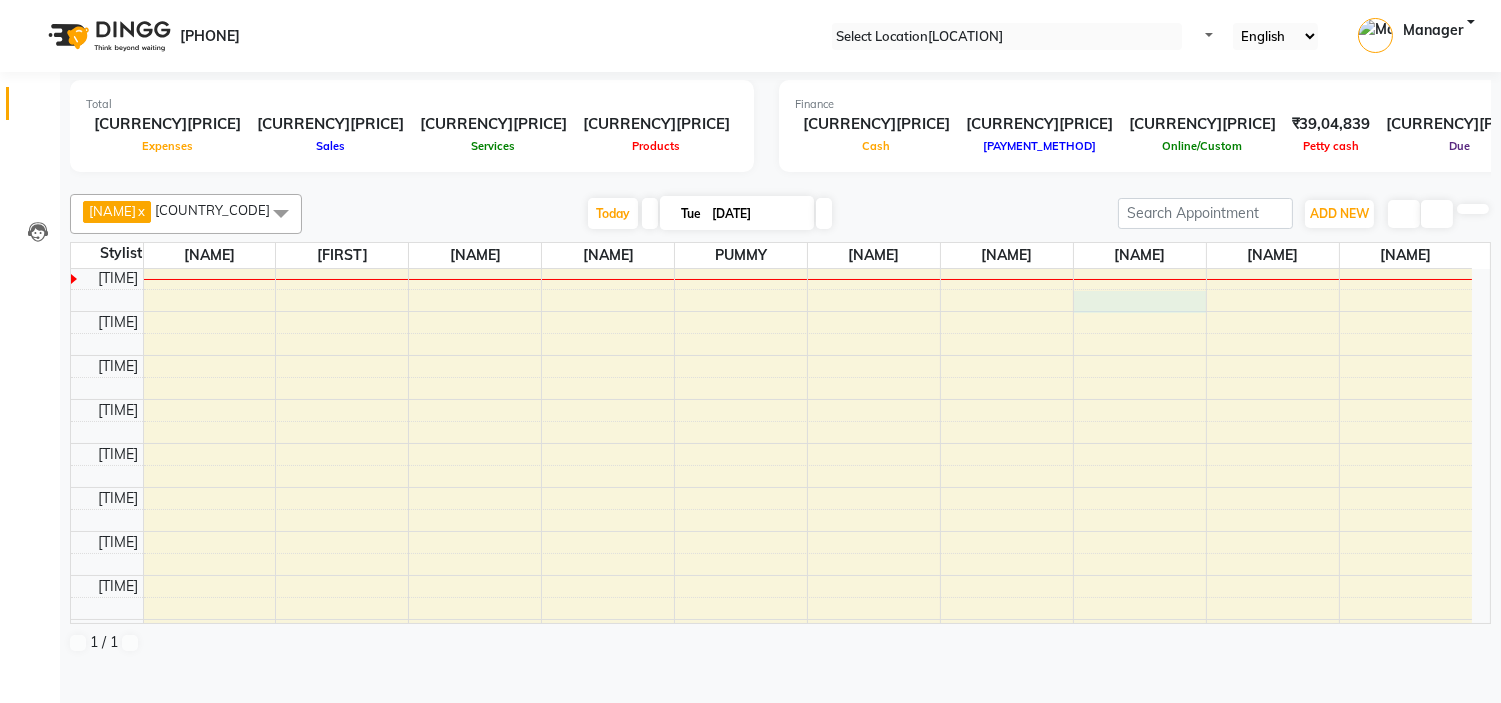 click on "[TIME] [TIME] [TIME] [TIME] [TIME] [TIME] [TIME] [TIME] [TIME] [TIME] [TIME] [TIME] [TIME] [TIME] [TIME] [TIME] [TIME] [TIME] [TIME] [TIME] [TIME] [TIME] [TIME] [TIME] [TIME] [TIME] [TIME] [TIME]" at bounding box center (771, 619) 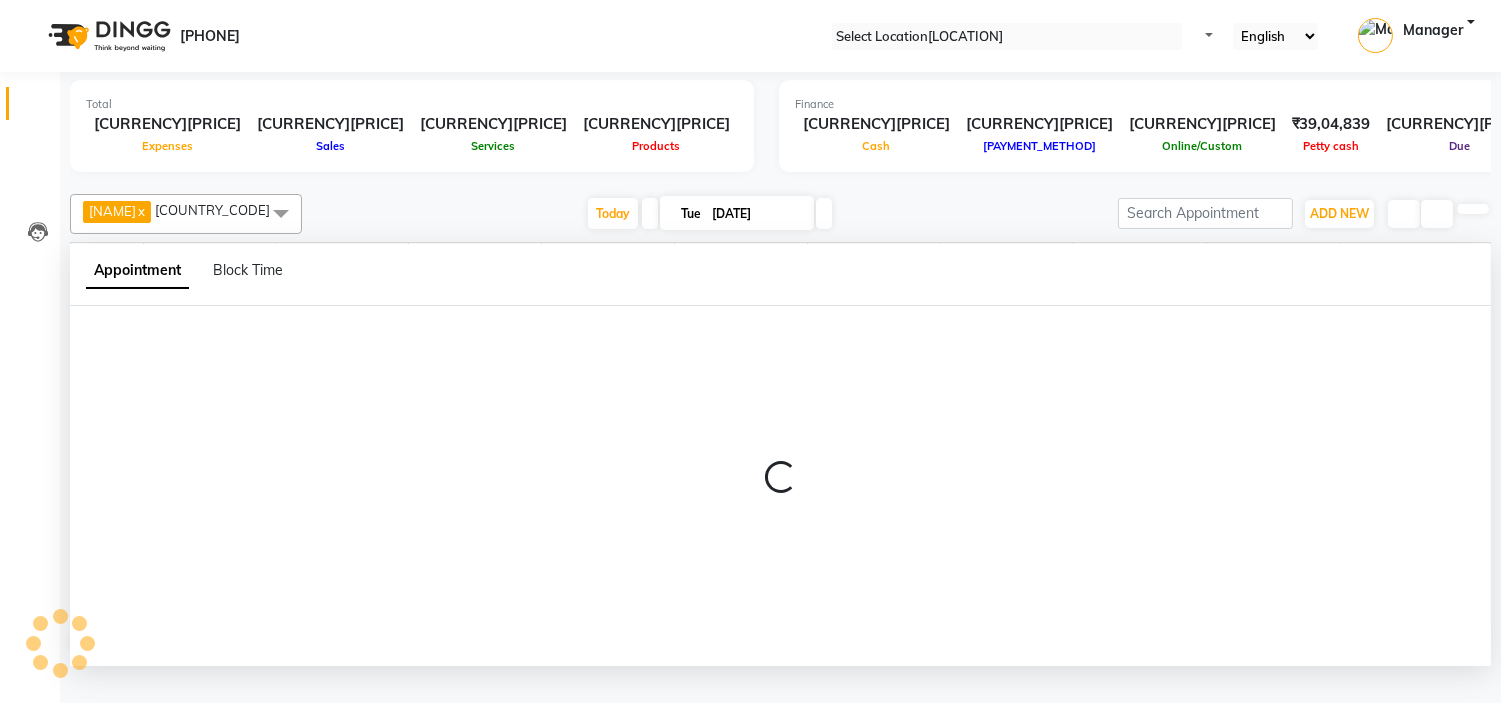scroll, scrollTop: 1, scrollLeft: 0, axis: vertical 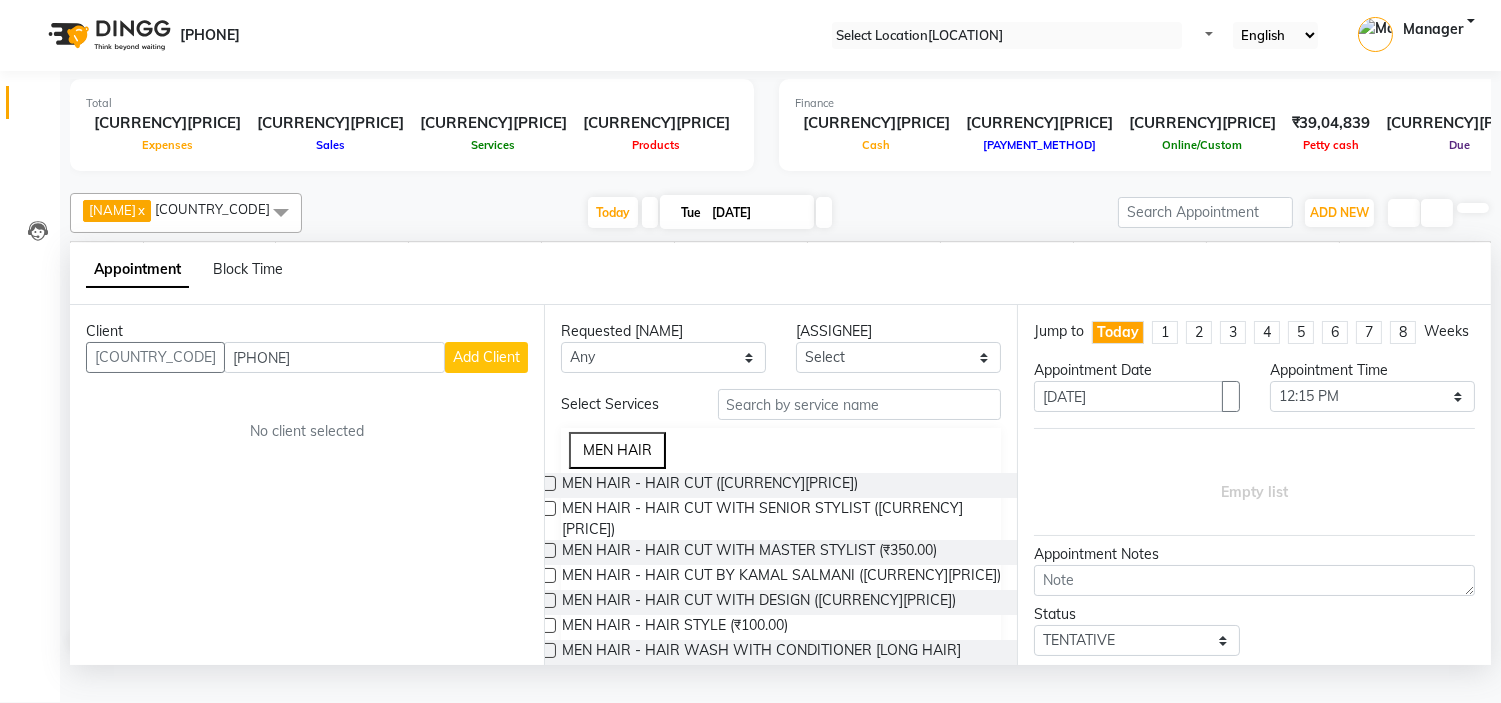 click on "[PHONE]" at bounding box center (334, 357) 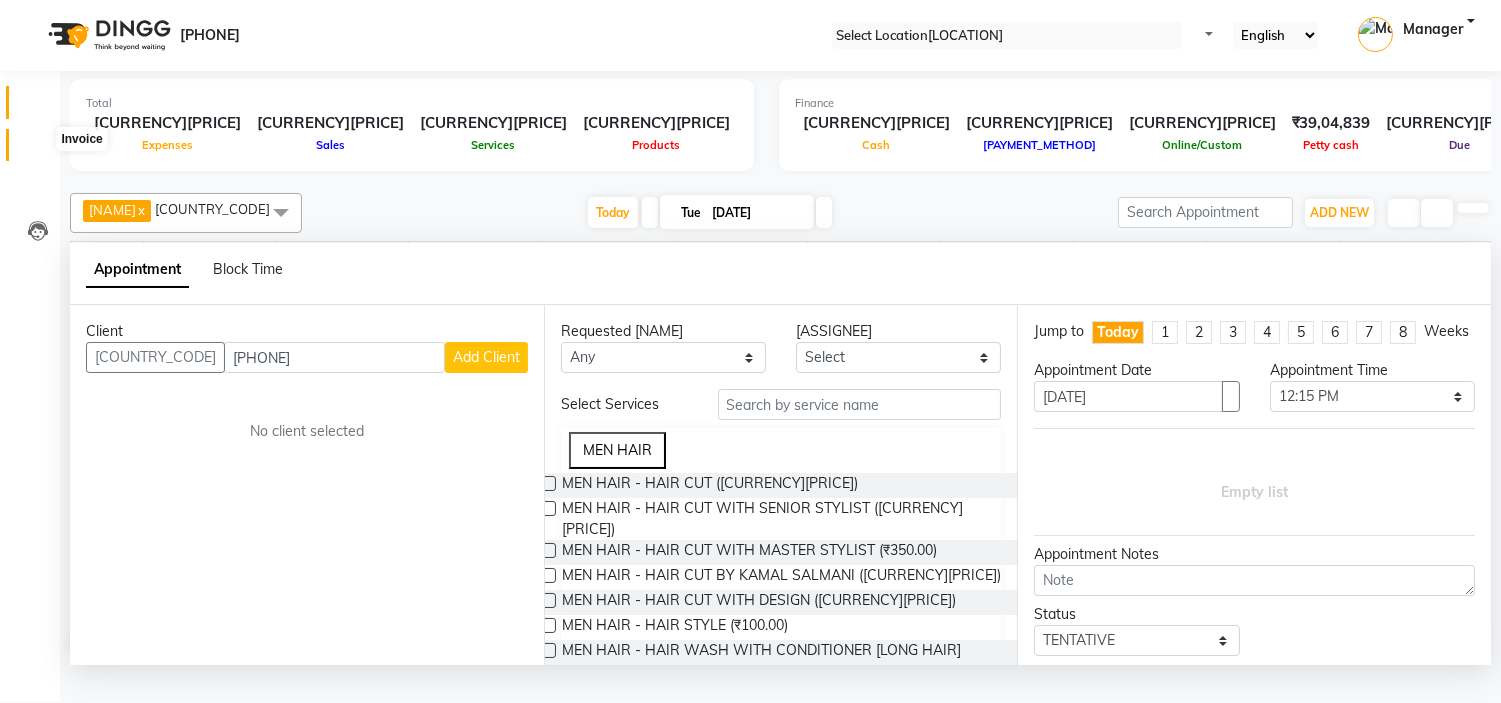 type on "982041792" 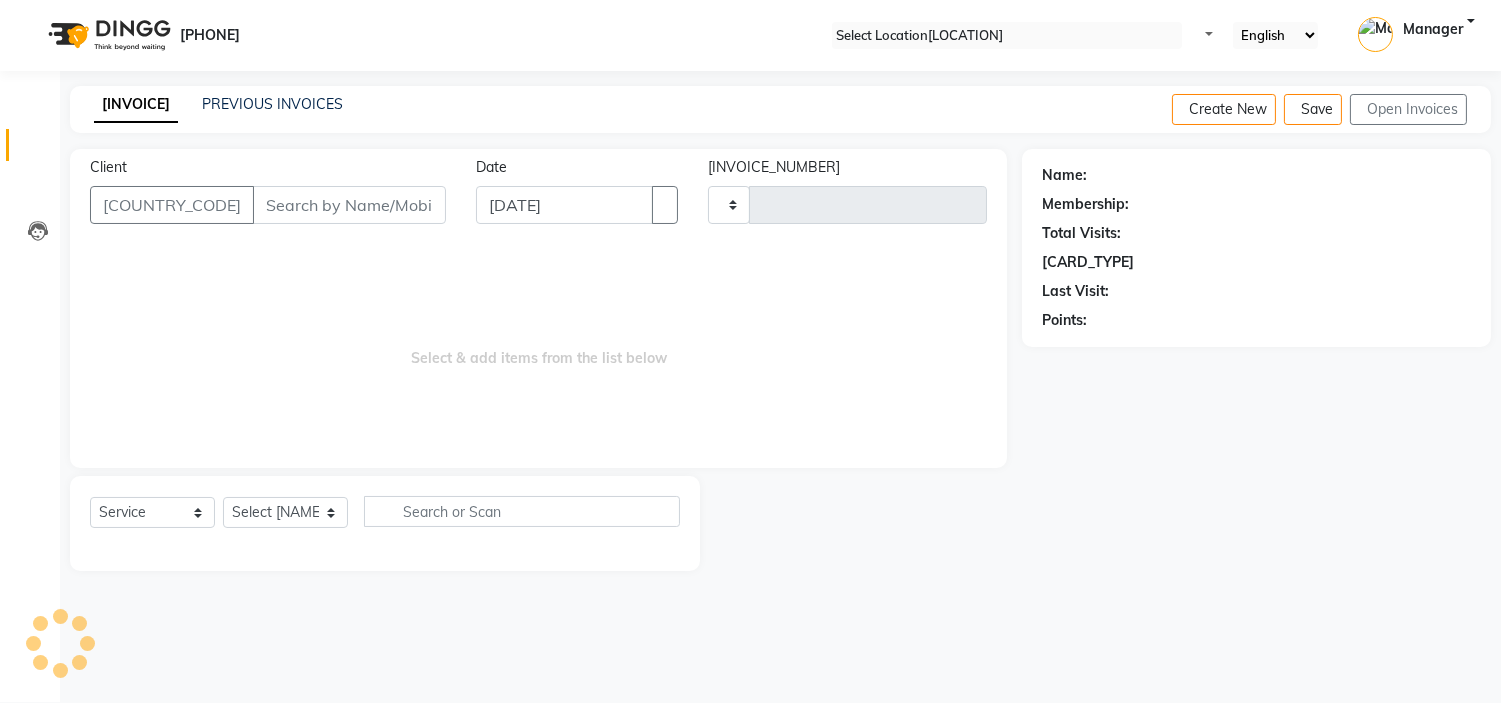 scroll, scrollTop: 0, scrollLeft: 0, axis: both 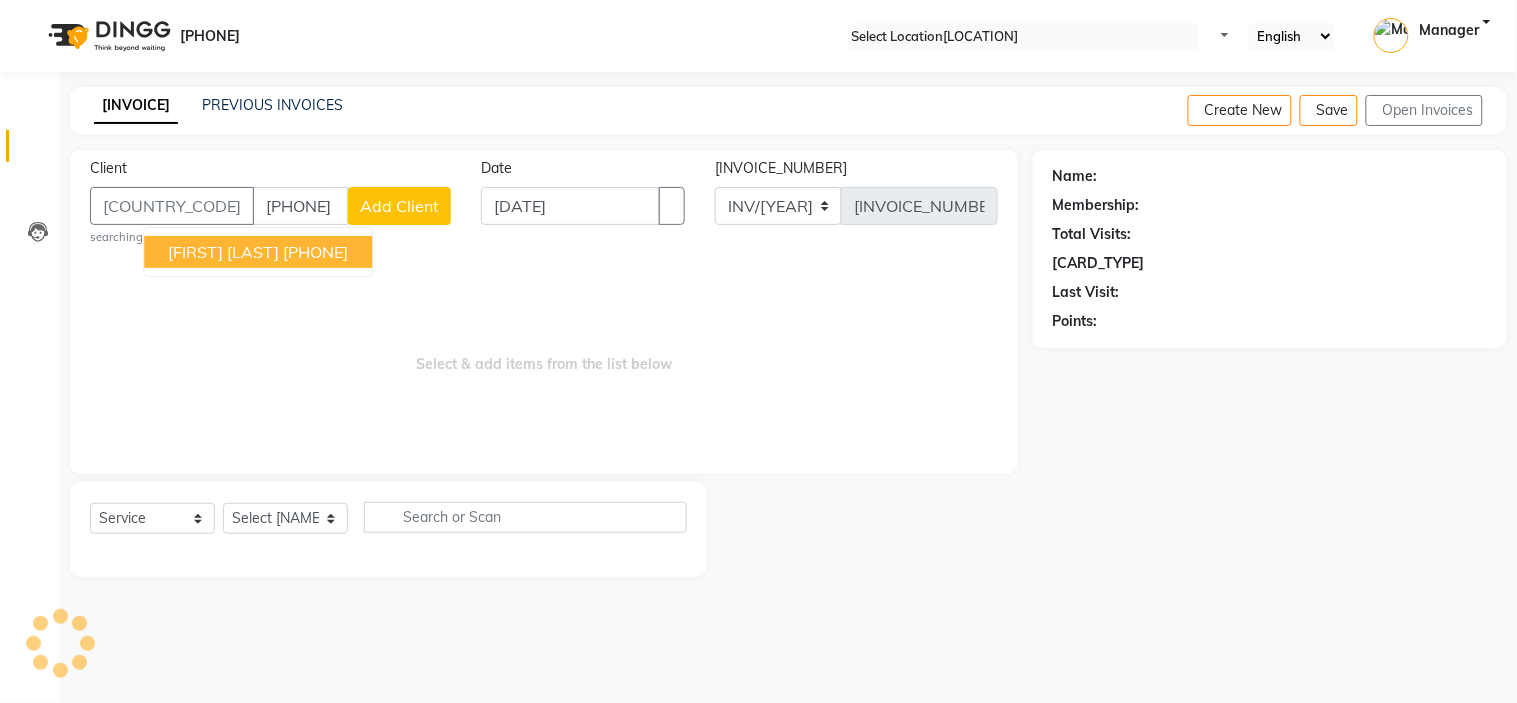 type on "9819941721" 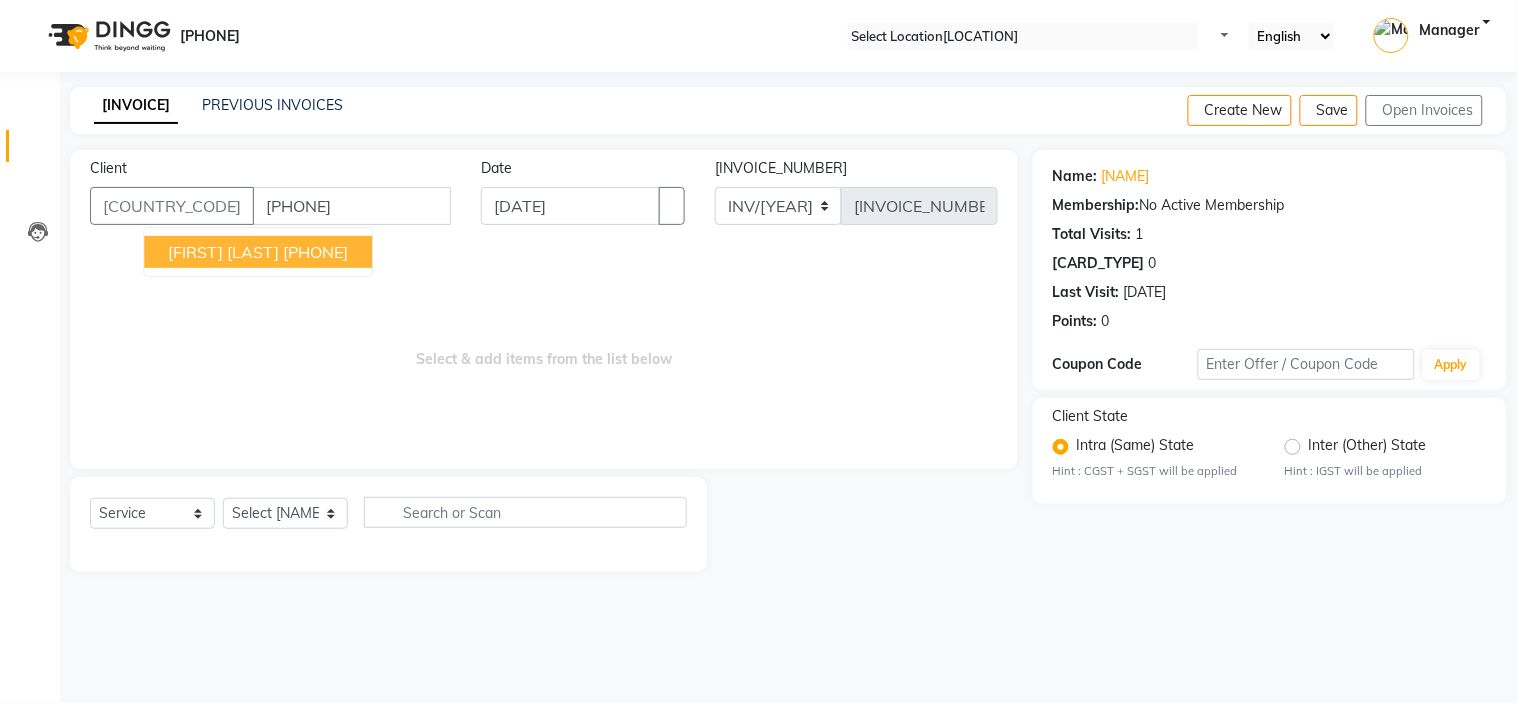 click on "SONA PUNJABI" at bounding box center [223, 252] 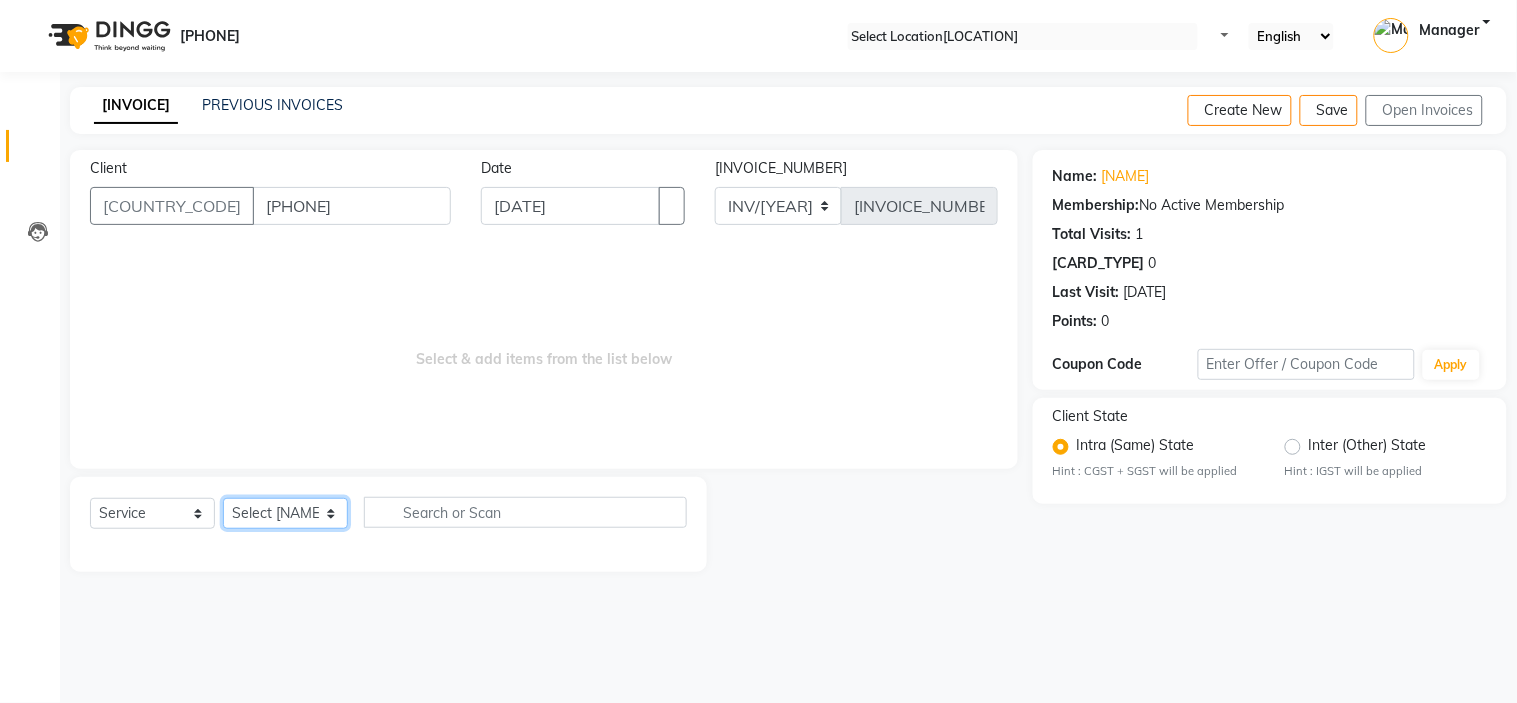 click on "Select Stylist ALIM AZAD KAMAL SALMANI KASHISH Manager PRIYA PUMMY RAJA  SALMAN SHAKIR  SUDHIR SUJATA TALIB UMAR" at bounding box center [285, 513] 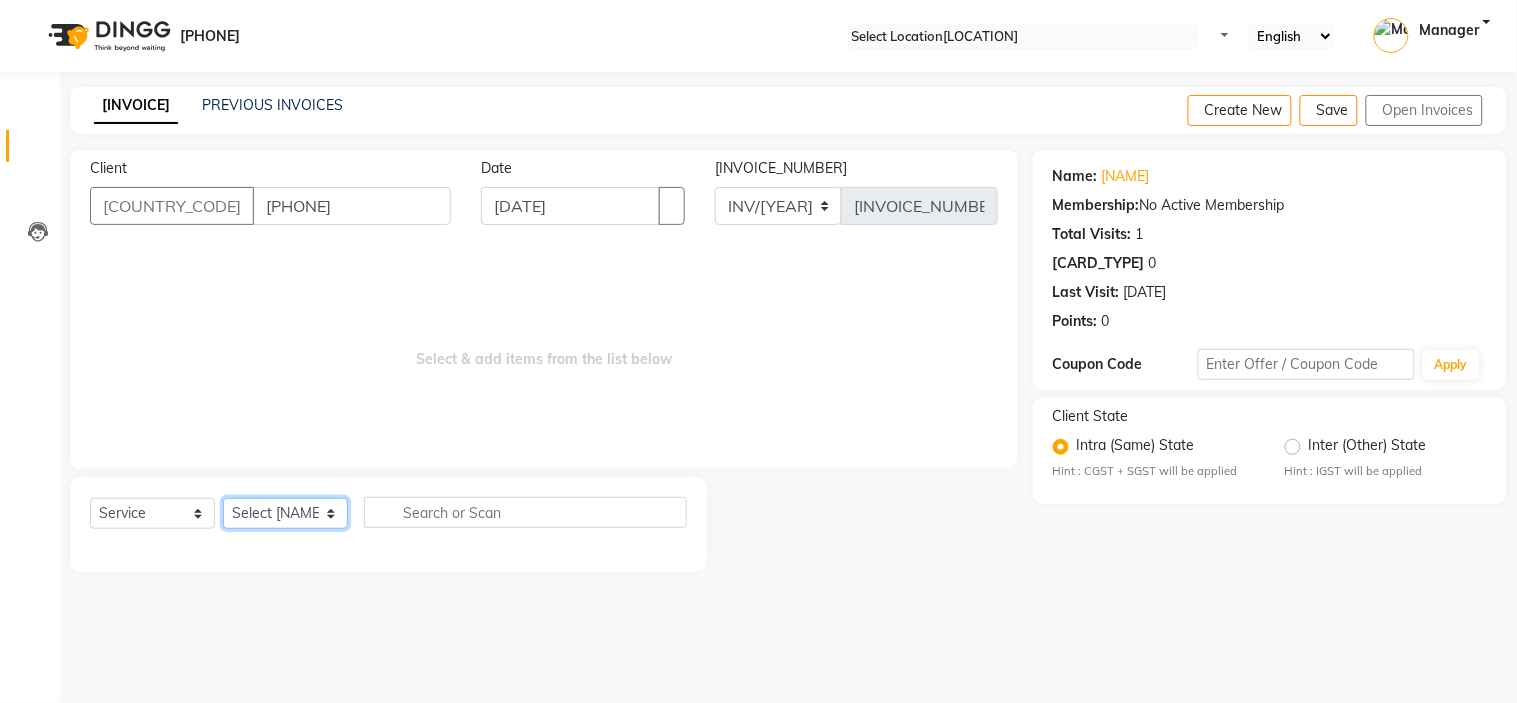 select on "67654" 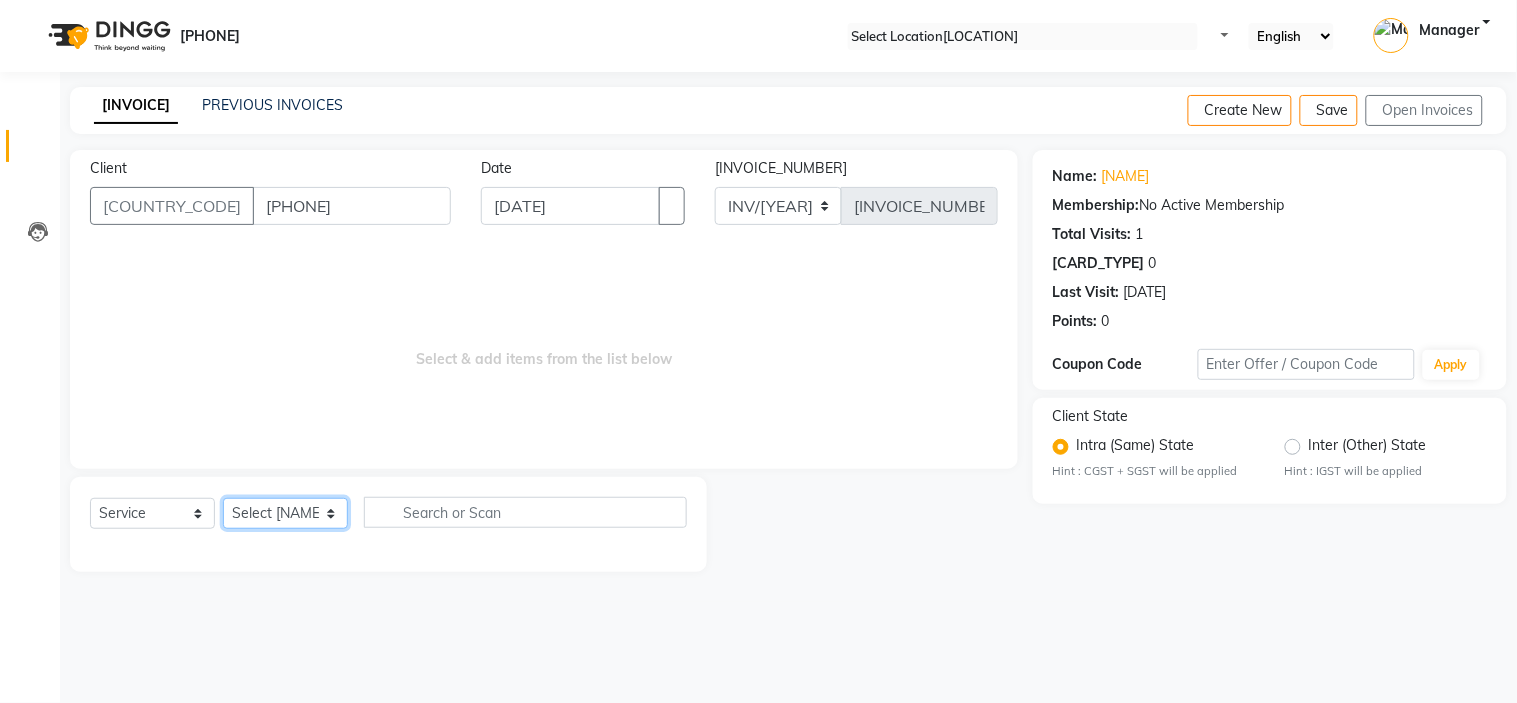 click on "Select Stylist ALIM AZAD KAMAL SALMANI KASHISH Manager PRIYA PUMMY RAJA  SALMAN SHAKIR  SUDHIR SUJATA TALIB UMAR" at bounding box center (285, 513) 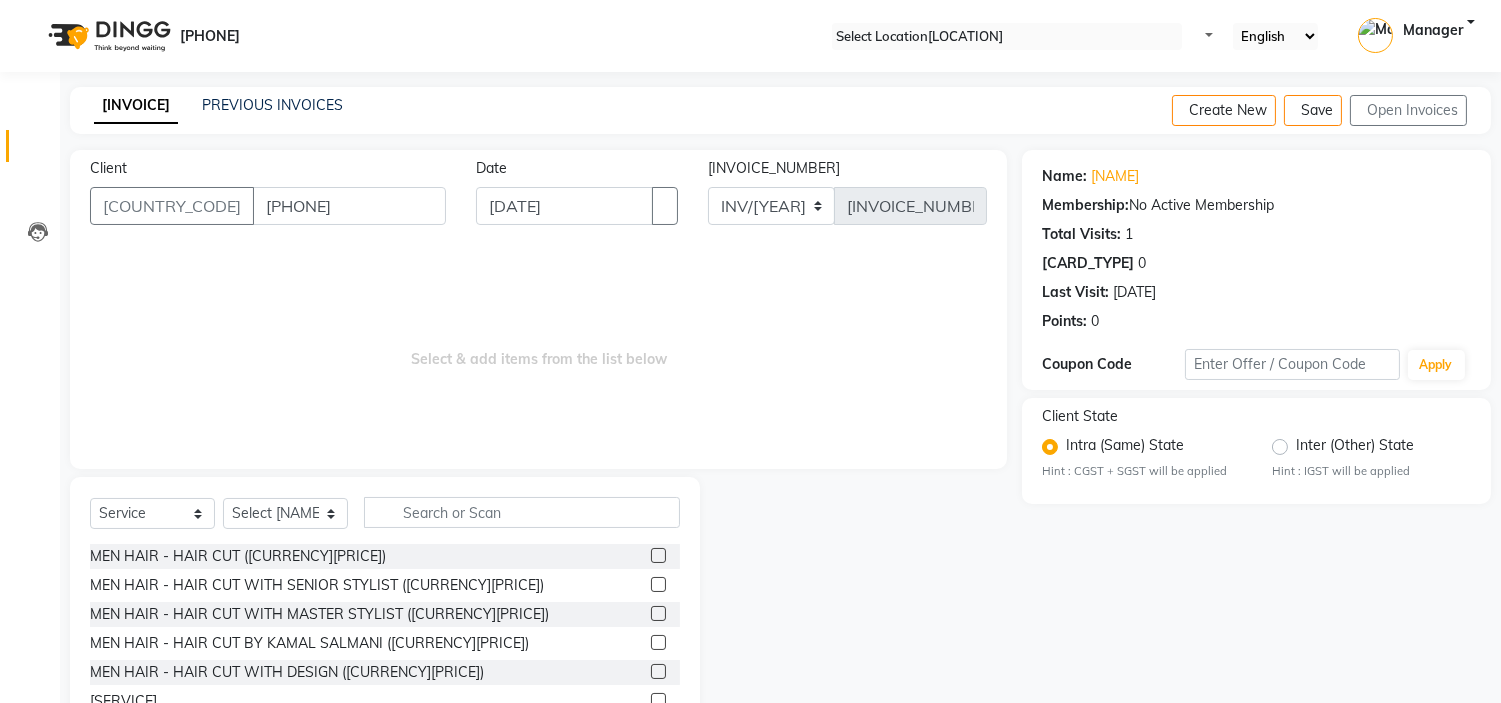 click at bounding box center (658, 584) 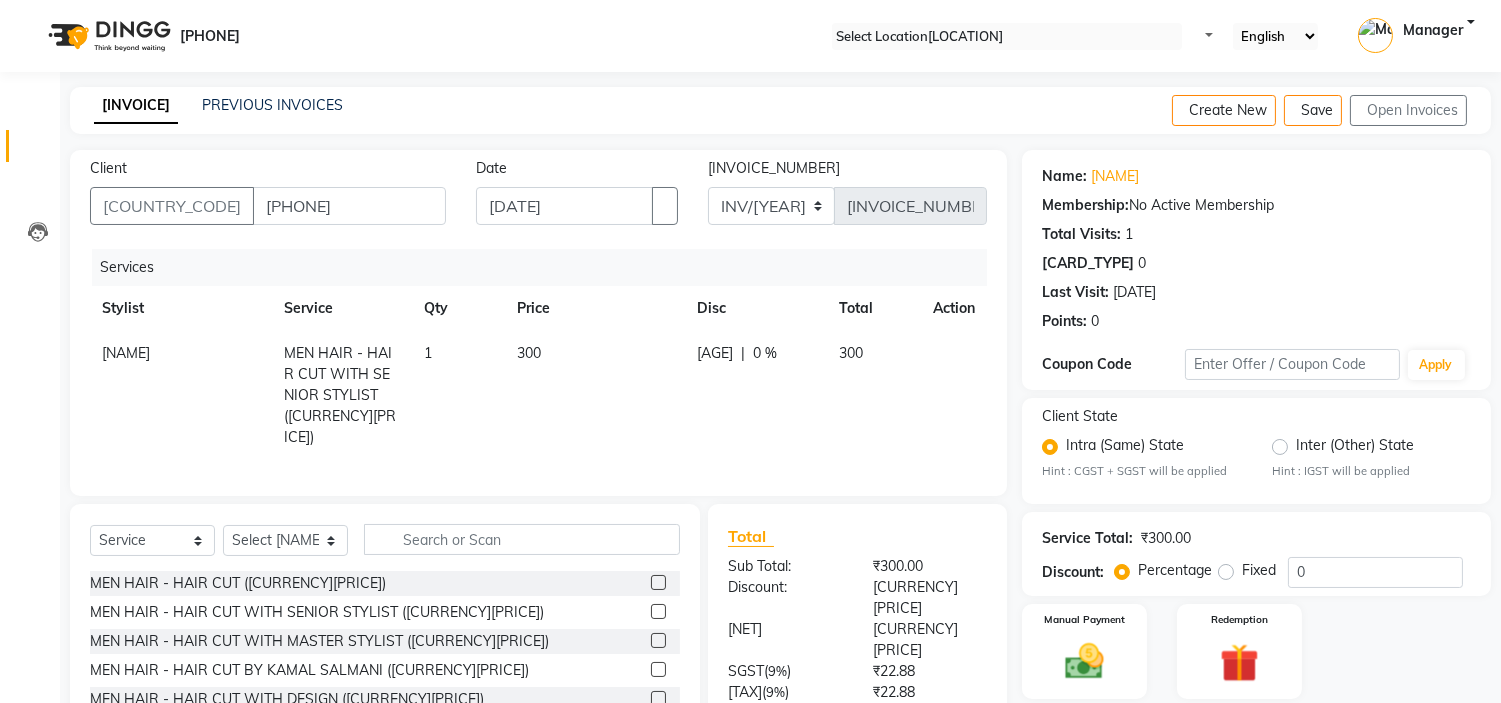 click on "300" at bounding box center (595, 395) 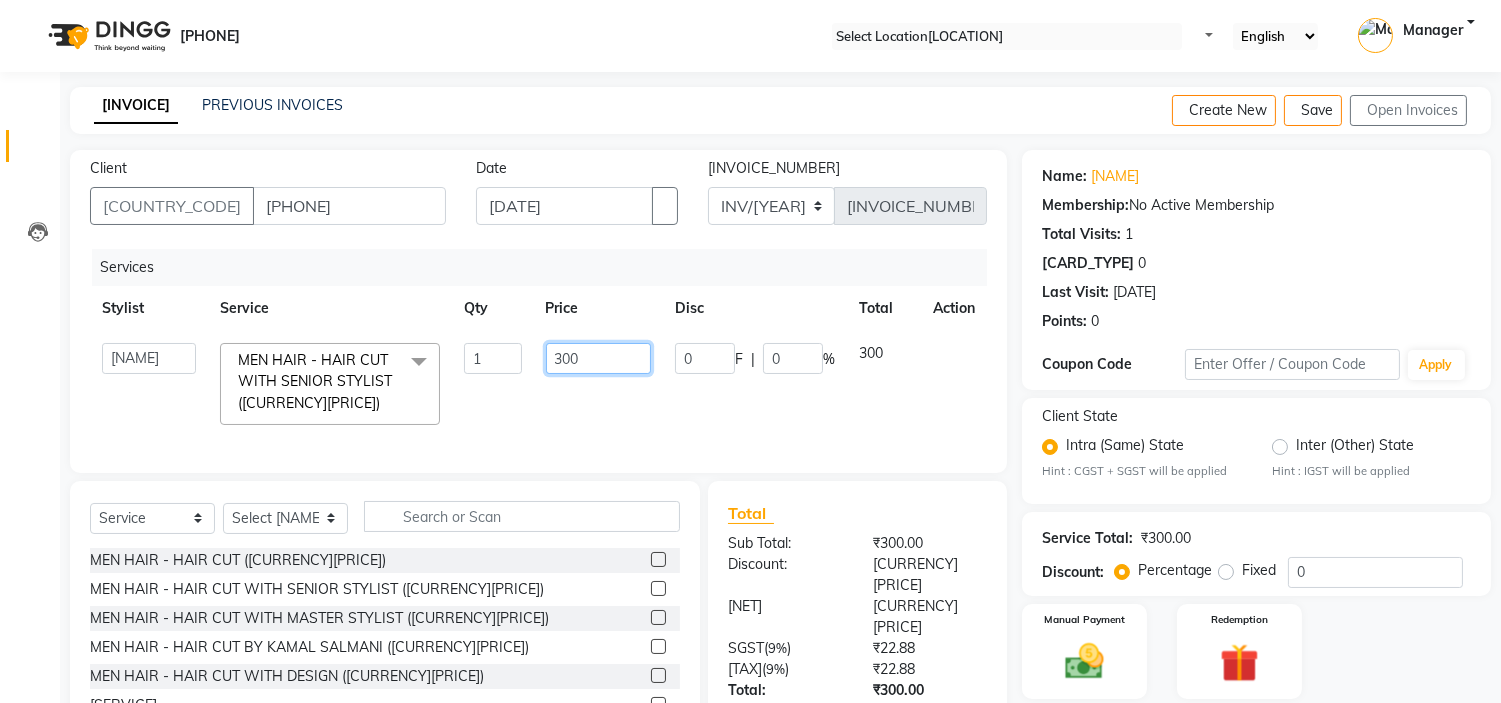 click on "300" at bounding box center (492, 358) 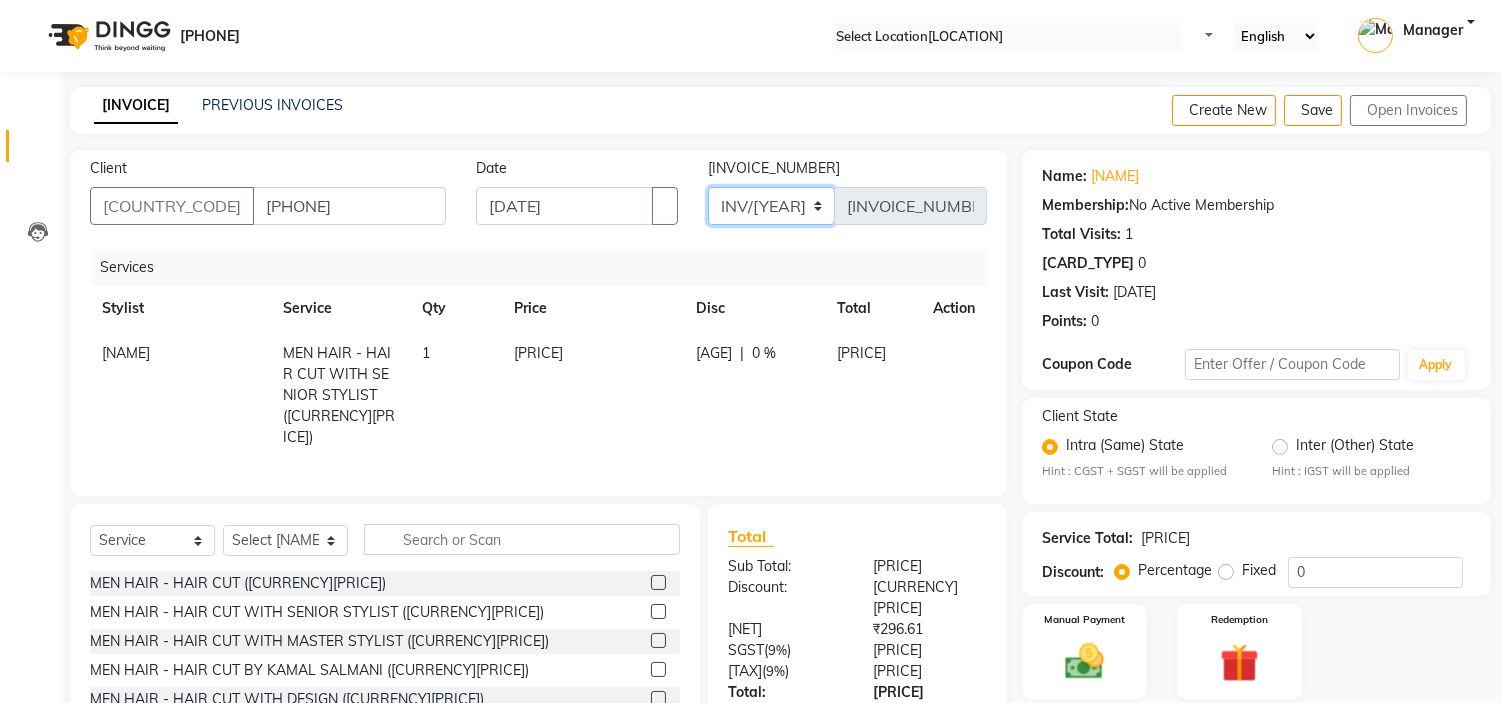 click on "INV/25-26 V/2025-26" at bounding box center (771, 206) 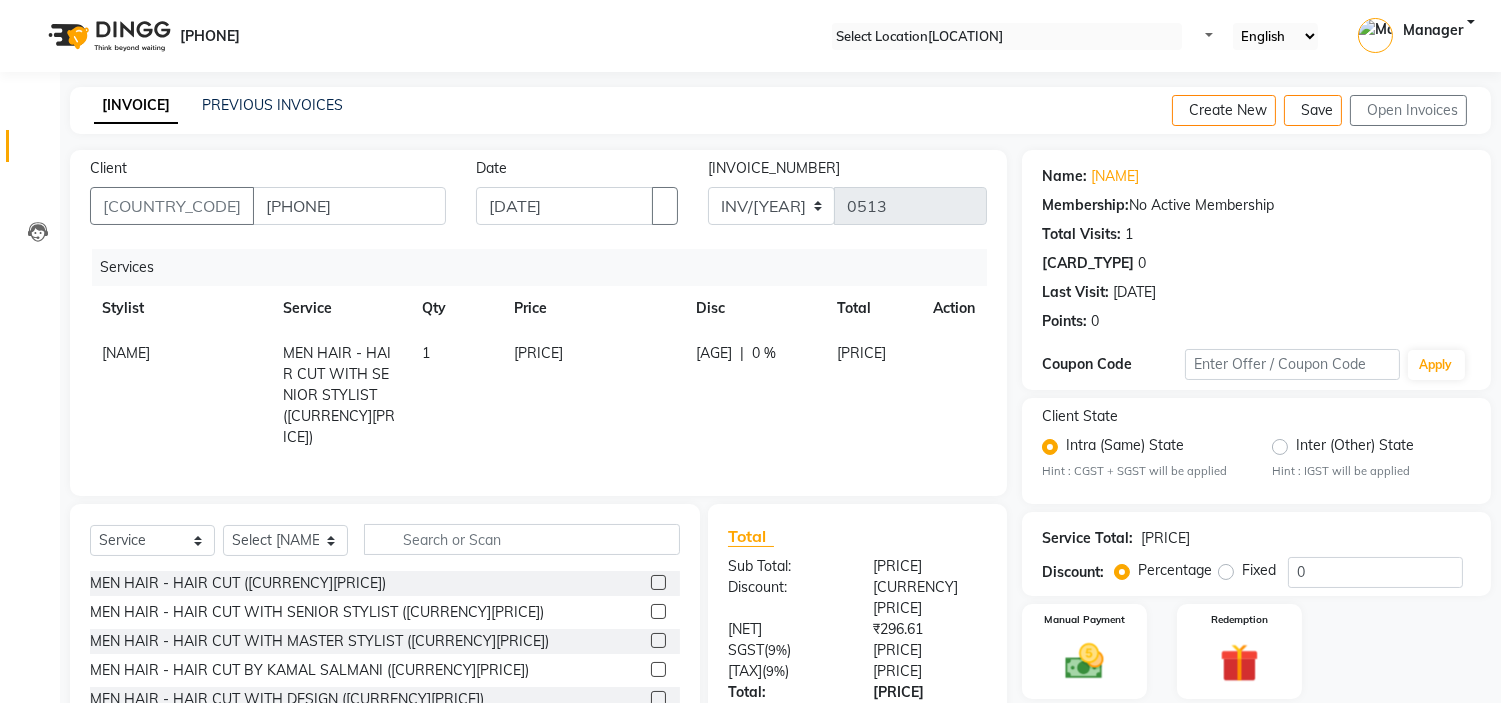 click at bounding box center [1475, 111] 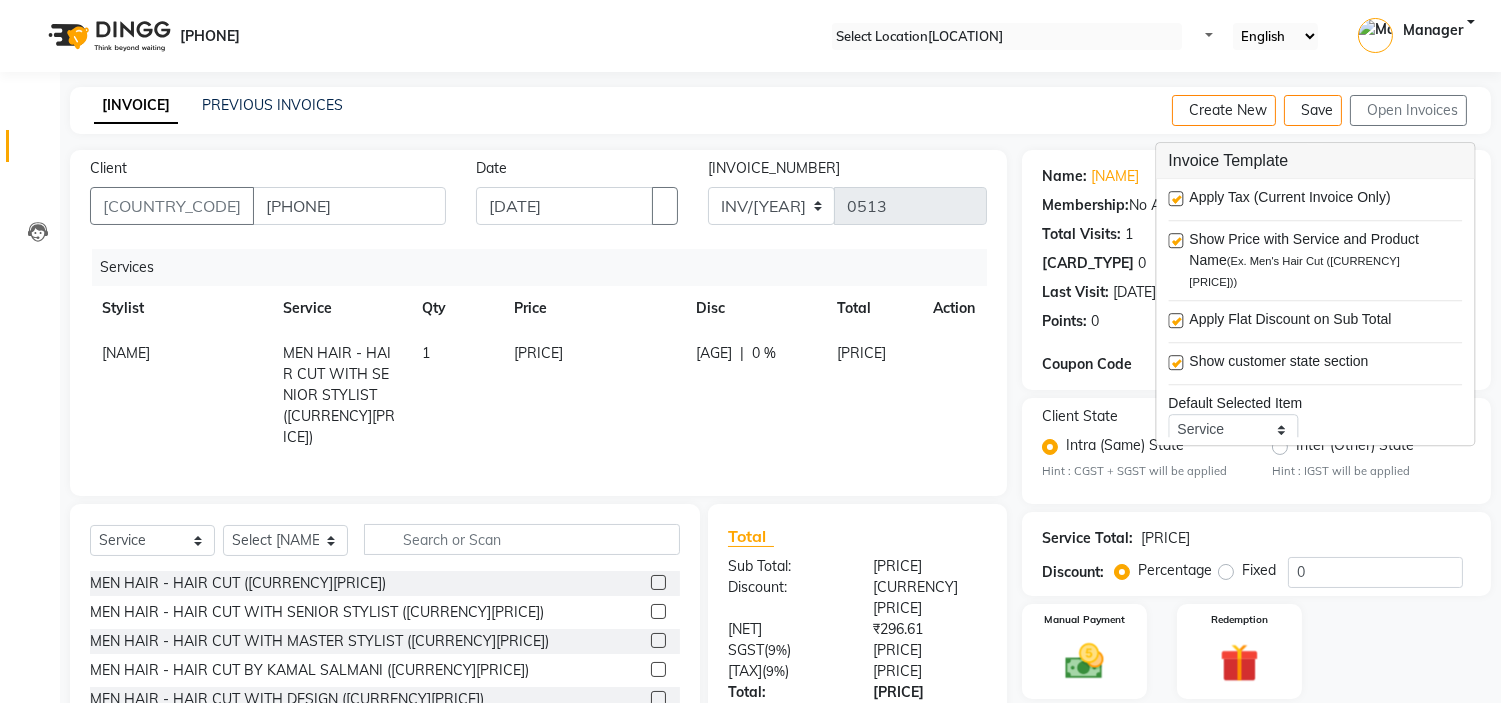 click at bounding box center [1175, 198] 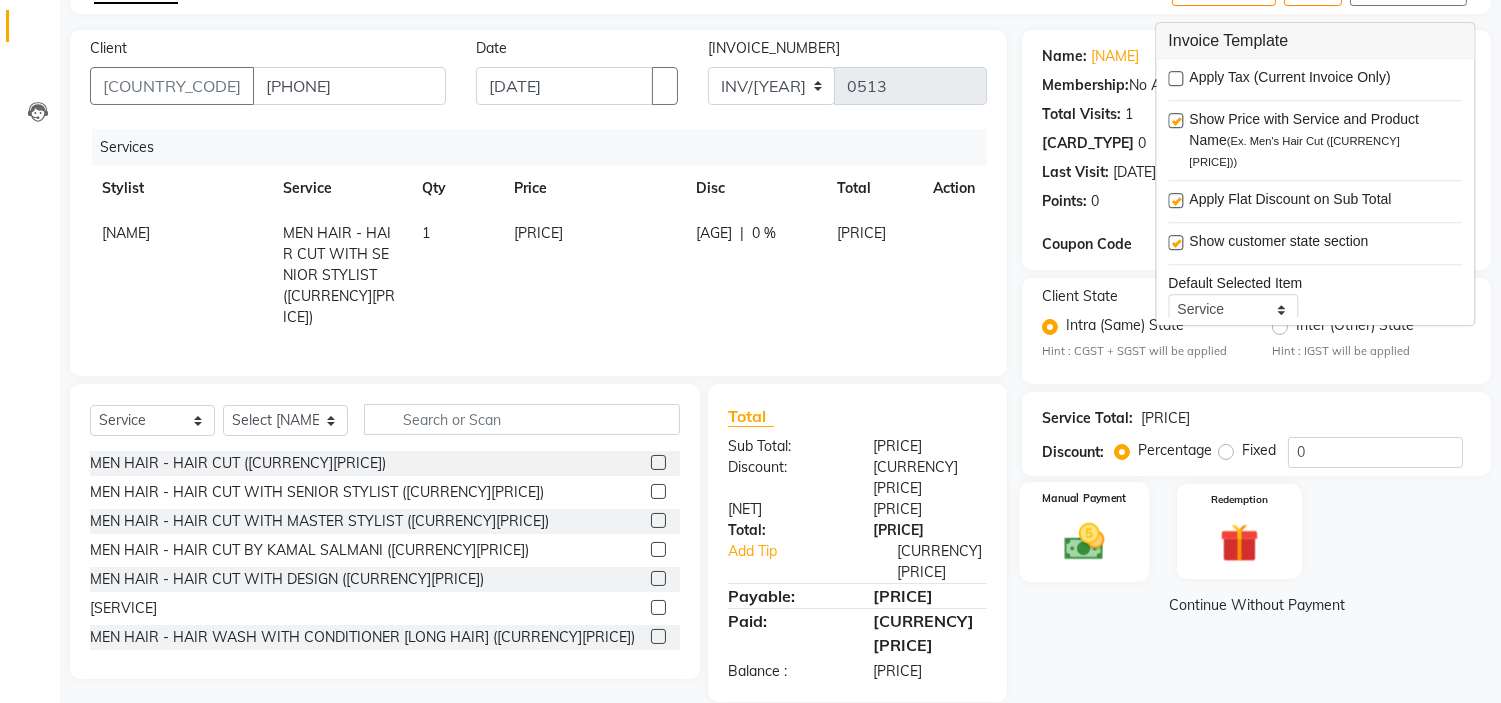 click at bounding box center (1085, 541) 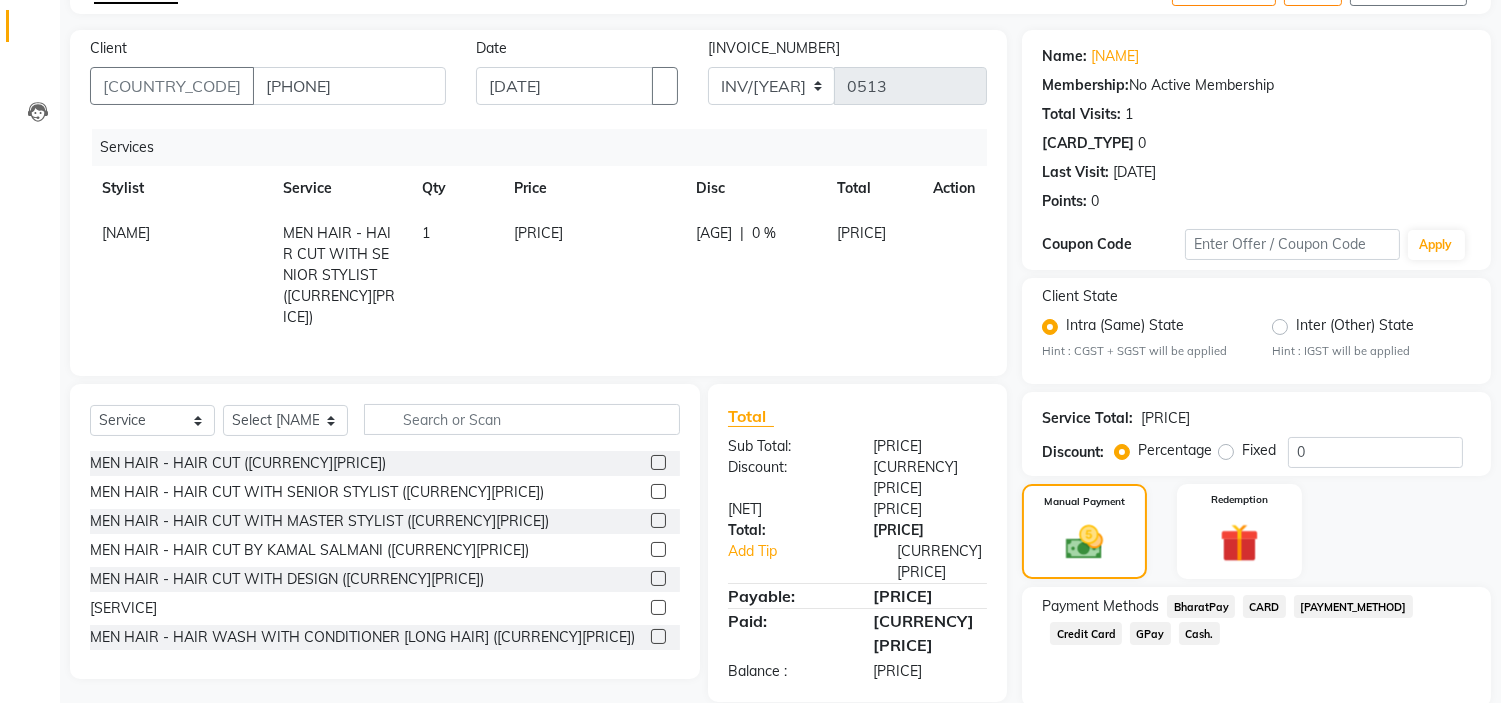 scroll, scrollTop: 201, scrollLeft: 0, axis: vertical 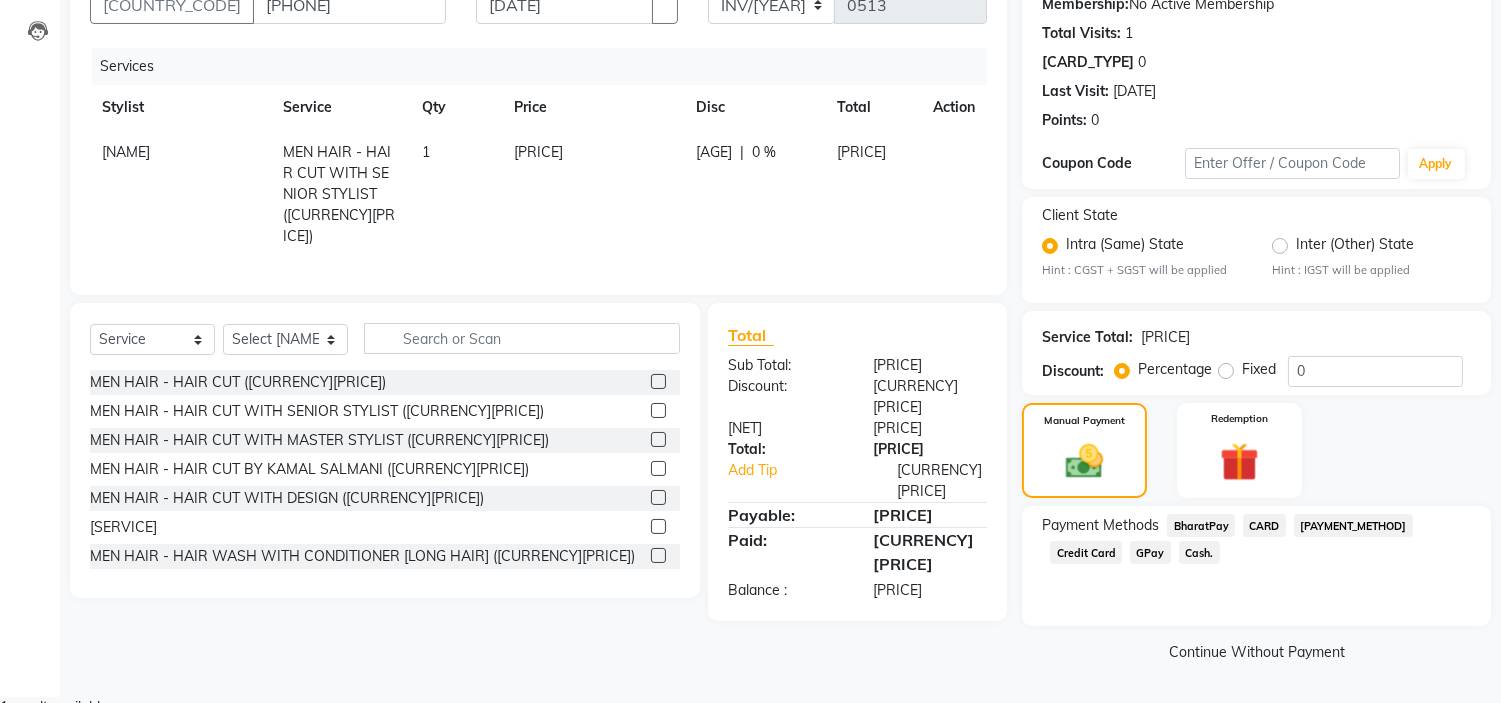 click on "Cash." at bounding box center (1201, 525) 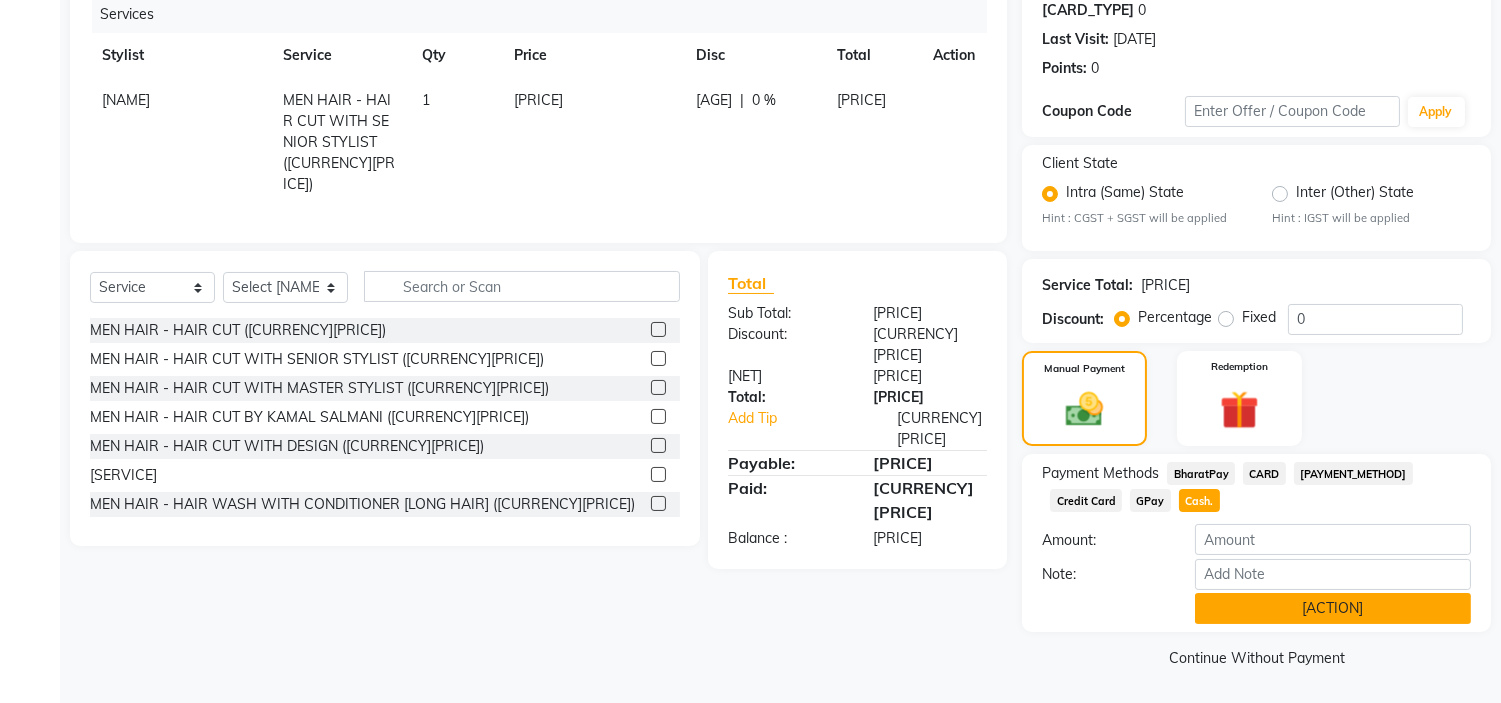 scroll, scrollTop: 257, scrollLeft: 0, axis: vertical 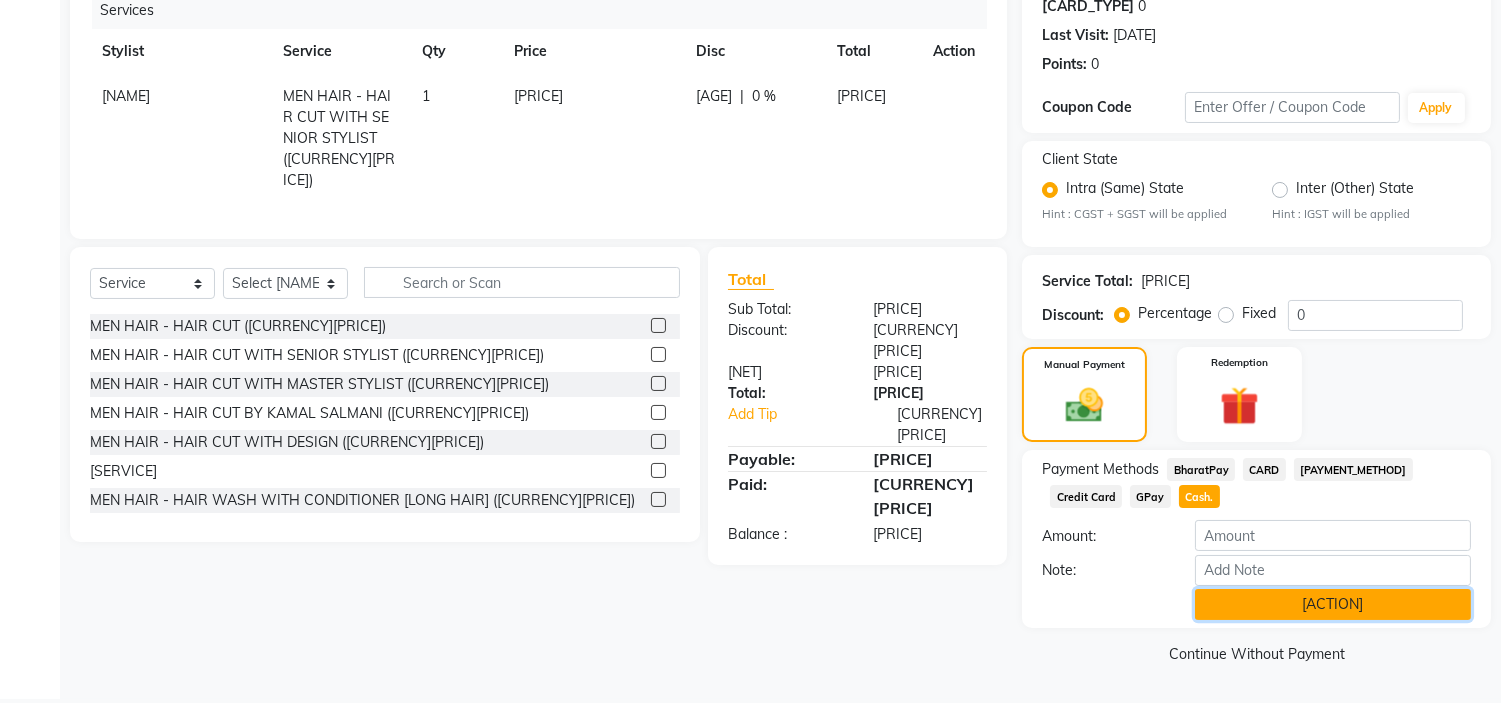 click on "Add Payment" at bounding box center [1333, 604] 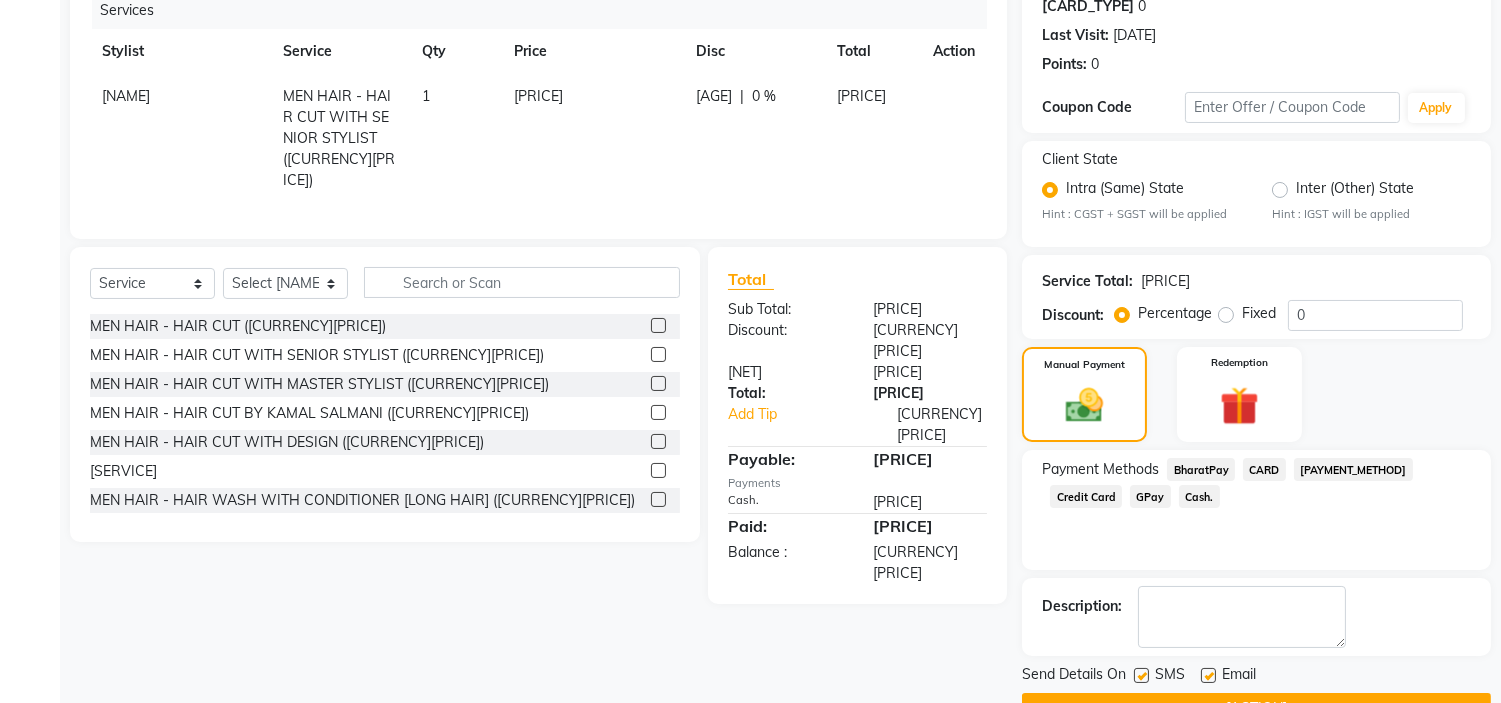 scroll, scrollTop: 314, scrollLeft: 0, axis: vertical 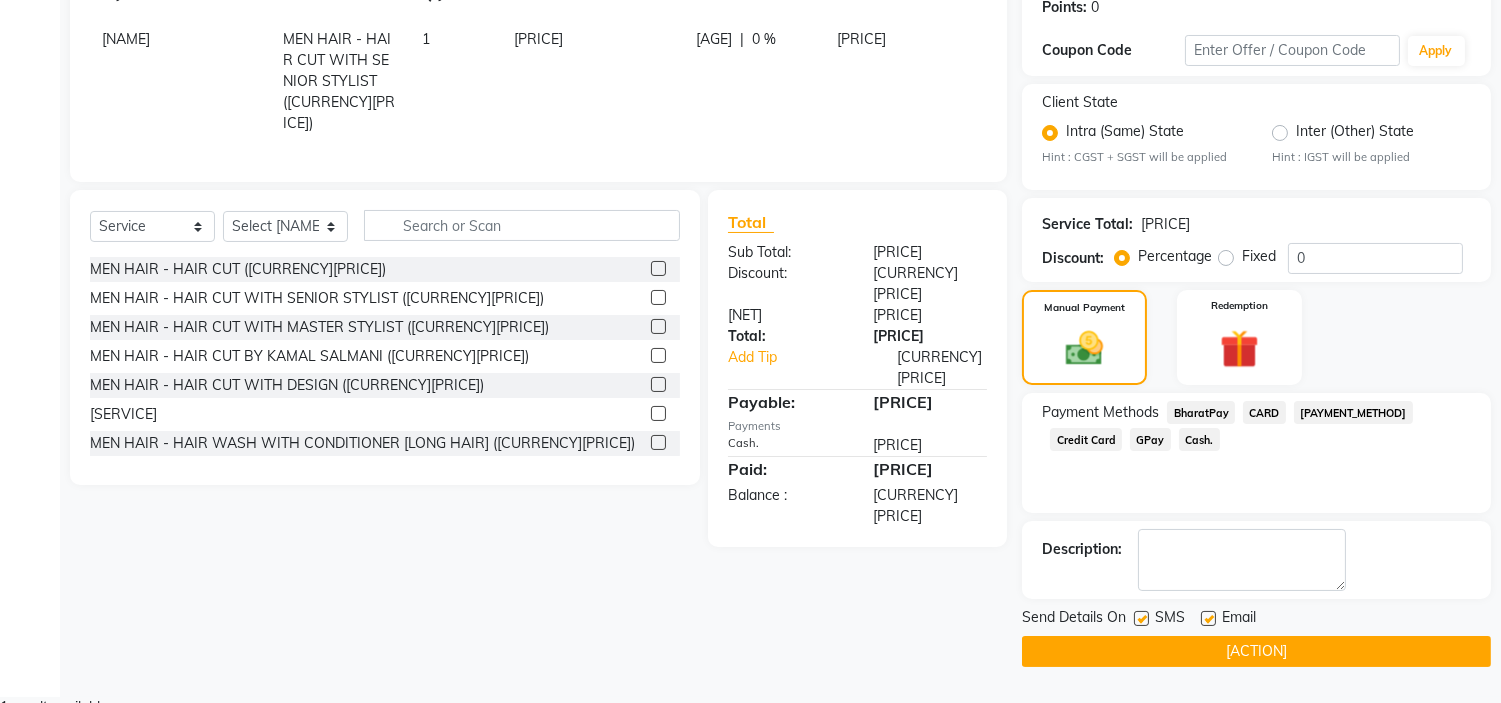 click at bounding box center (1208, 618) 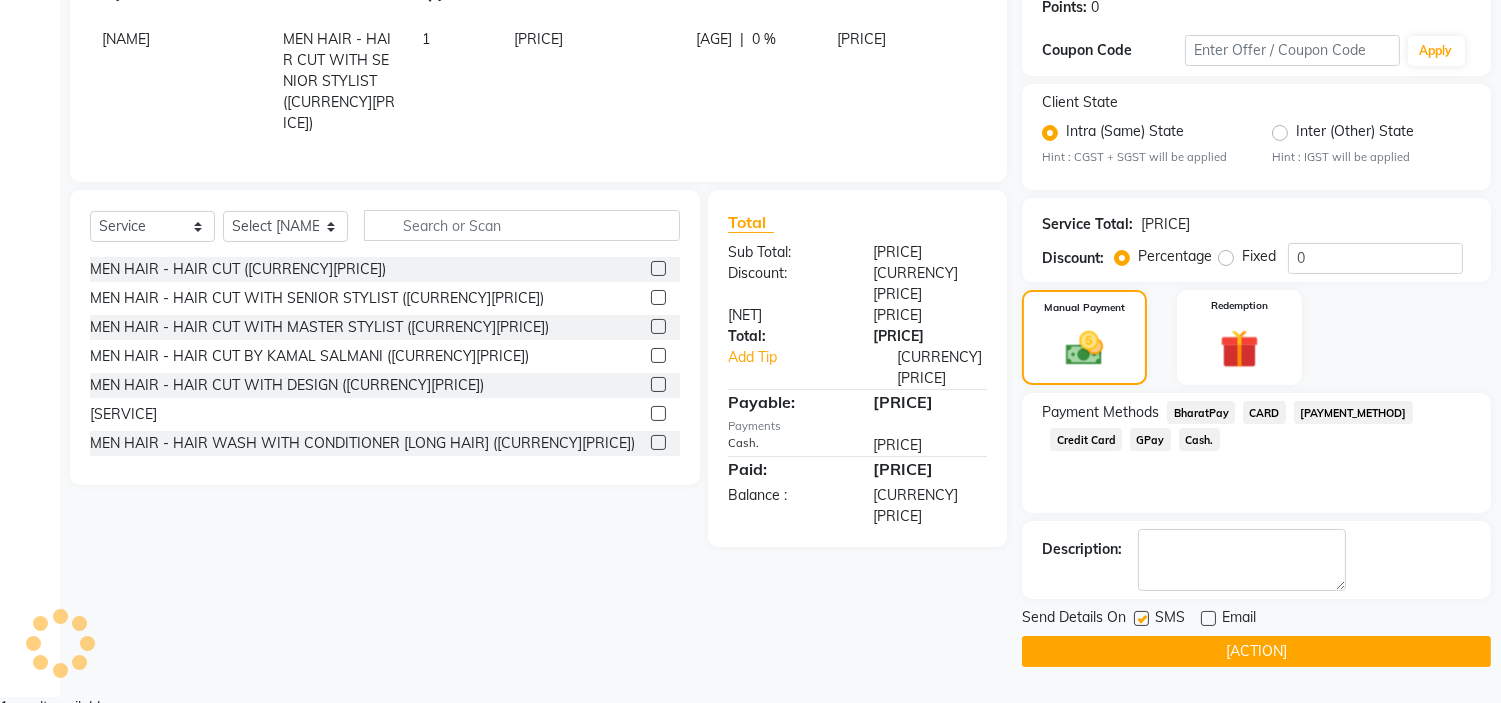 click at bounding box center (1141, 618) 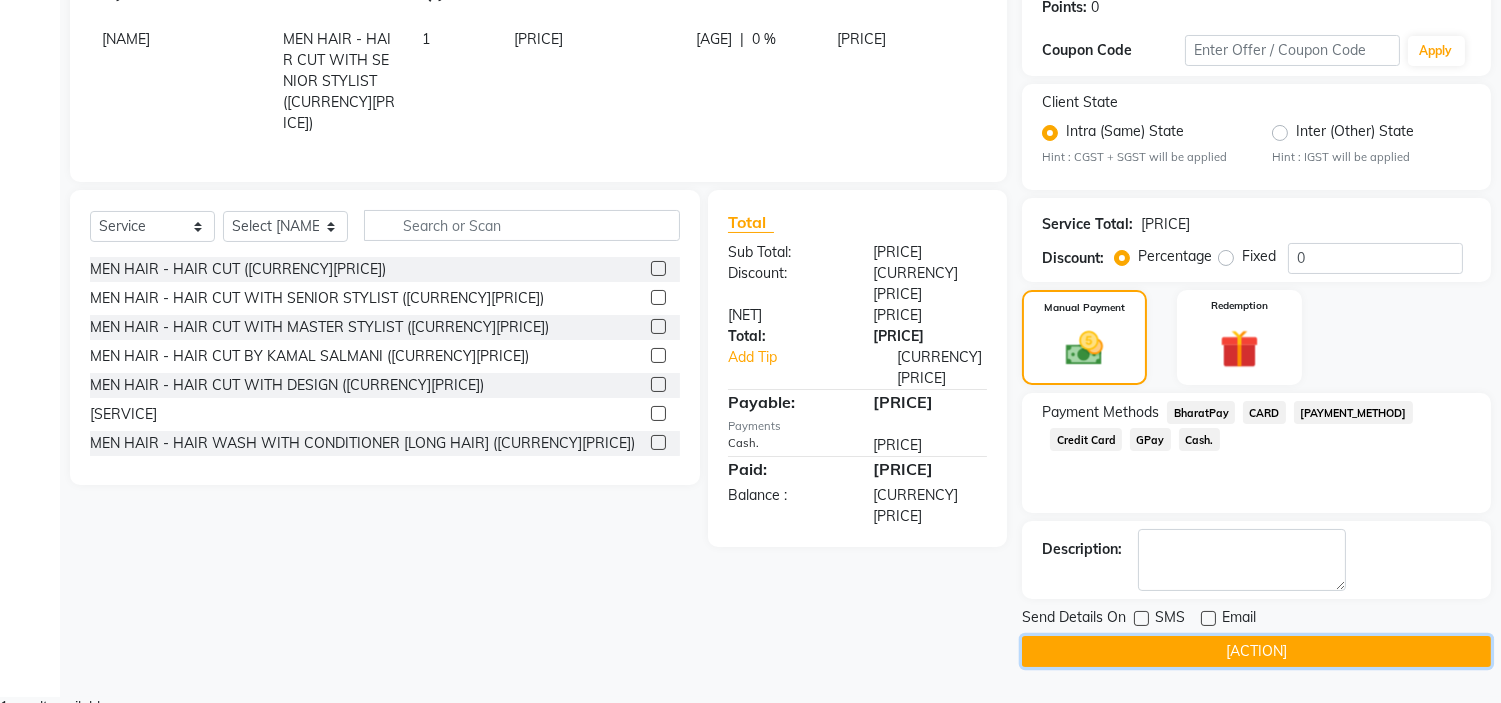 click on "Checkout" at bounding box center [1256, 651] 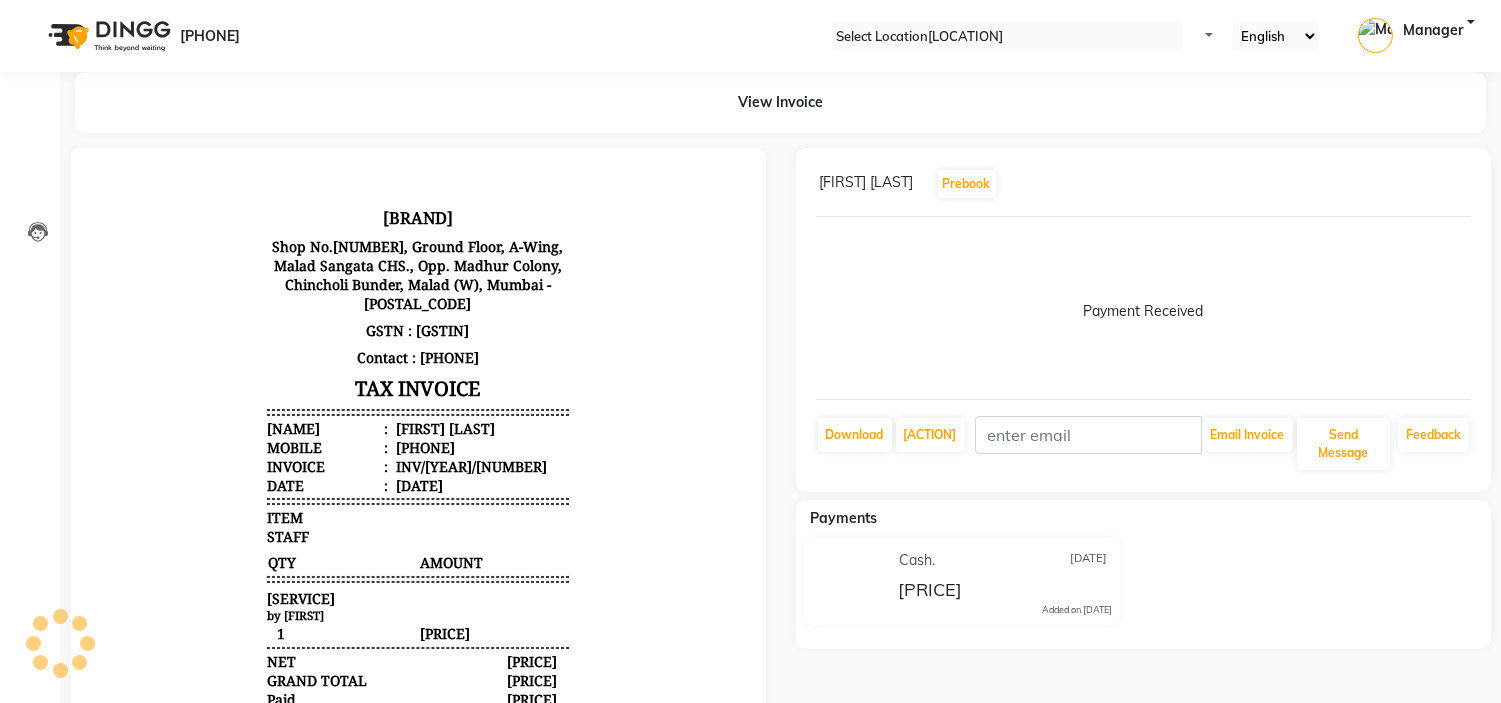 scroll, scrollTop: 0, scrollLeft: 0, axis: both 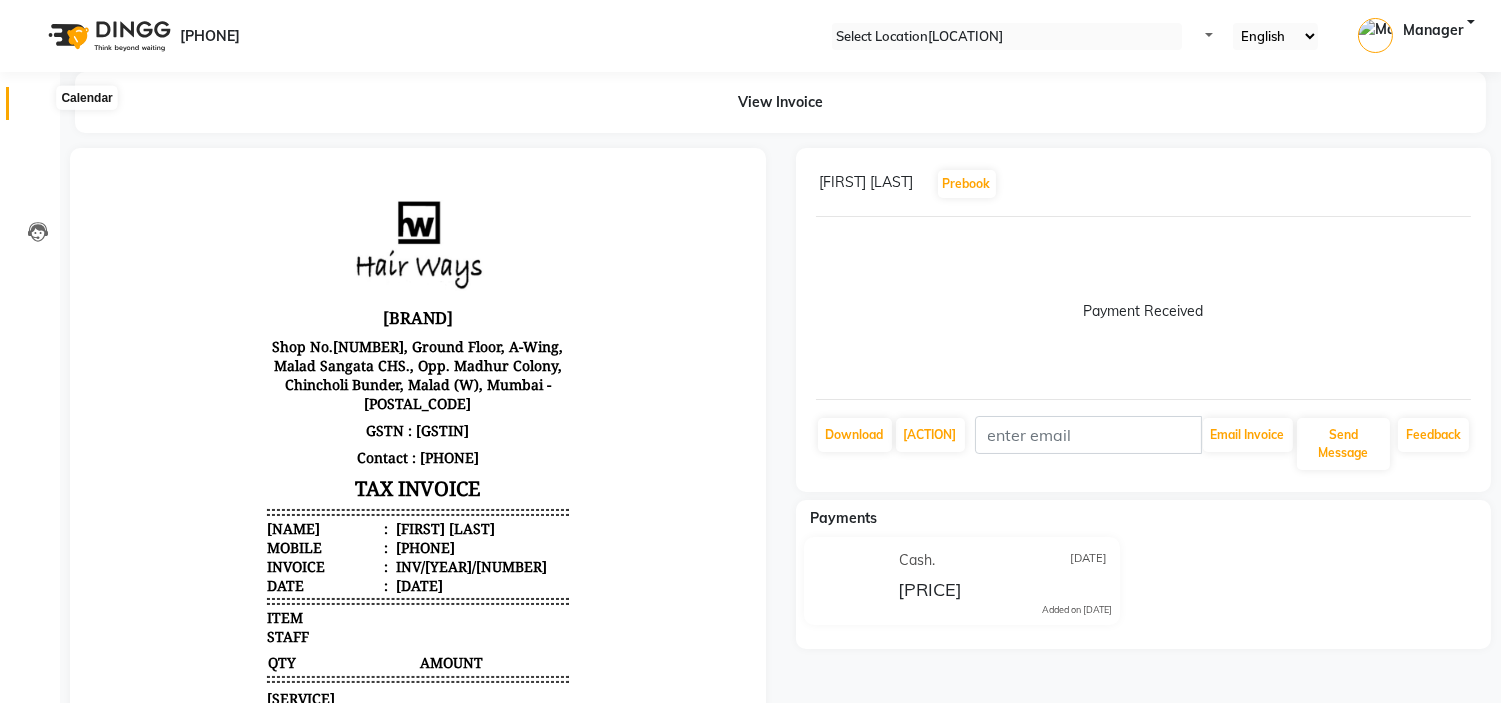 click at bounding box center (37, 108) 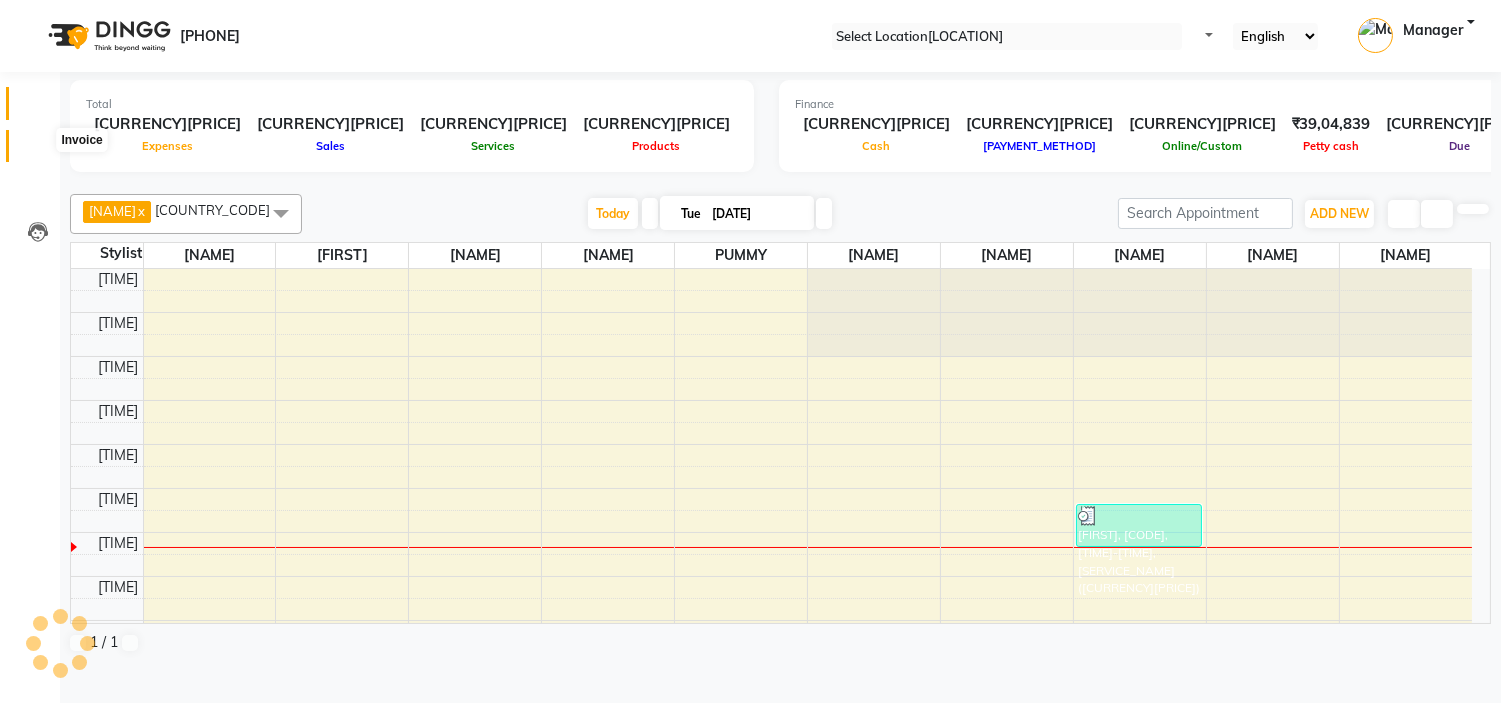 click at bounding box center (38, 151) 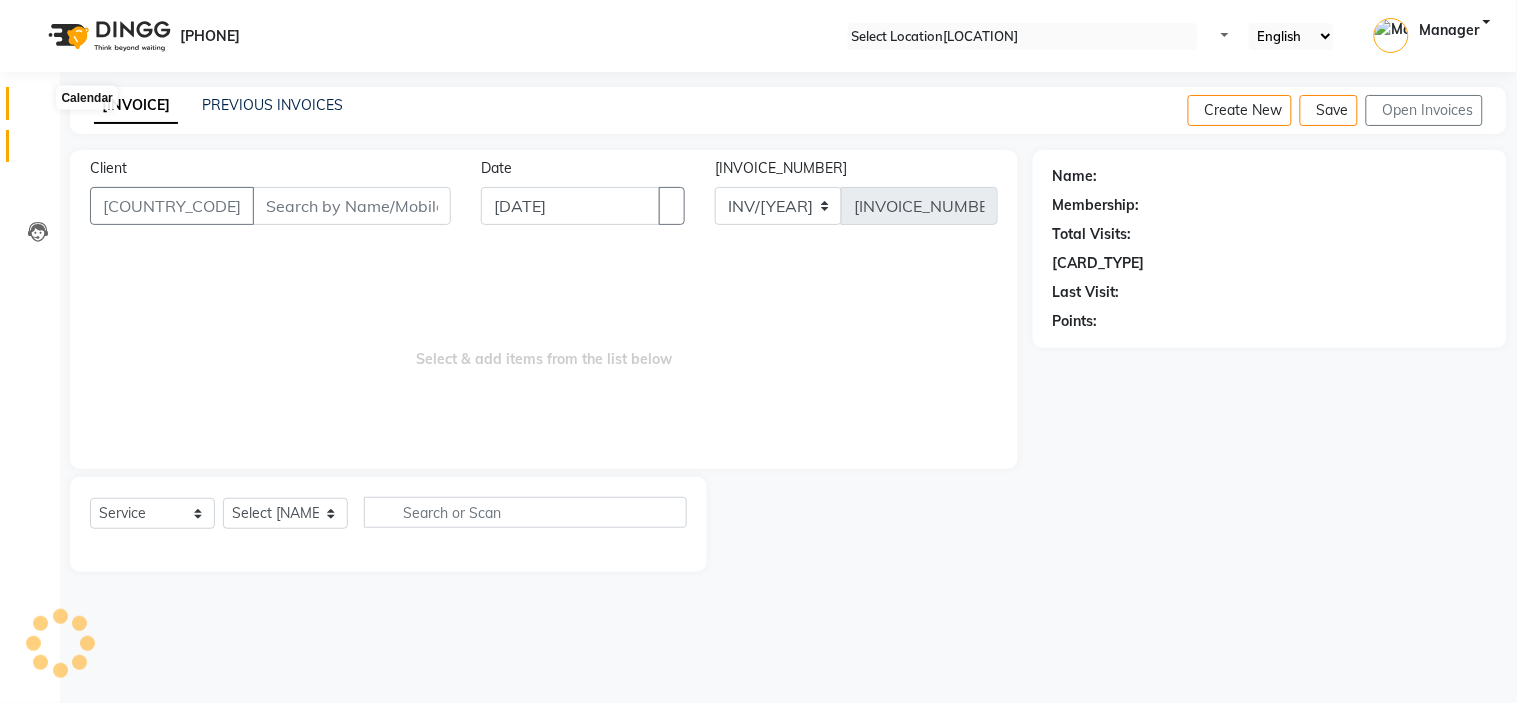 click at bounding box center [38, 108] 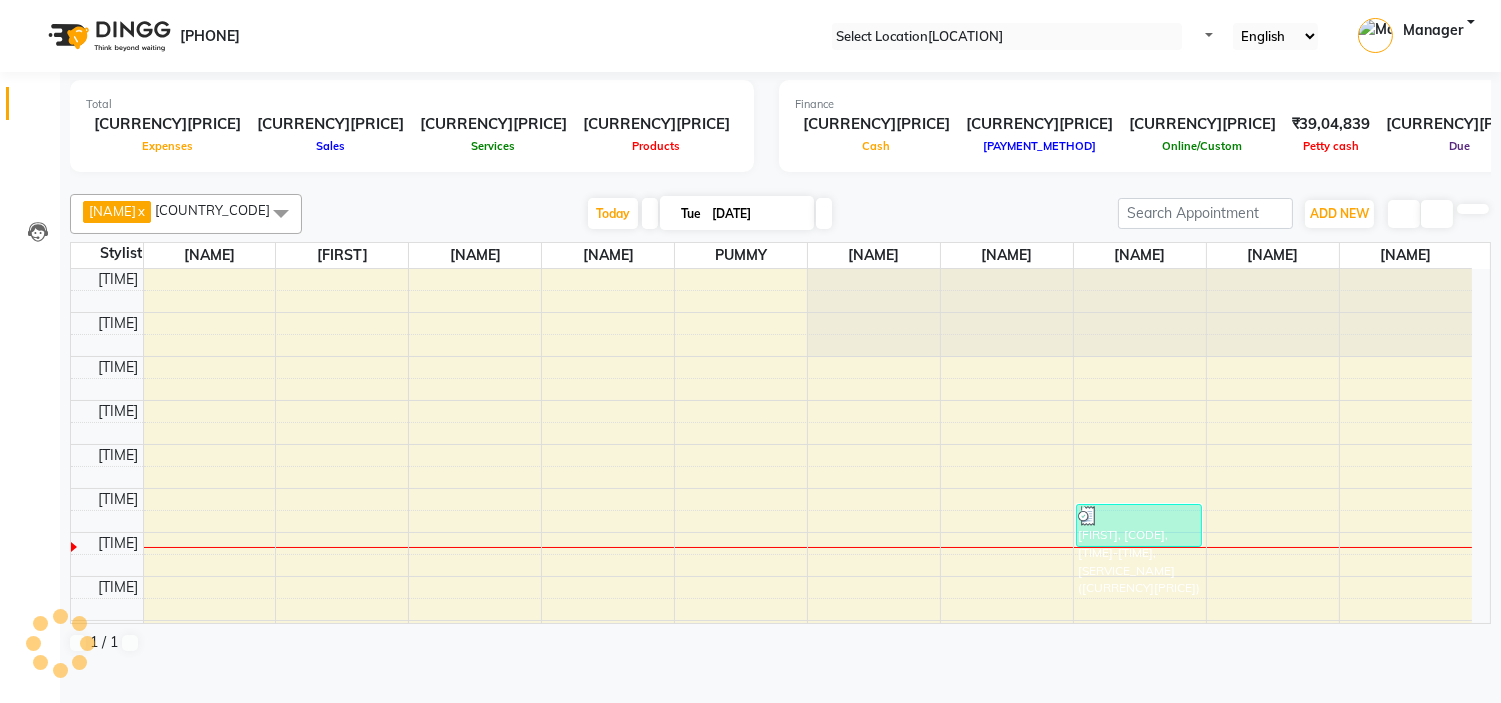 scroll, scrollTop: 0, scrollLeft: 0, axis: both 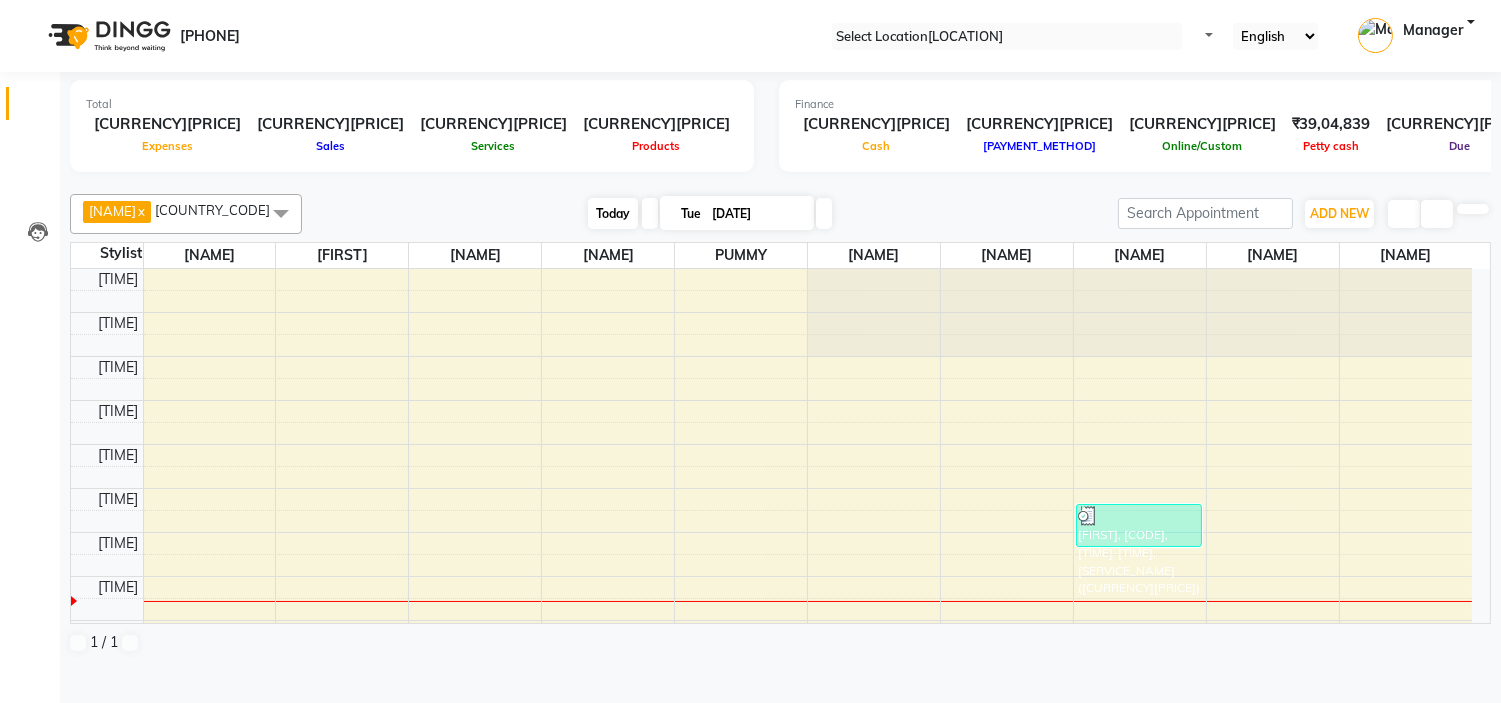 click on "Today" at bounding box center (613, 213) 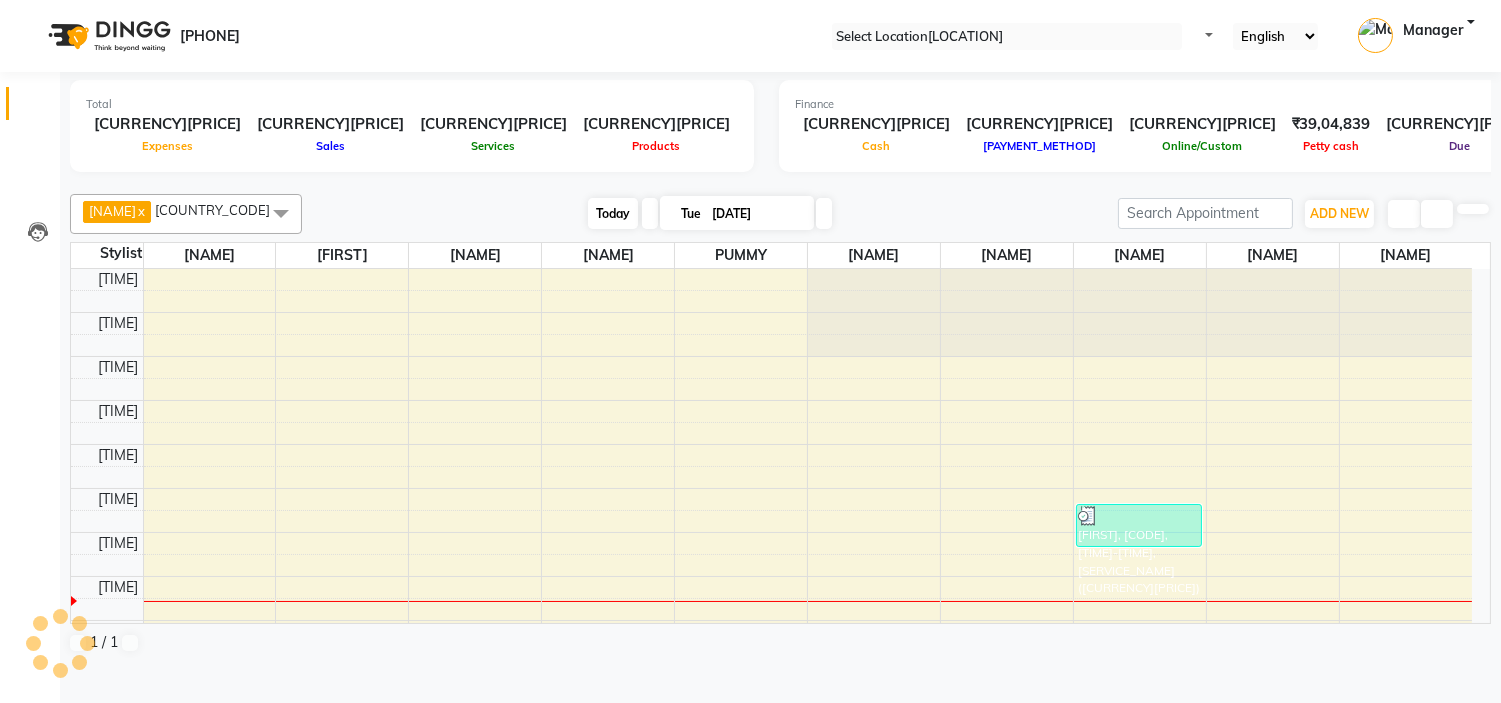 scroll, scrollTop: 265, scrollLeft: 0, axis: vertical 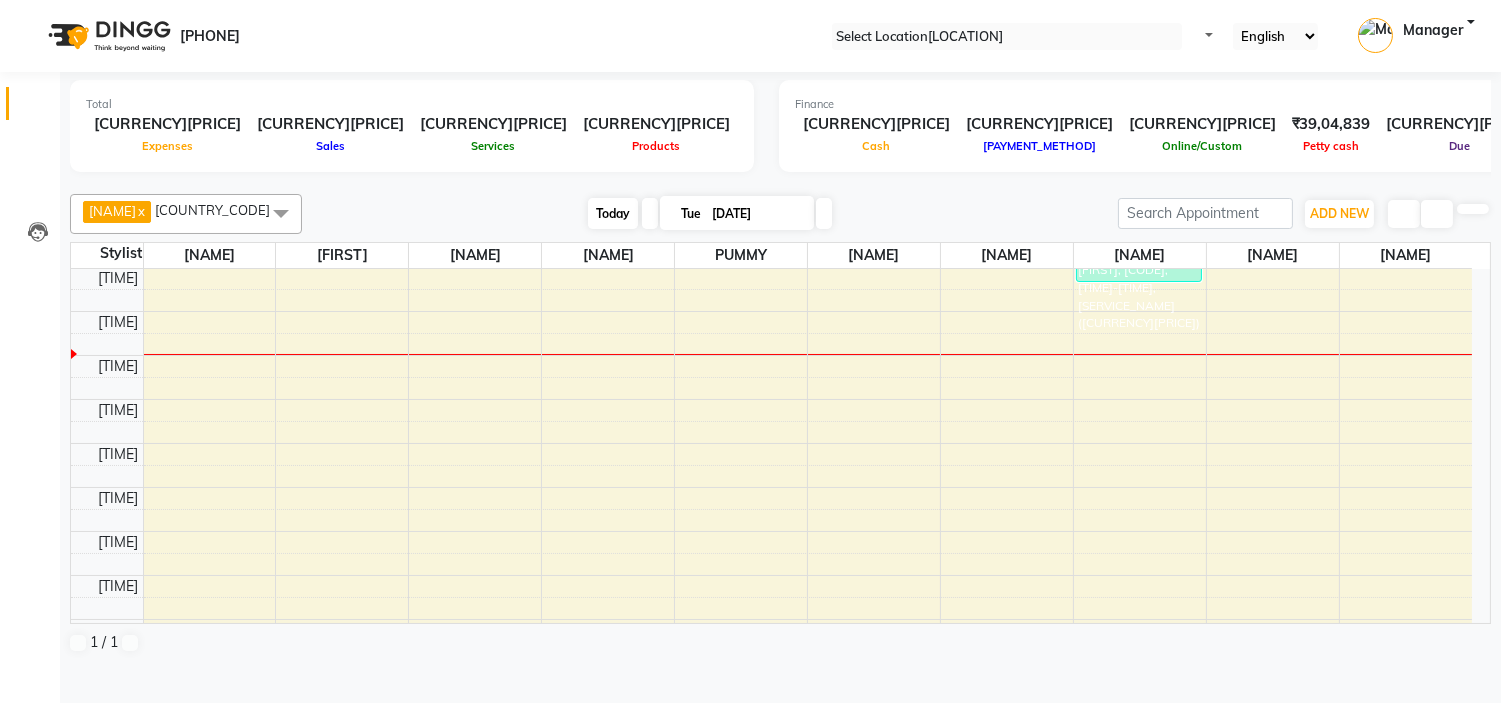 click on "Today" at bounding box center (613, 213) 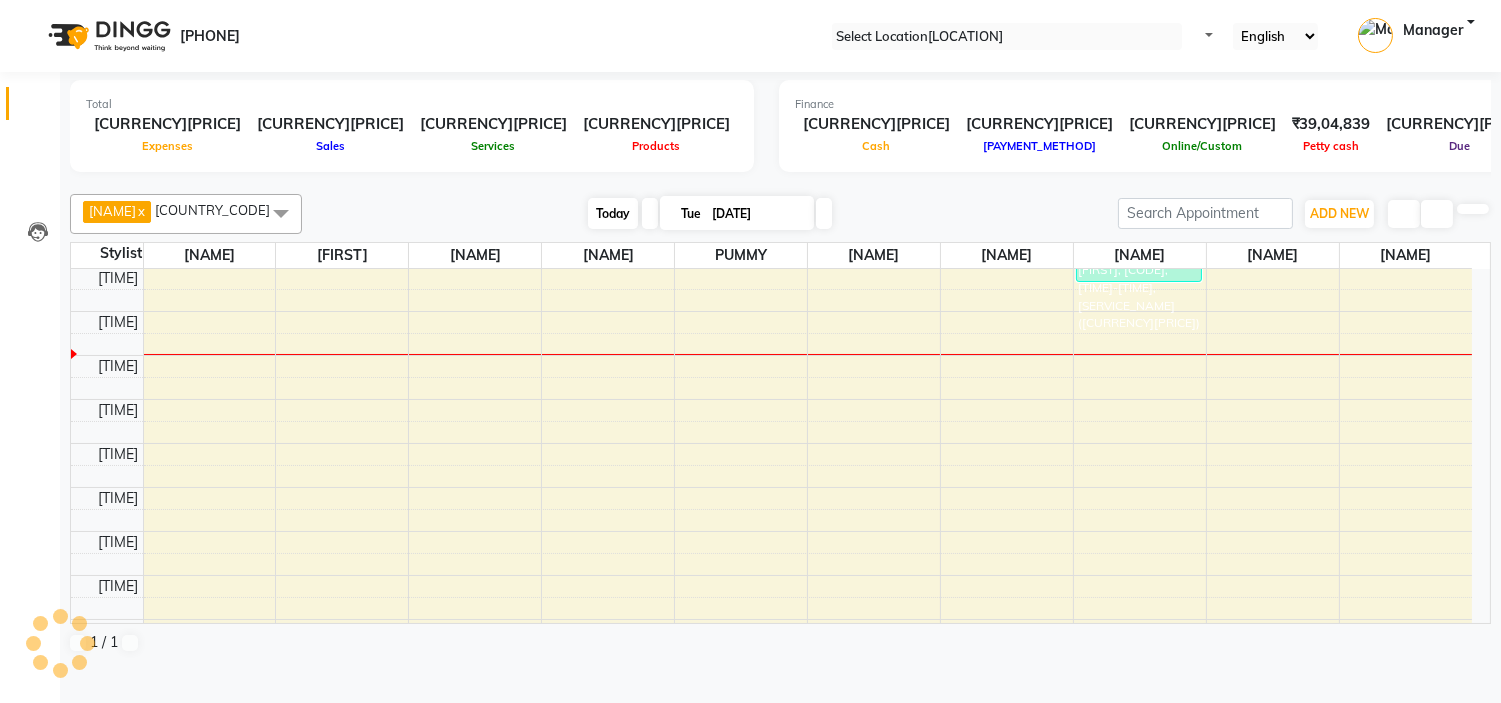 scroll, scrollTop: 265, scrollLeft: 0, axis: vertical 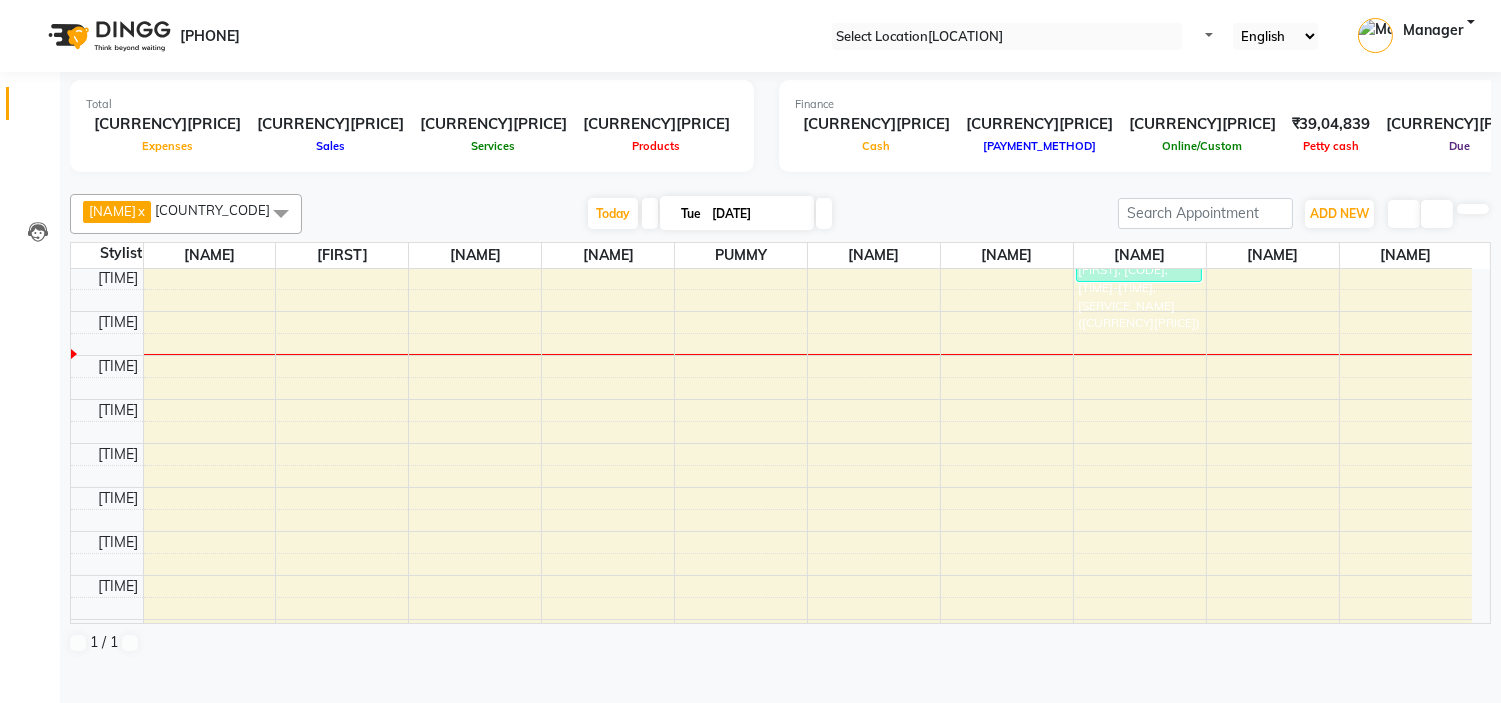 click on "9:00 AM 9:30 AM 10:00 AM 10:30 AM 11:00 AM 11:30 AM 12:00 PM 12:30 PM 1:00 PM 1:30 PM 2:00 PM 2:30 PM 3:00 PM 3:30 PM 4:00 PM 4:30 PM 5:00 PM 5:30 PM 6:00 PM 6:30 PM 7:00 PM 7:30 PM 8:00 PM 8:30 PM 9:00 PM 9:30 PM 10:00 PM 10:30 PM     SONA PUNJABI, TK01, 11:40 AM-12:10 PM, MEN HAIR - HAIR CUT WITH SENIOR STYLIST (₹300)" at bounding box center [771, 619] 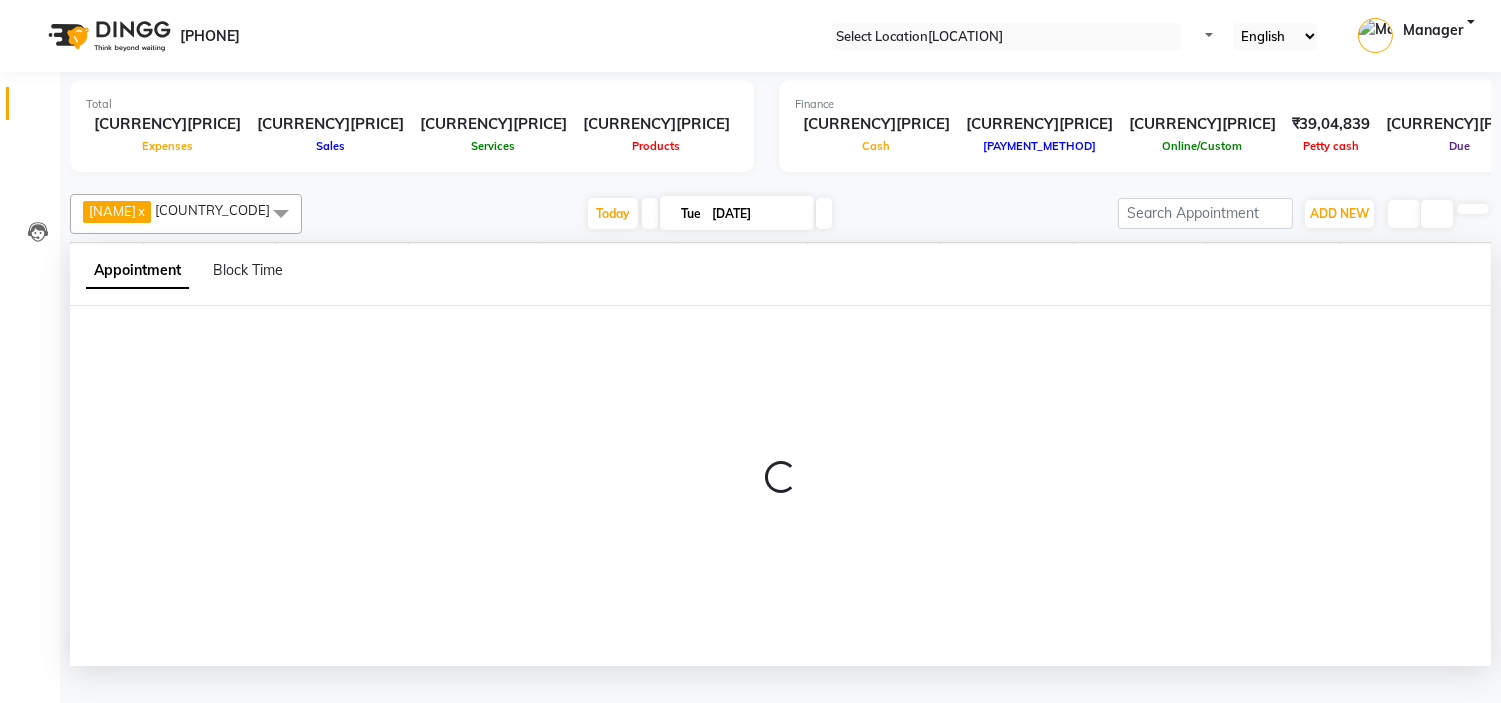 scroll, scrollTop: 1, scrollLeft: 0, axis: vertical 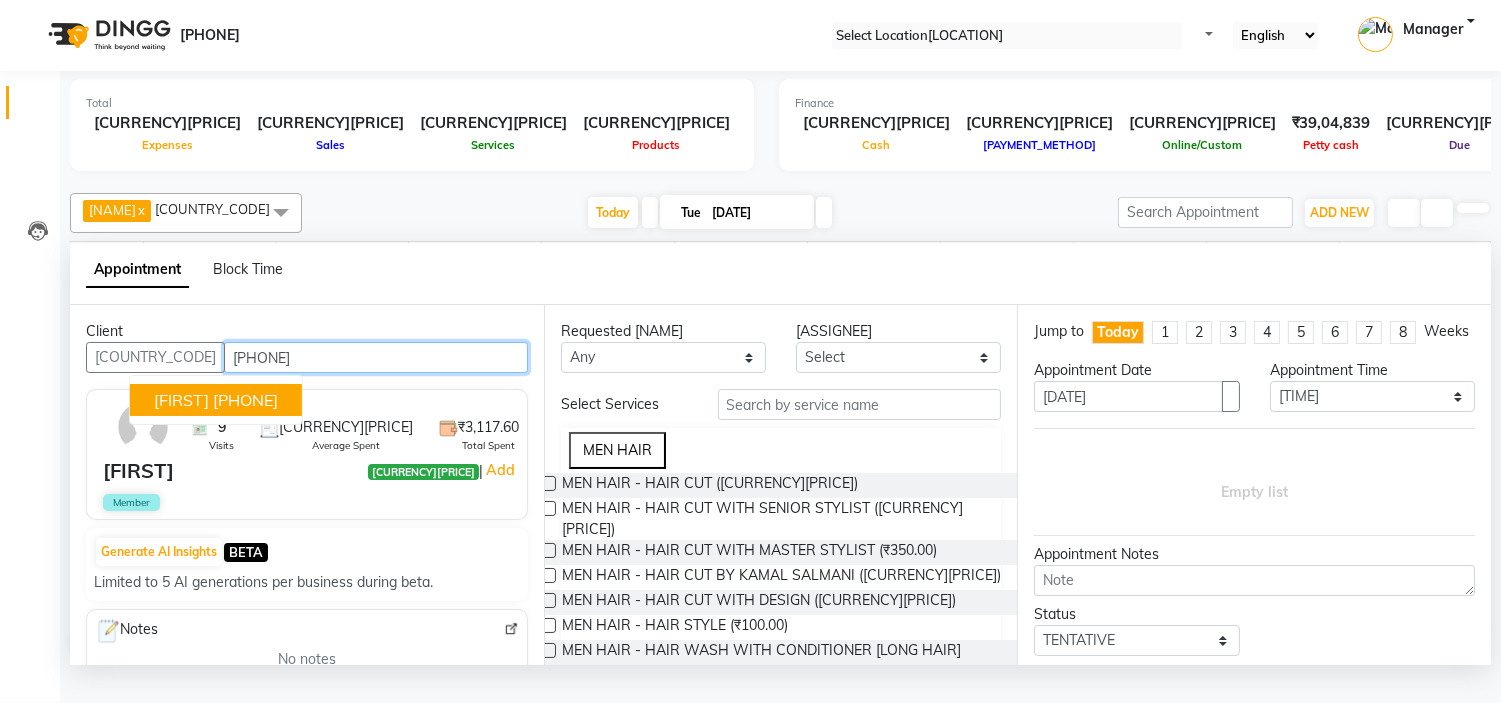 click on "Akshay Kathe  98******02" at bounding box center (216, 400) 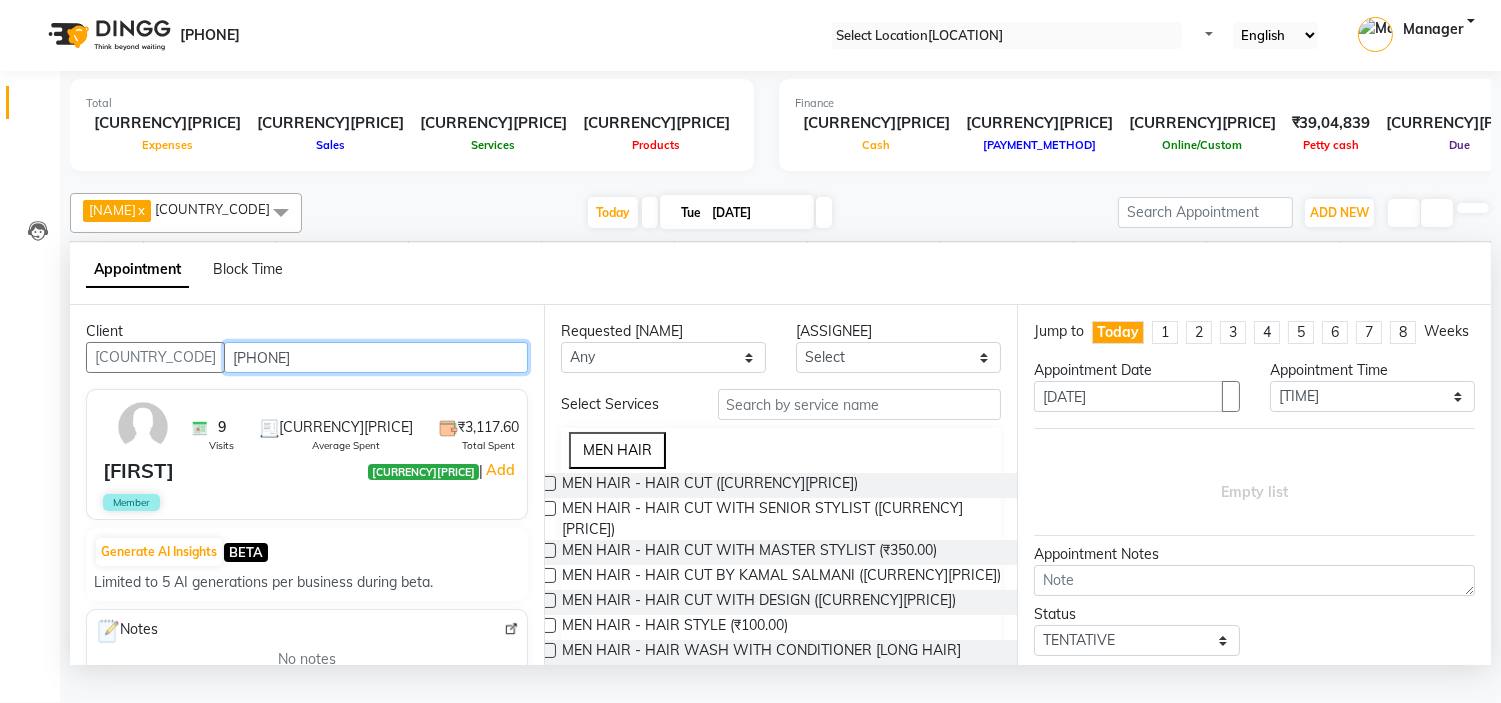 type on "98******02" 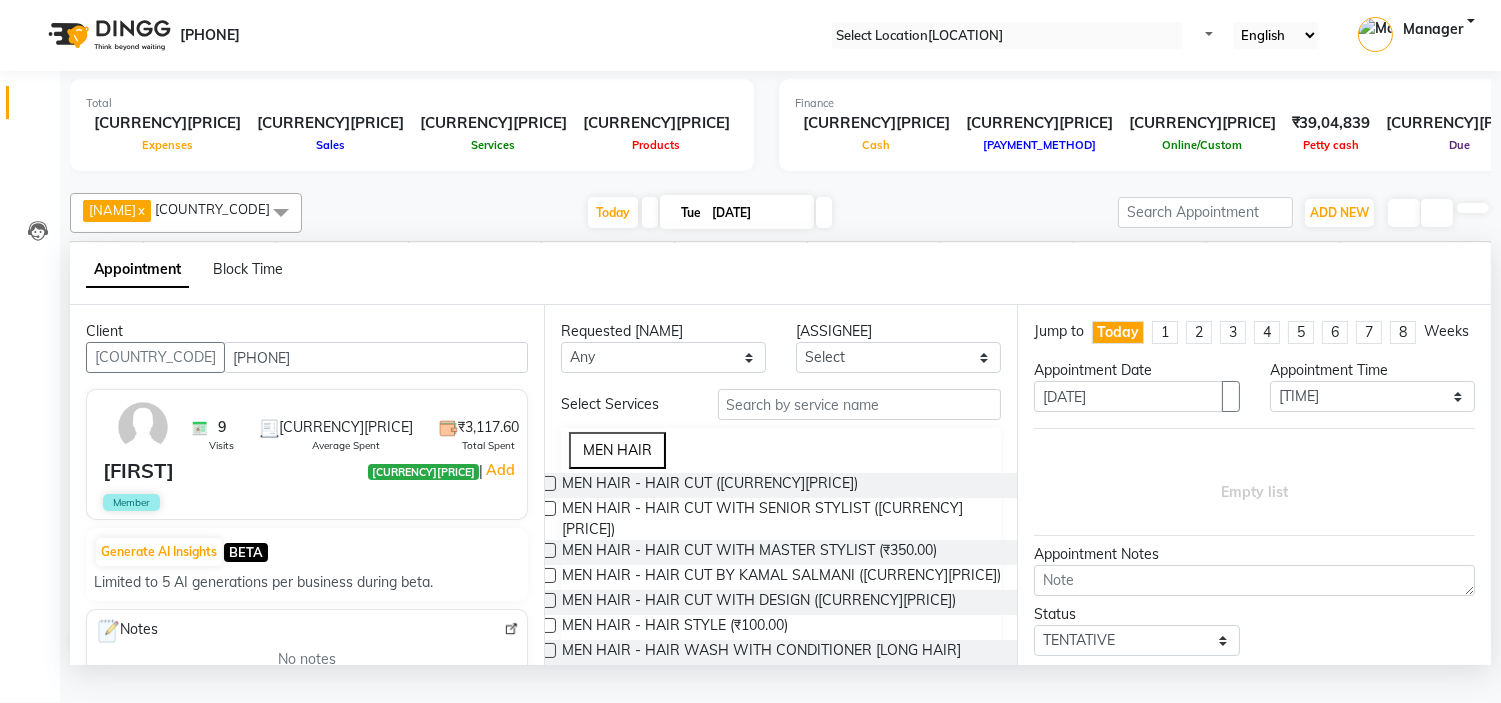 click at bounding box center (548, 483) 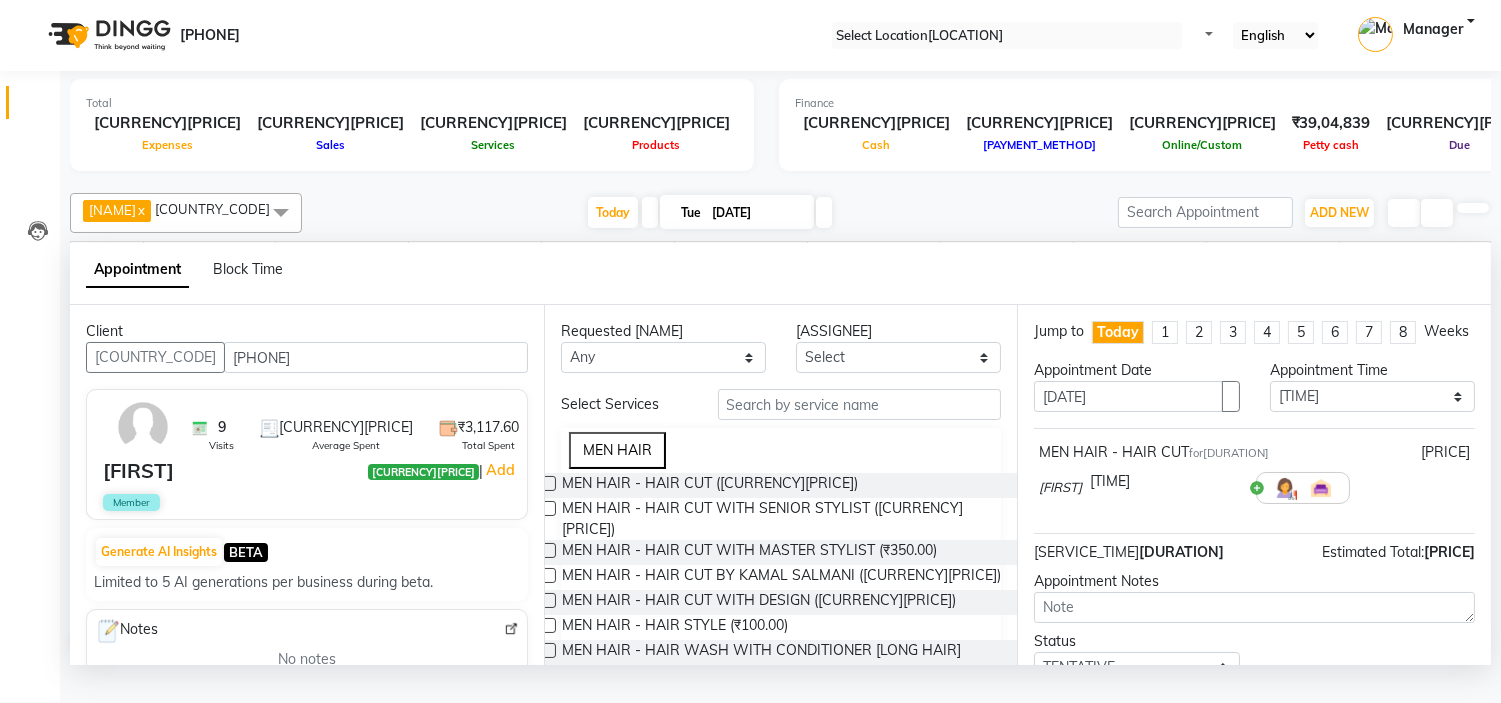 click at bounding box center (548, 508) 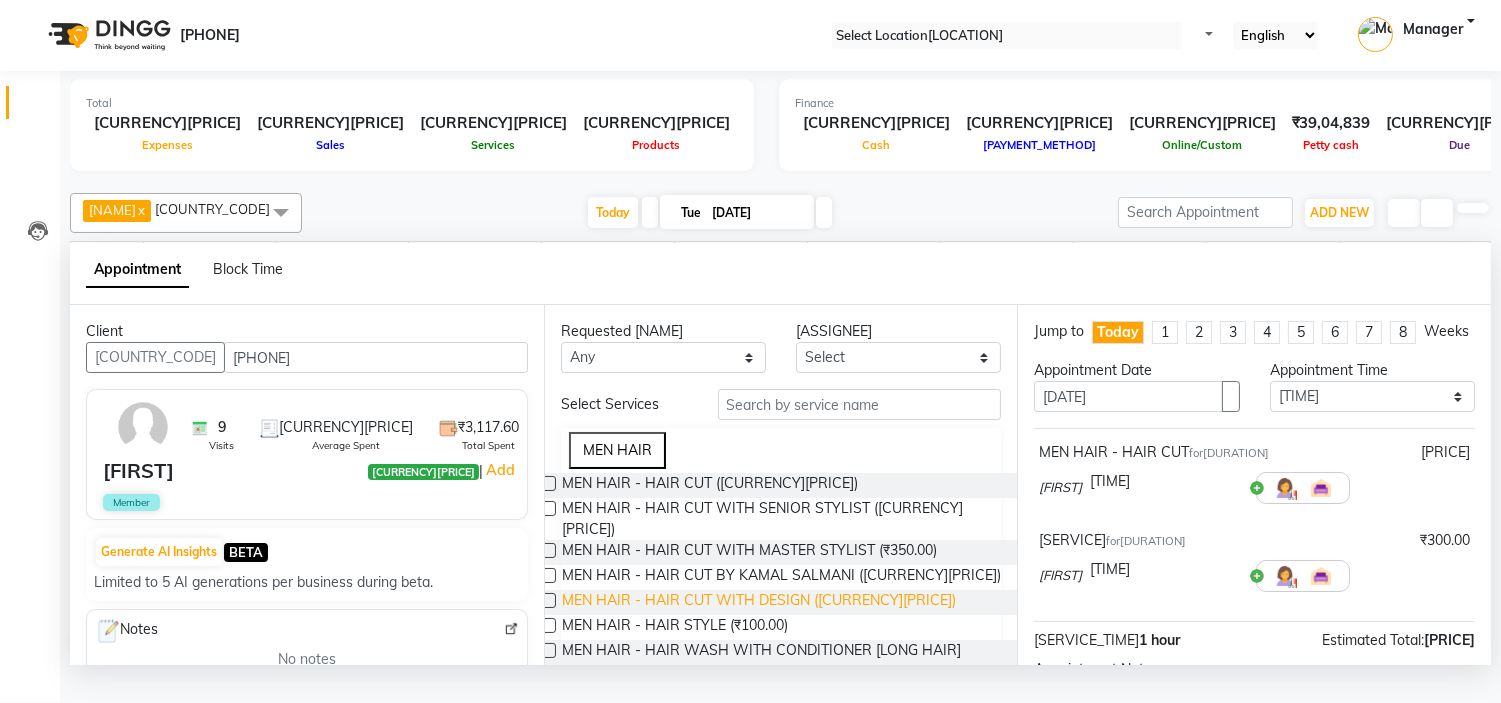 scroll, scrollTop: 111, scrollLeft: 0, axis: vertical 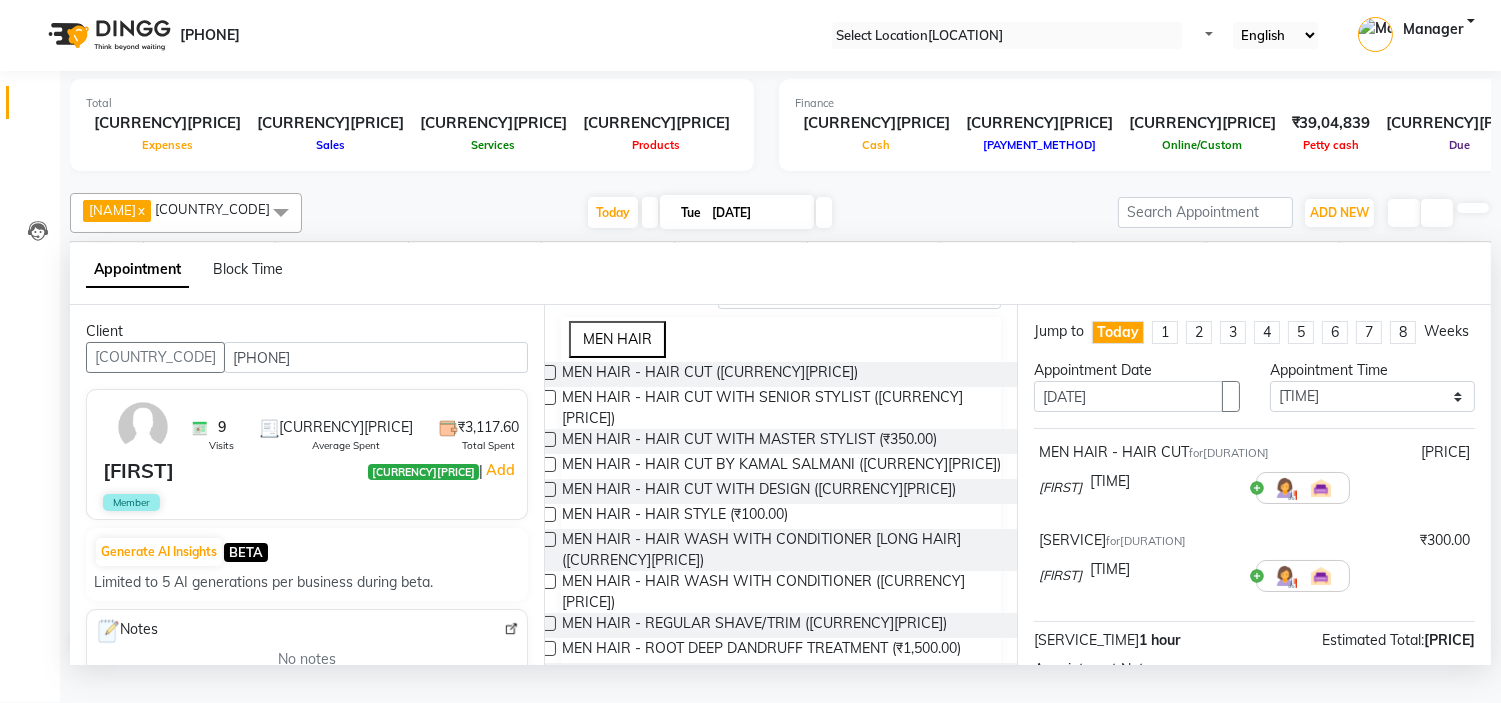 click at bounding box center (548, 623) 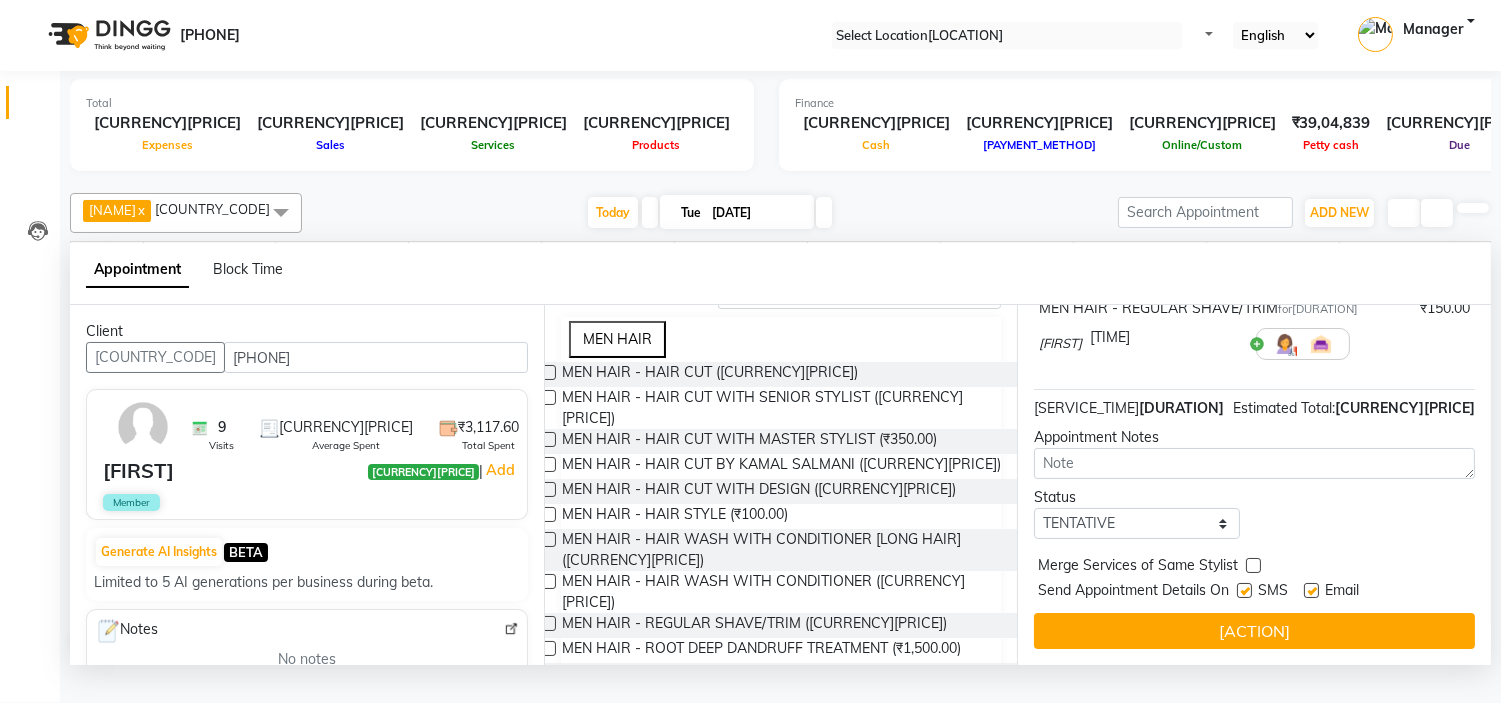 scroll, scrollTop: 390, scrollLeft: 0, axis: vertical 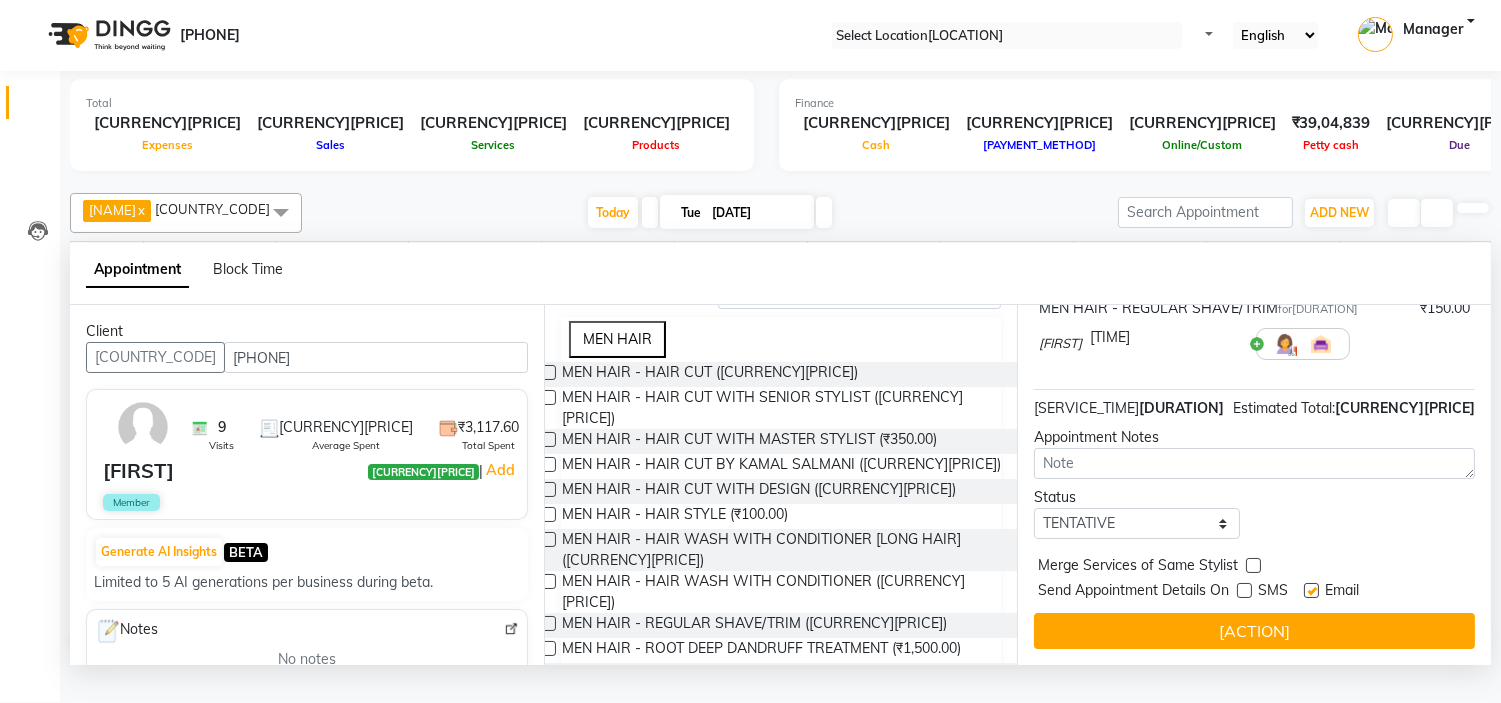 click at bounding box center [1311, 590] 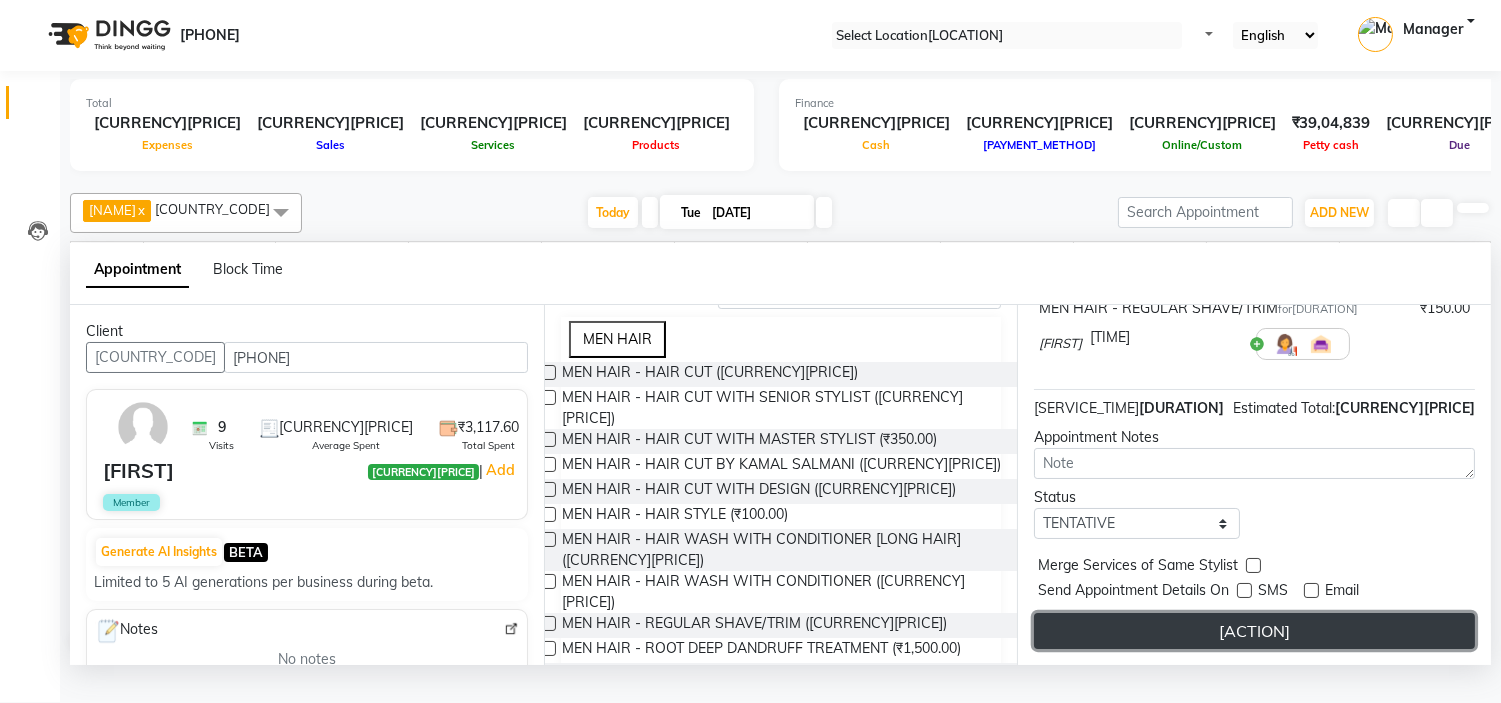 click on "Book" at bounding box center [1254, 631] 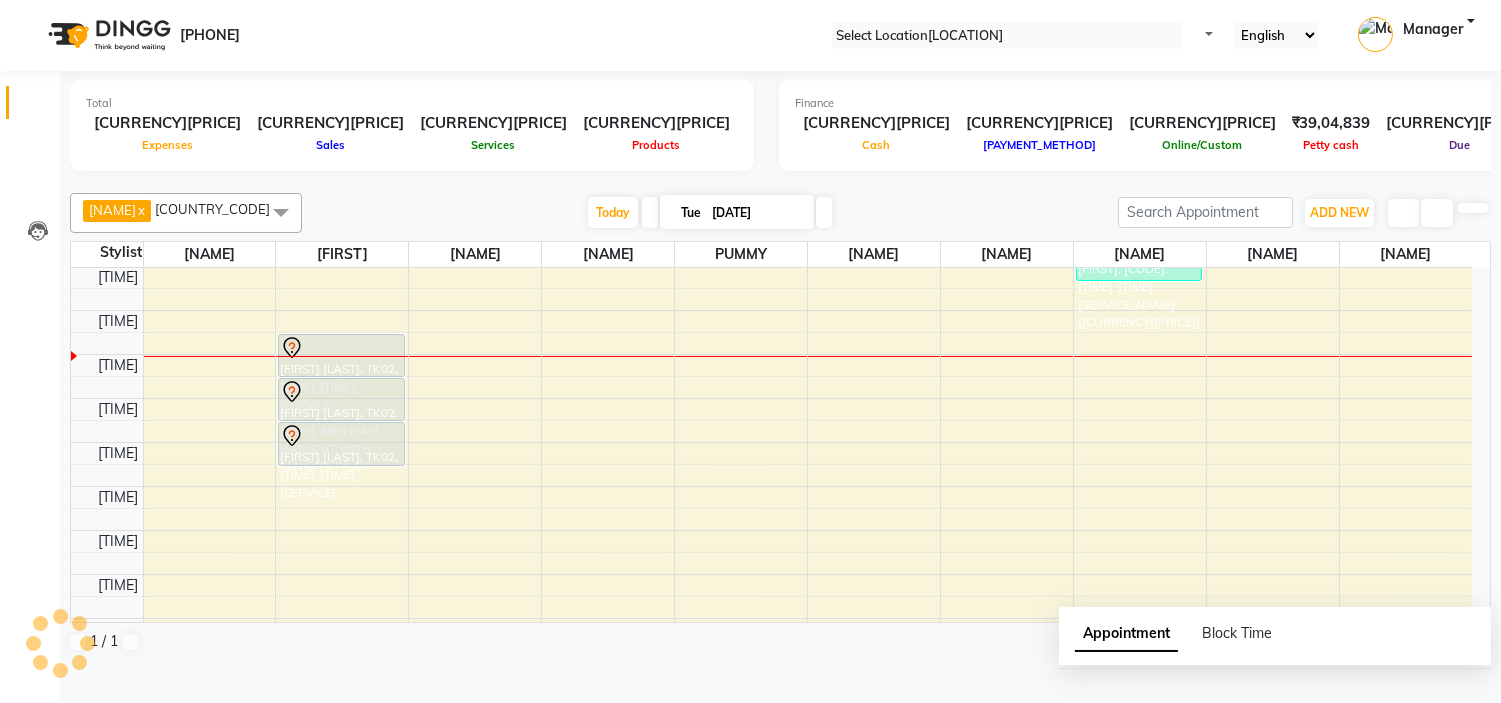 scroll, scrollTop: 0, scrollLeft: 0, axis: both 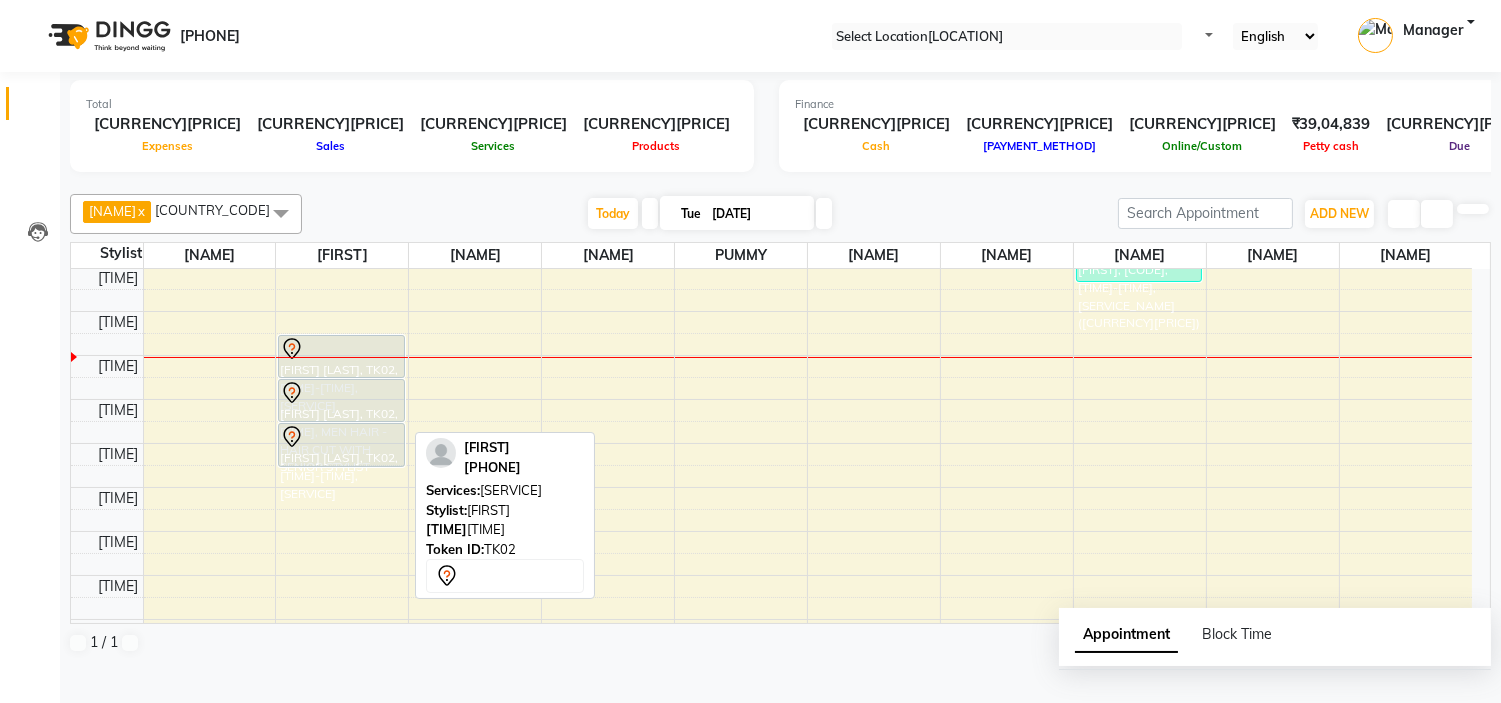 click at bounding box center [292, 393] 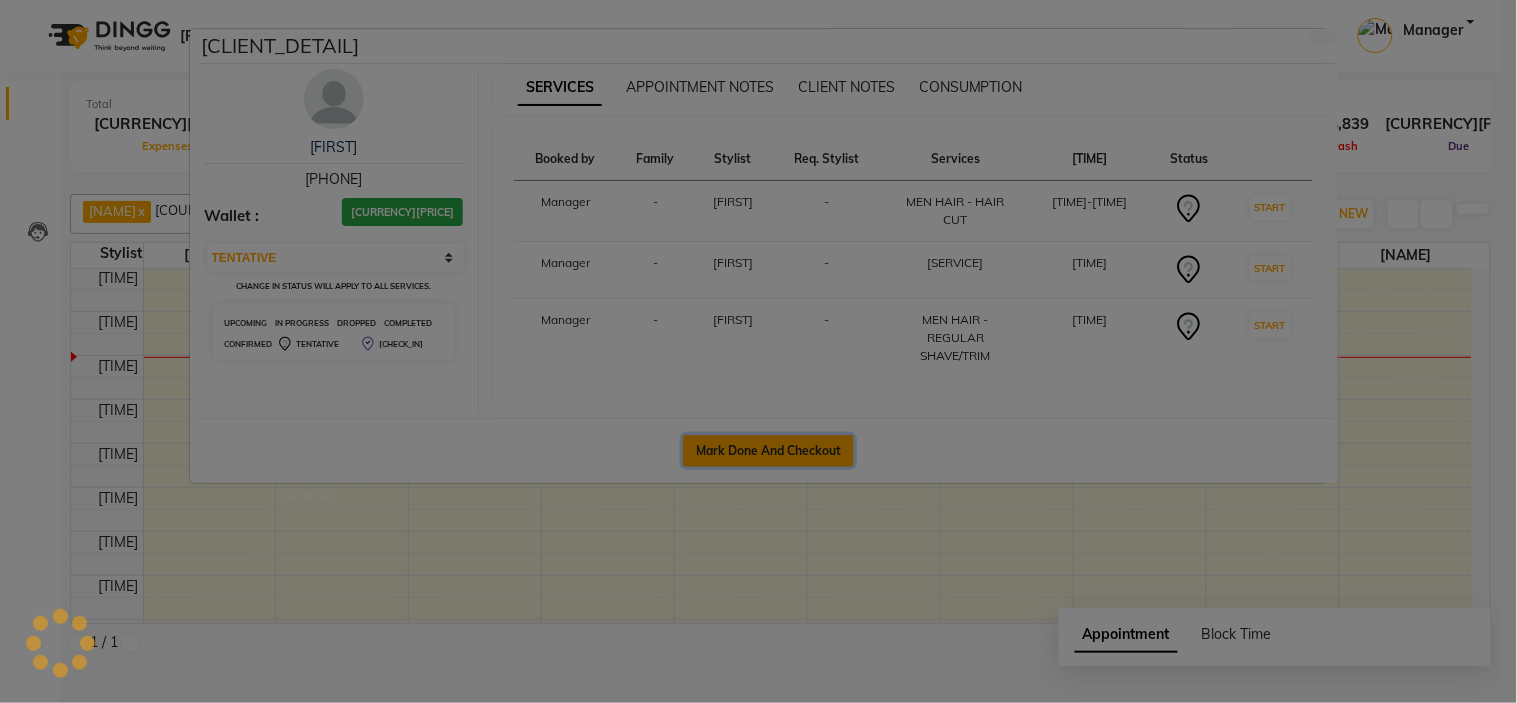 click on "Mark Done And Checkout" at bounding box center [768, 451] 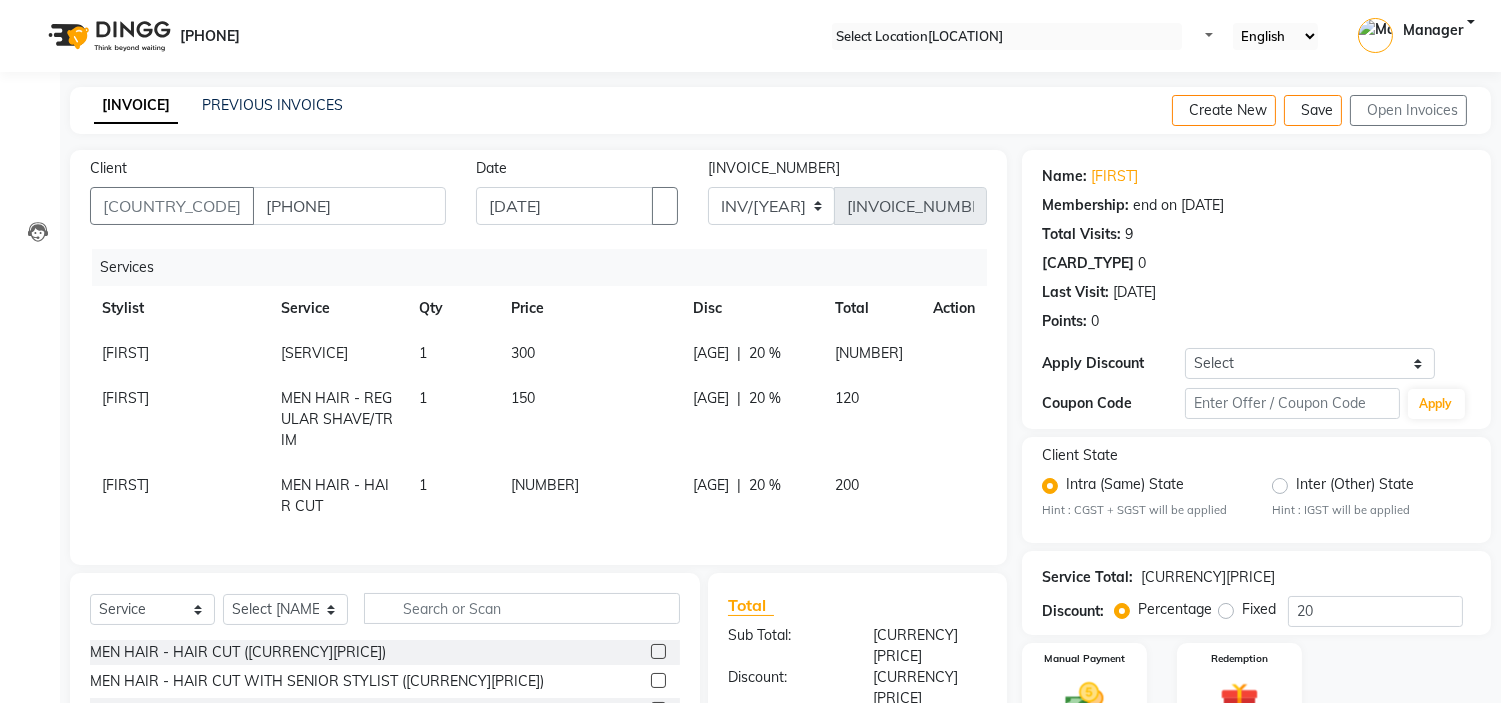click at bounding box center [941, 343] 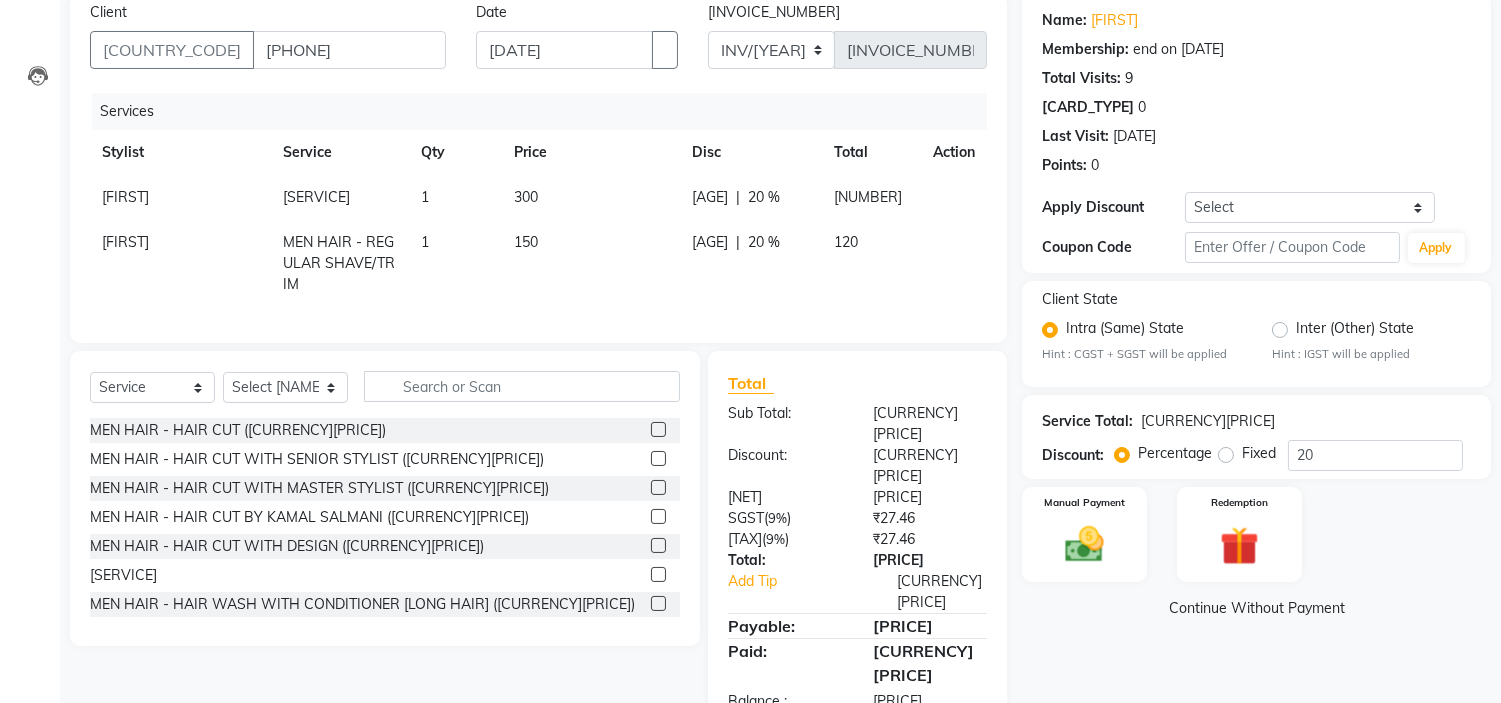 scroll, scrollTop: 186, scrollLeft: 0, axis: vertical 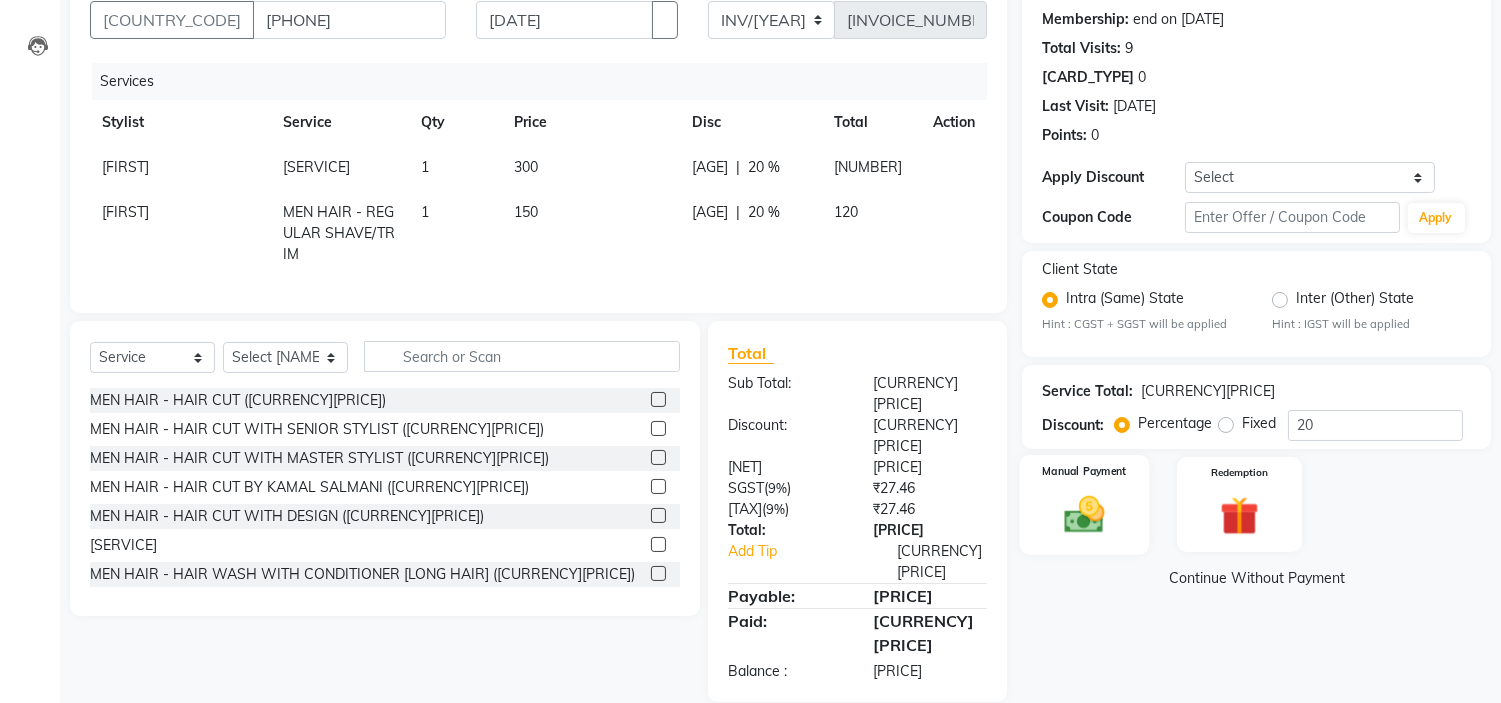 click on "Manual Payment" at bounding box center (1085, 504) 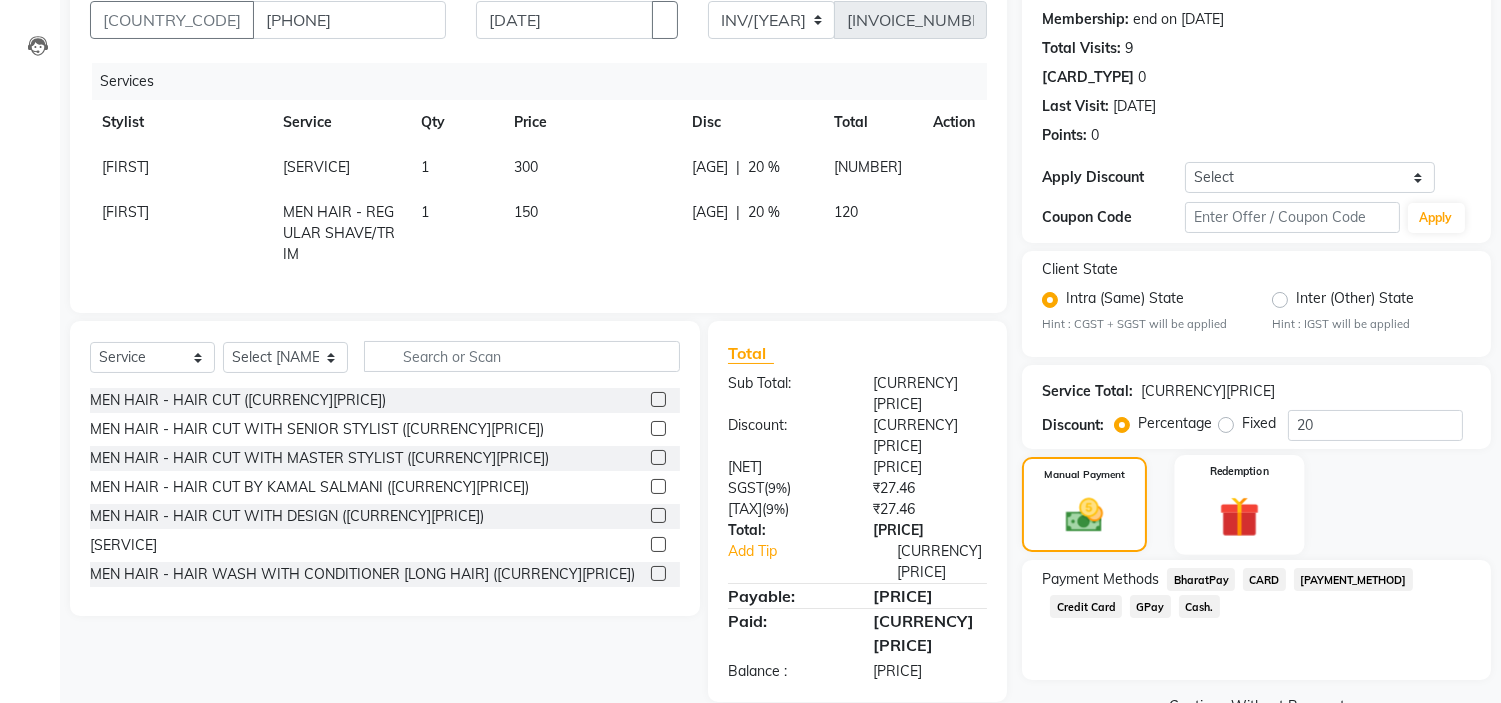 scroll, scrollTop: 240, scrollLeft: 0, axis: vertical 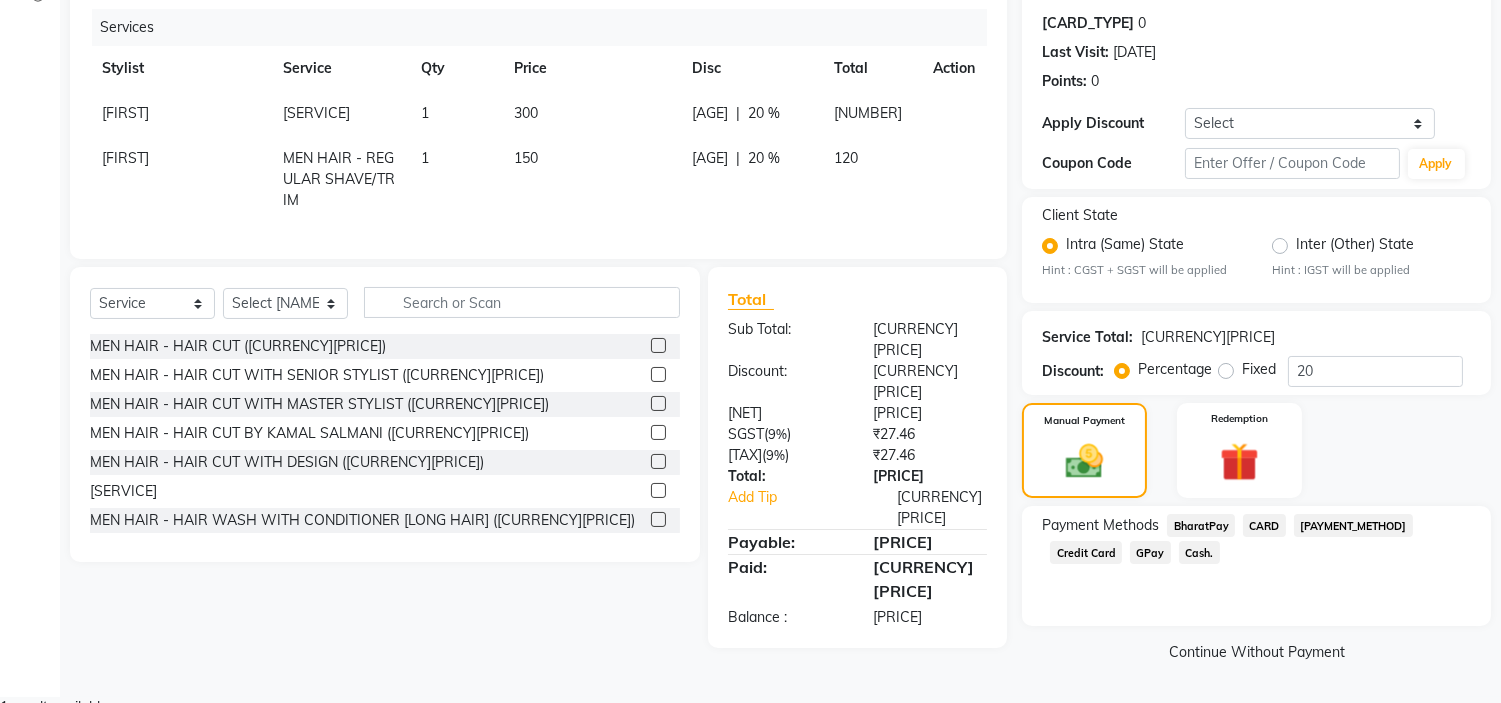 click on "[PAYMENT_METHOD]" at bounding box center (1201, 525) 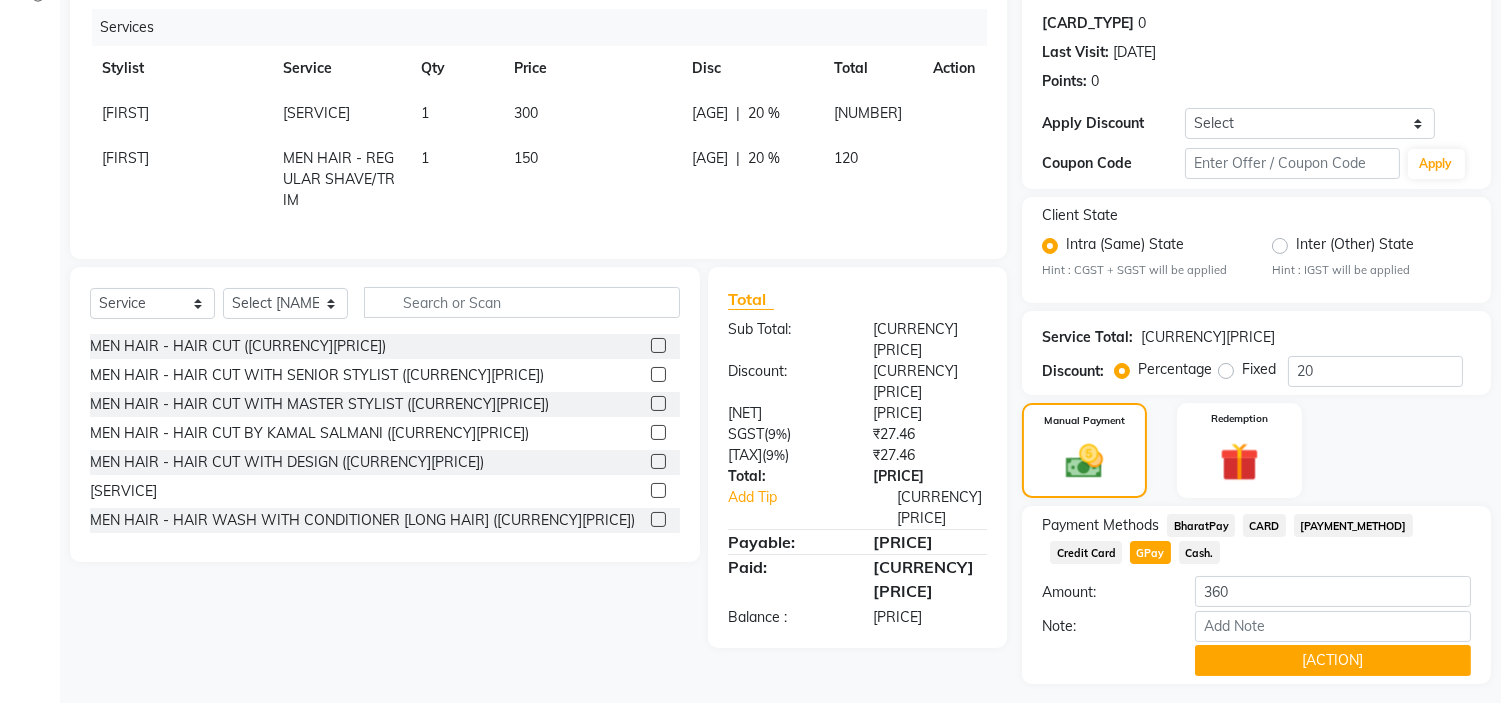 scroll, scrollTop: 296, scrollLeft: 0, axis: vertical 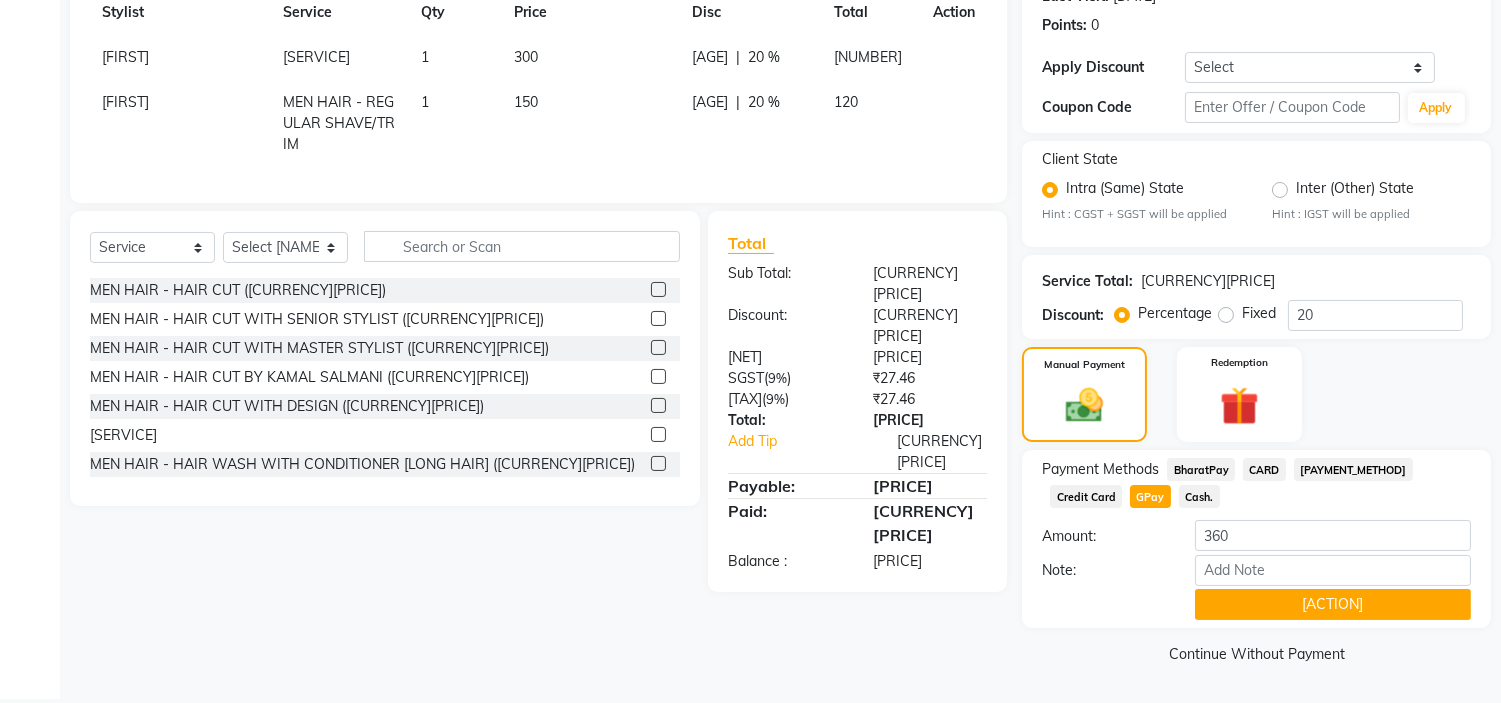 click on "Client +91 98******02 Date 01-07-2025 Invoice Number INV/25-26 V/2025-26 0696 Services Stylist Service Qty Price Disc Total Action SALMAN MEN HAIR - HAIR CUT WITH SENIOR STYLIST 1 300 60 F | 20 % 240 SALMAN MEN HAIR - REGULAR SHAVE/TRIM 1 150 30 F | 20 % 120 Select  Service  Product  Membership  Package Voucher Prepaid Gift Card  Select Stylist ALIM AZAD KAMAL SALMANI KASHISH Manager PRIYA PUMMY RAJA  SALMAN SHAKIR  SUDHIR SUJATA TALIB UMAR MEN HAIR - HAIR CUT (₹250)  MEN HAIR - HAIR CUT WITH SENIOR STYLIST (₹300)  MEN HAIR - HAIR CUT WITH MASTER STYLIST (₹350)  MEN HAIR - HAIR CUT BY KAMAL SALMANI (₹500)  MEN HAIR - HAIR CUT WITH DESIGN (₹300)  MEN HAIR - HAIR STYLE (₹100)  MEN HAIR - HAIR WASH WITH CONDITIONER [LONG HAIR] (₹150)  MEN HAIR - HAIR WASH WITH CONDITIONER (₹250)  MEN HAIR - REGULAR SHAVE/TRIM (₹150)  MEN HAIR - ROOT DEEP DANDRUFF TREATMENT (₹1500)  MEN HAIR - ROOT DEEP HAIR FALL TREATMENT (₹1800)  MEN HAIR - ANTI DANDRUFF TREATMENT (₹1200)  MEN HAIR - AMINEXIL (₹1000)" at bounding box center (538, 261) 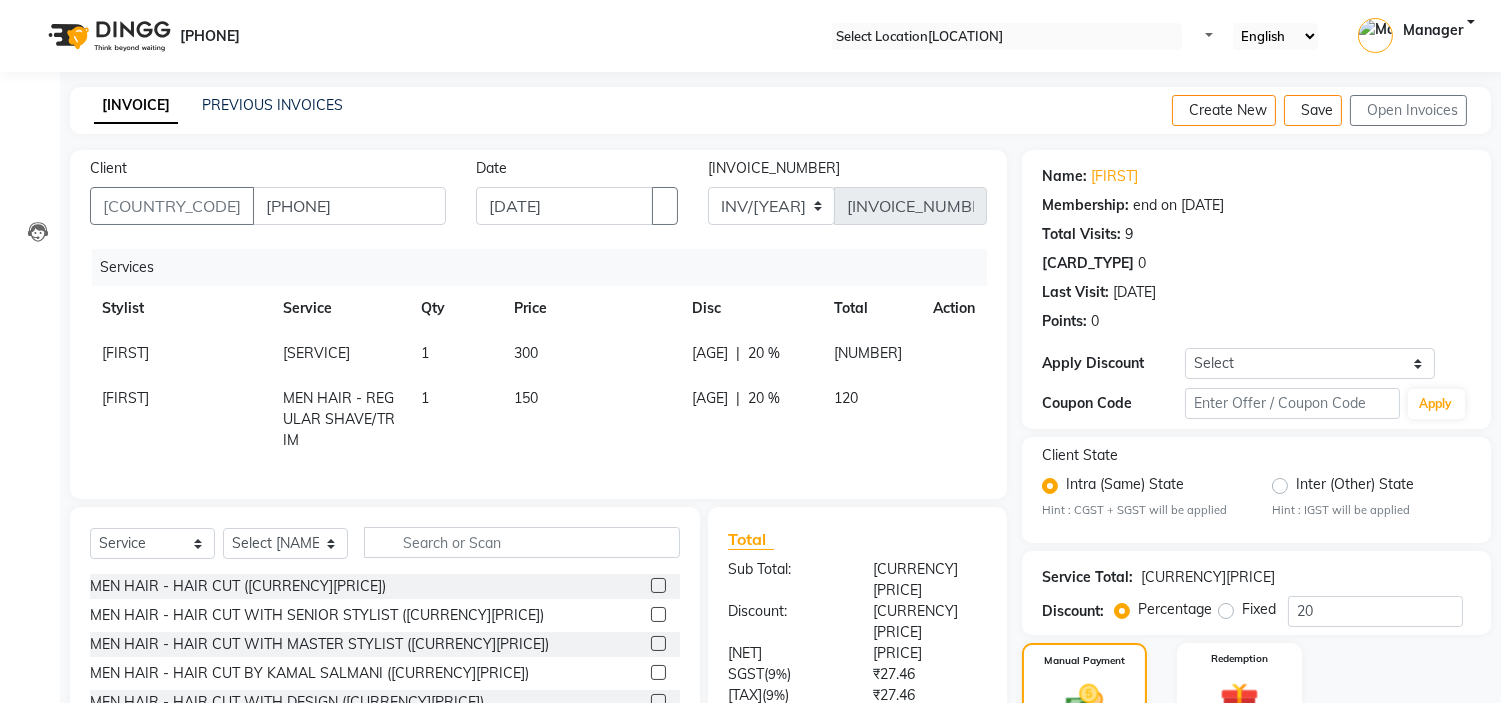 click on "Create New   Save   Open Invoices" at bounding box center [1331, 110] 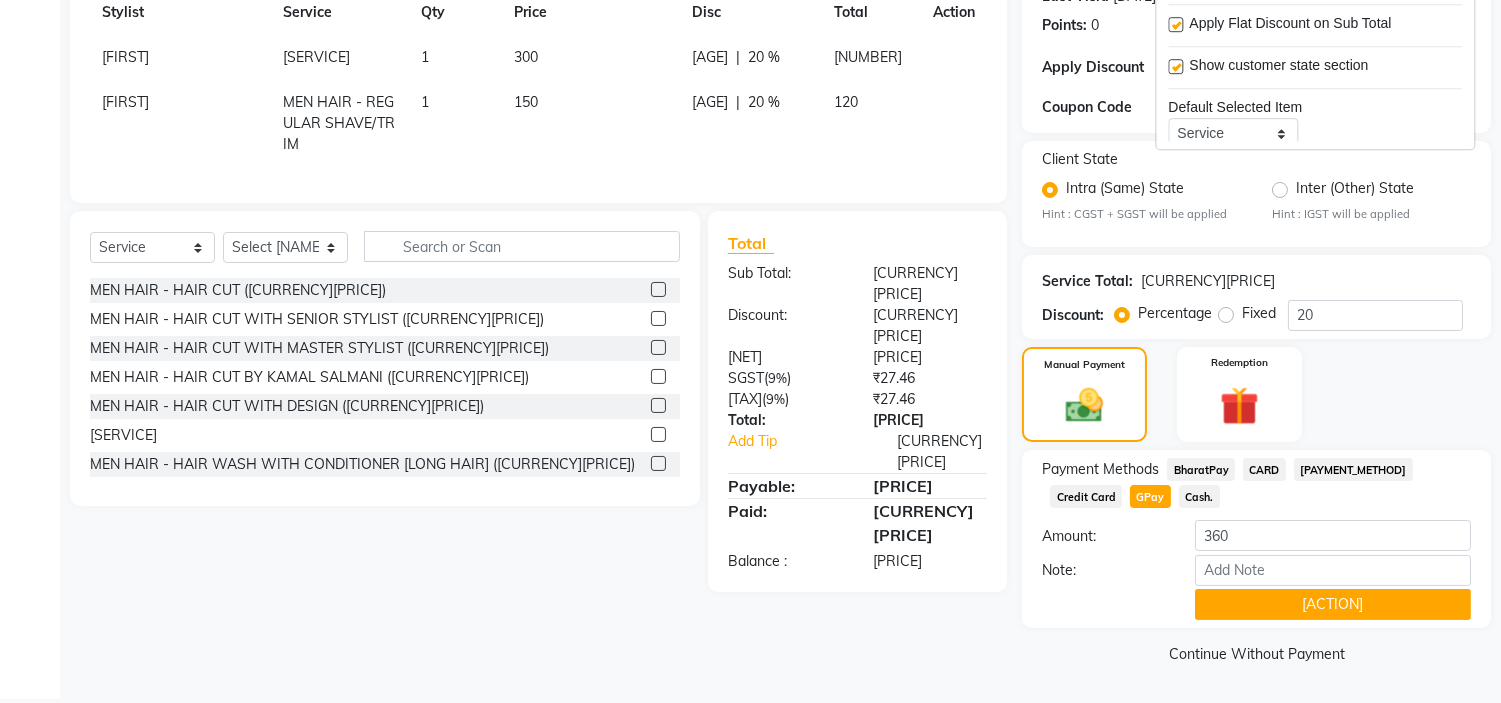 scroll, scrollTop: 0, scrollLeft: 0, axis: both 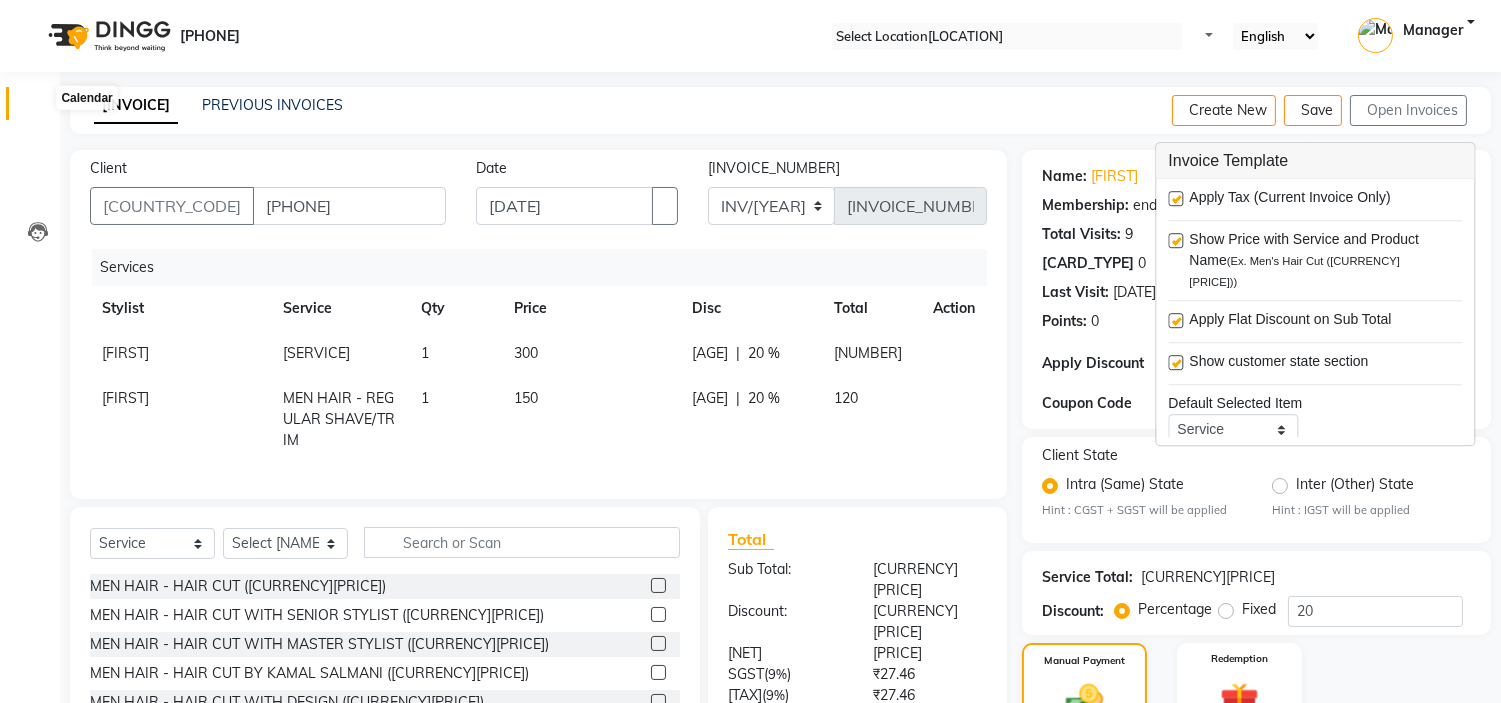 click at bounding box center (38, 108) 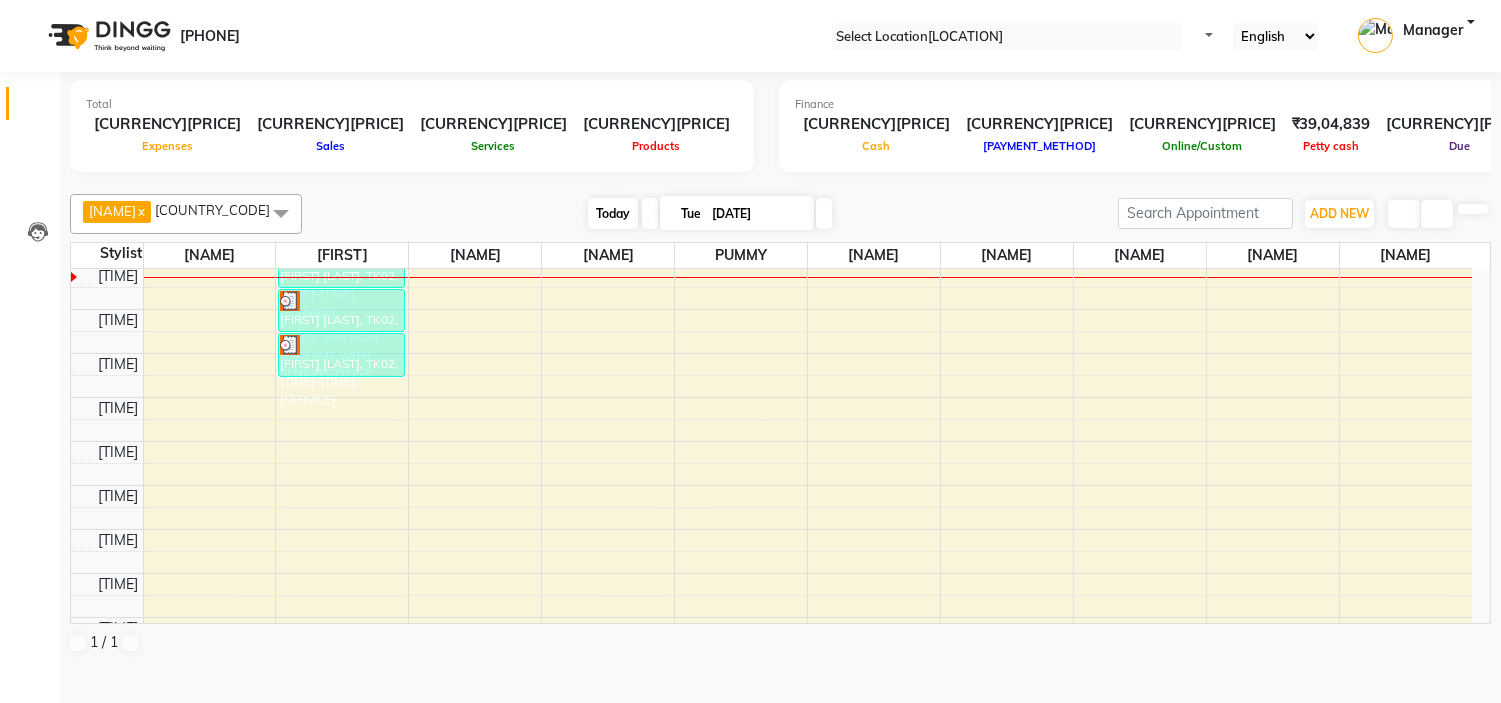 click on "Today" at bounding box center (613, 213) 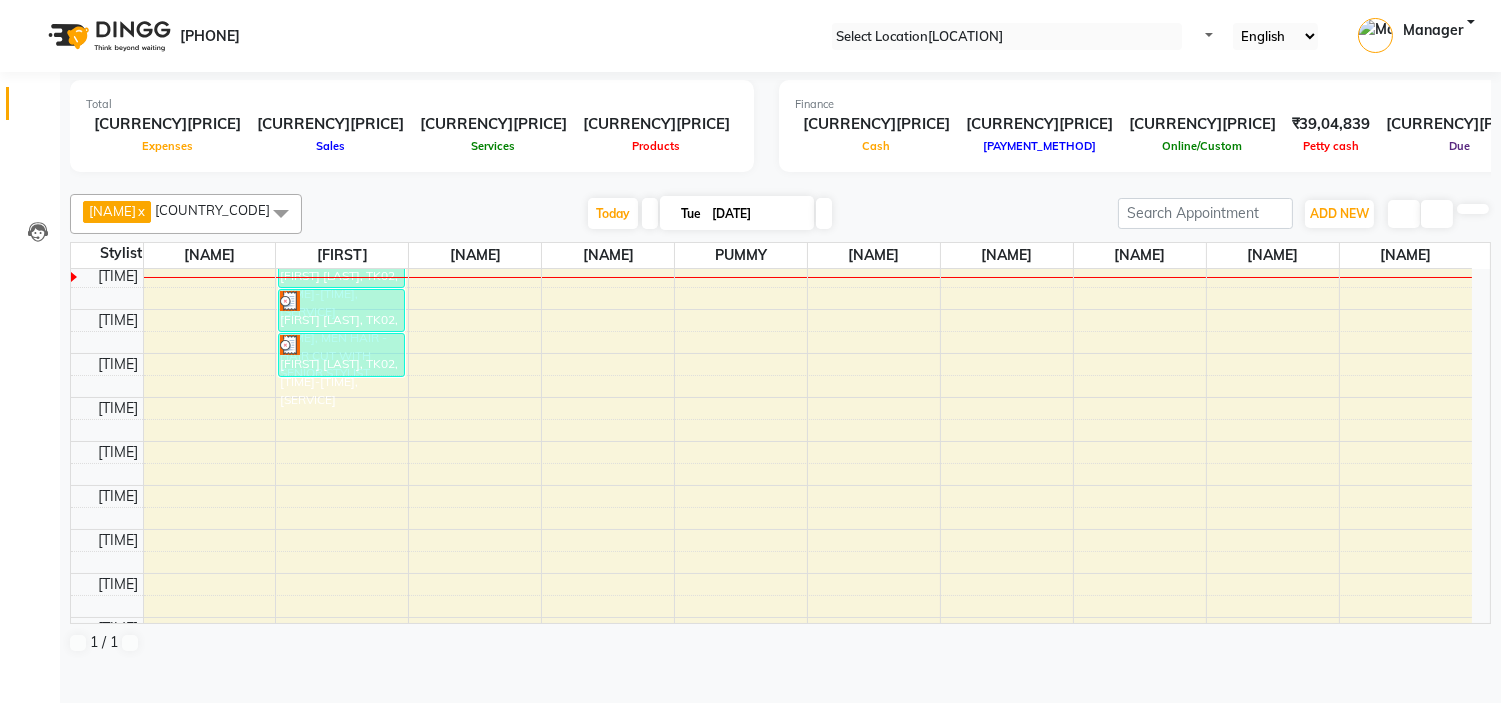 scroll, scrollTop: 355, scrollLeft: 0, axis: vertical 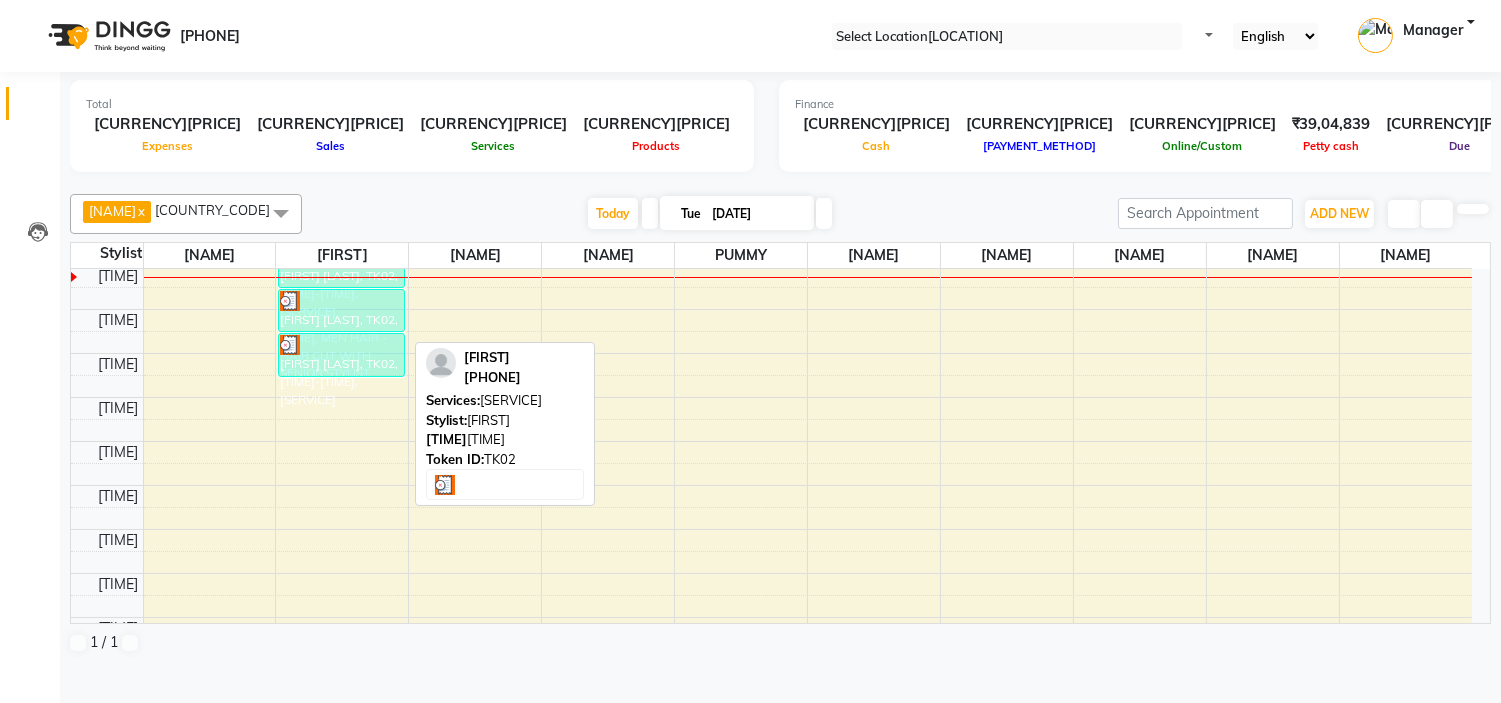 click on "[NAME], TK02, 01:15 PM-01:45 PM, MEN HAIR - HAIR CUT WITH SENIOR STYLIST" at bounding box center (341, 310) 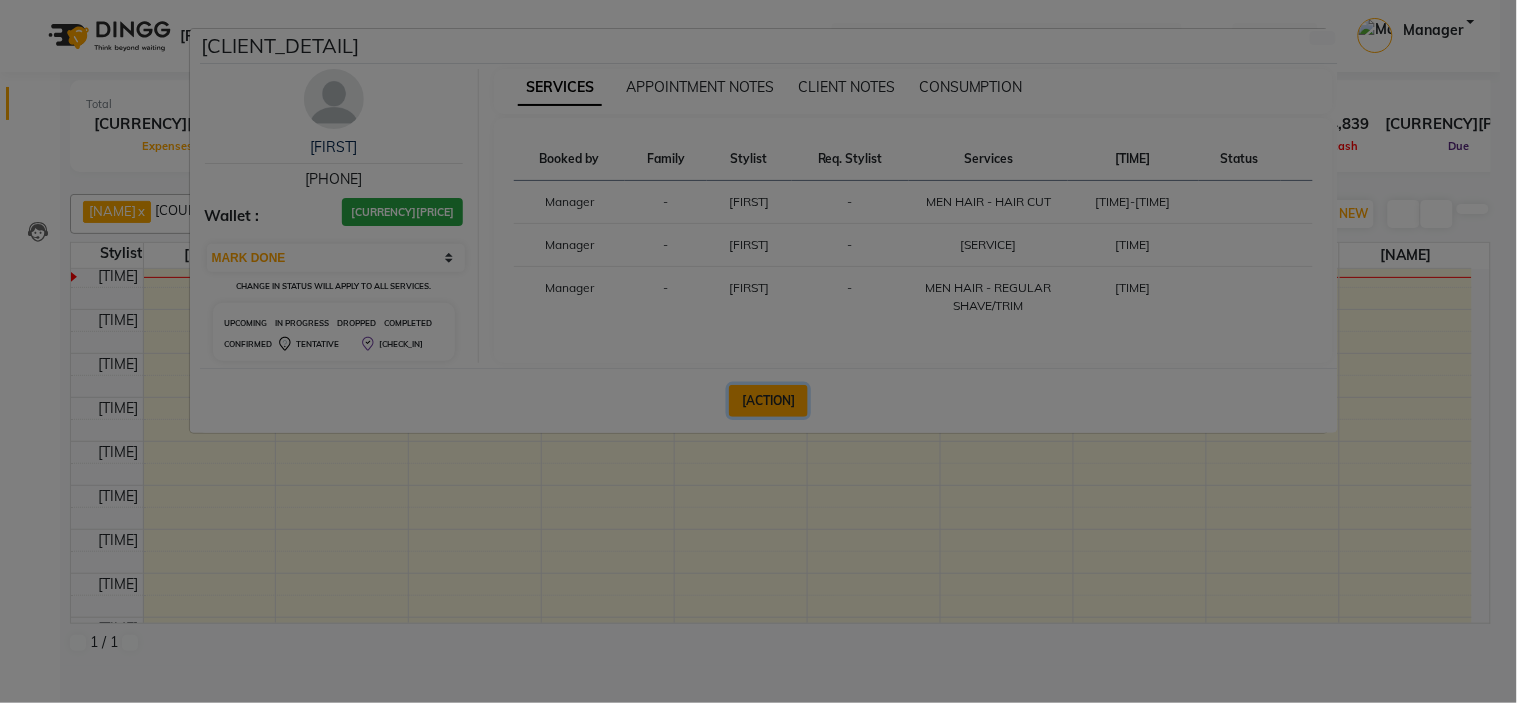 click on "Checkout" at bounding box center (768, 401) 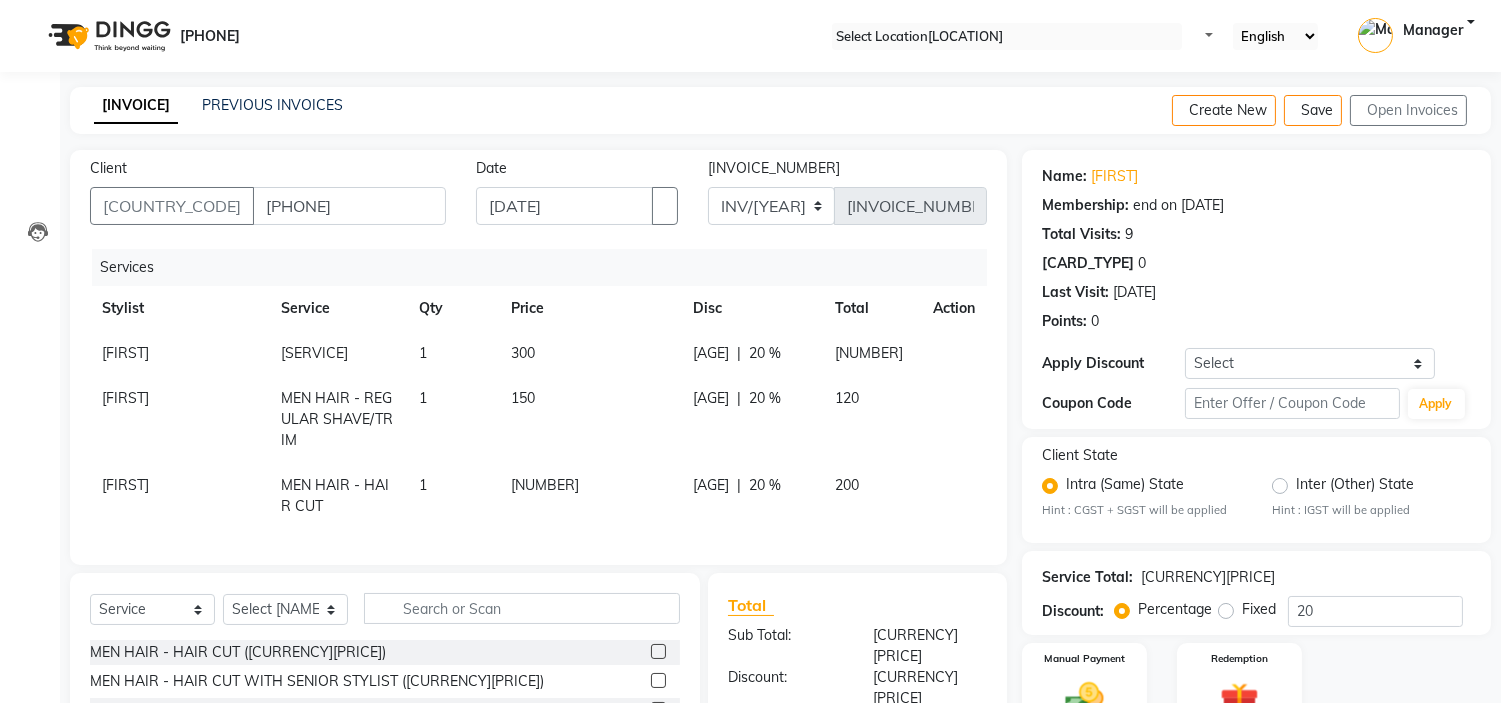 scroll, scrollTop: 252, scrollLeft: 0, axis: vertical 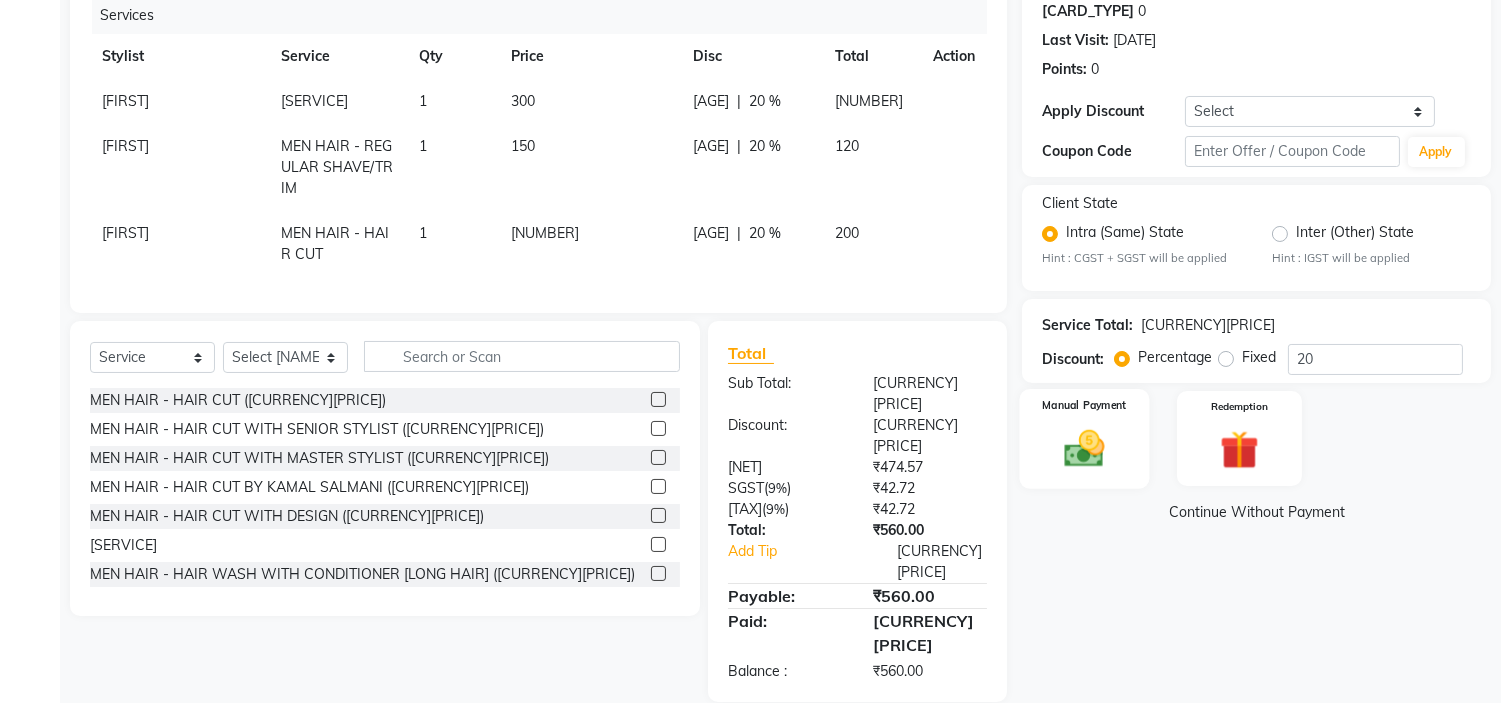 click at bounding box center (1085, 448) 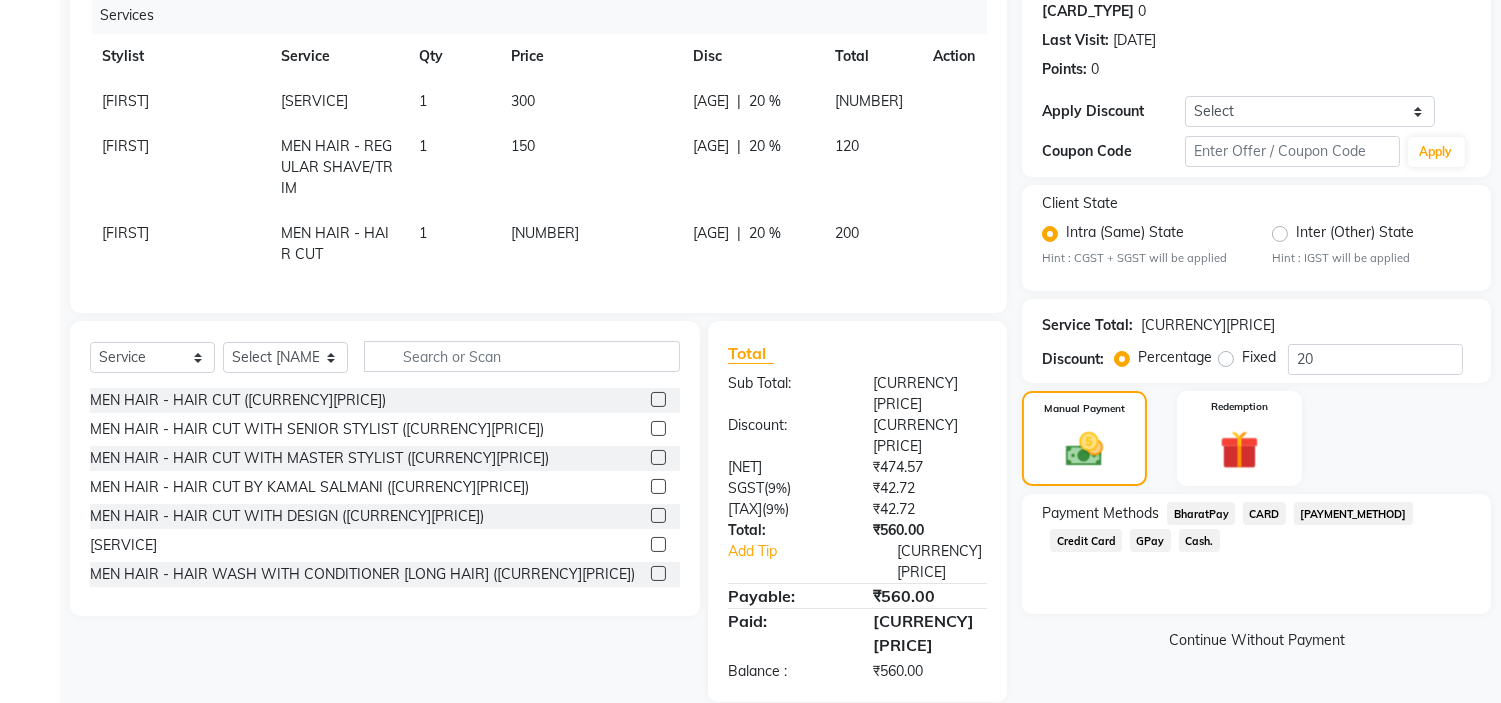 click at bounding box center [941, 91] 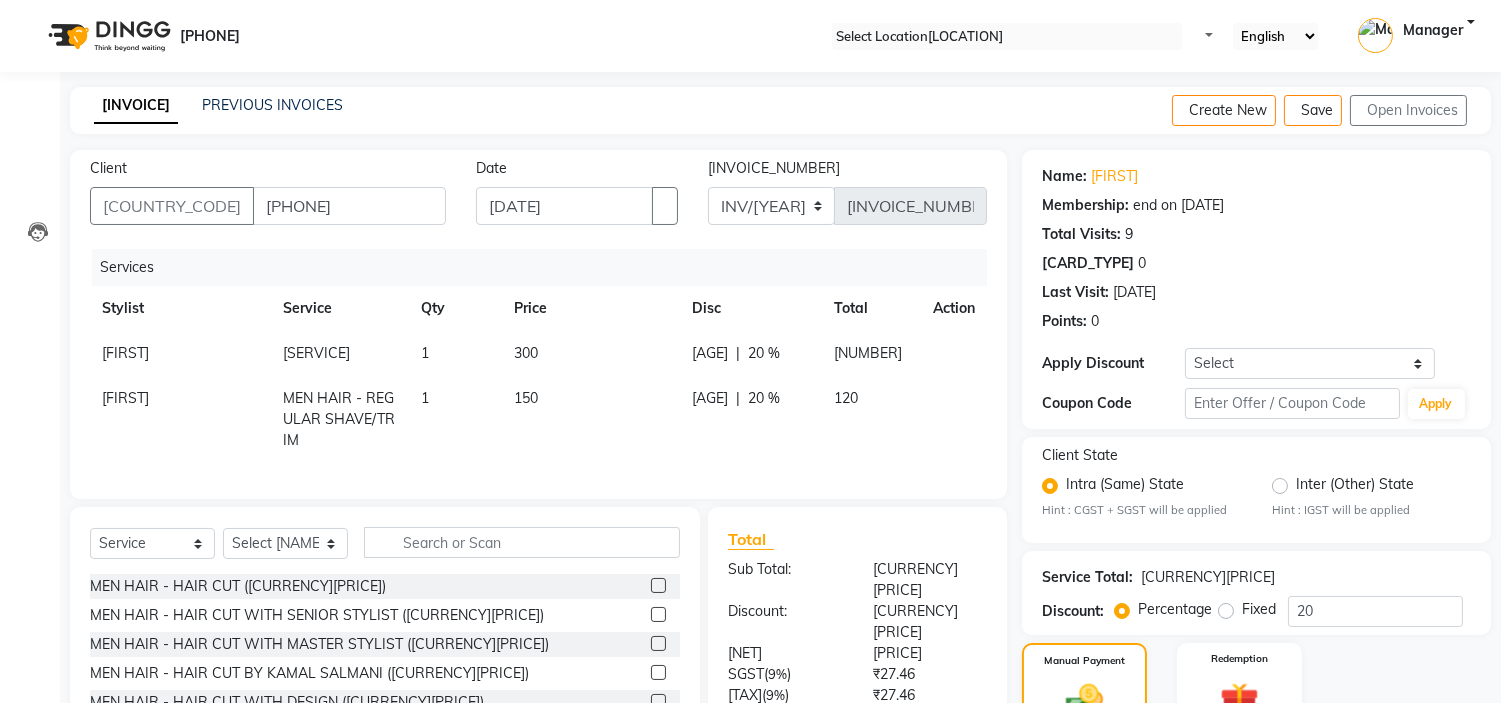 scroll, scrollTop: 240, scrollLeft: 0, axis: vertical 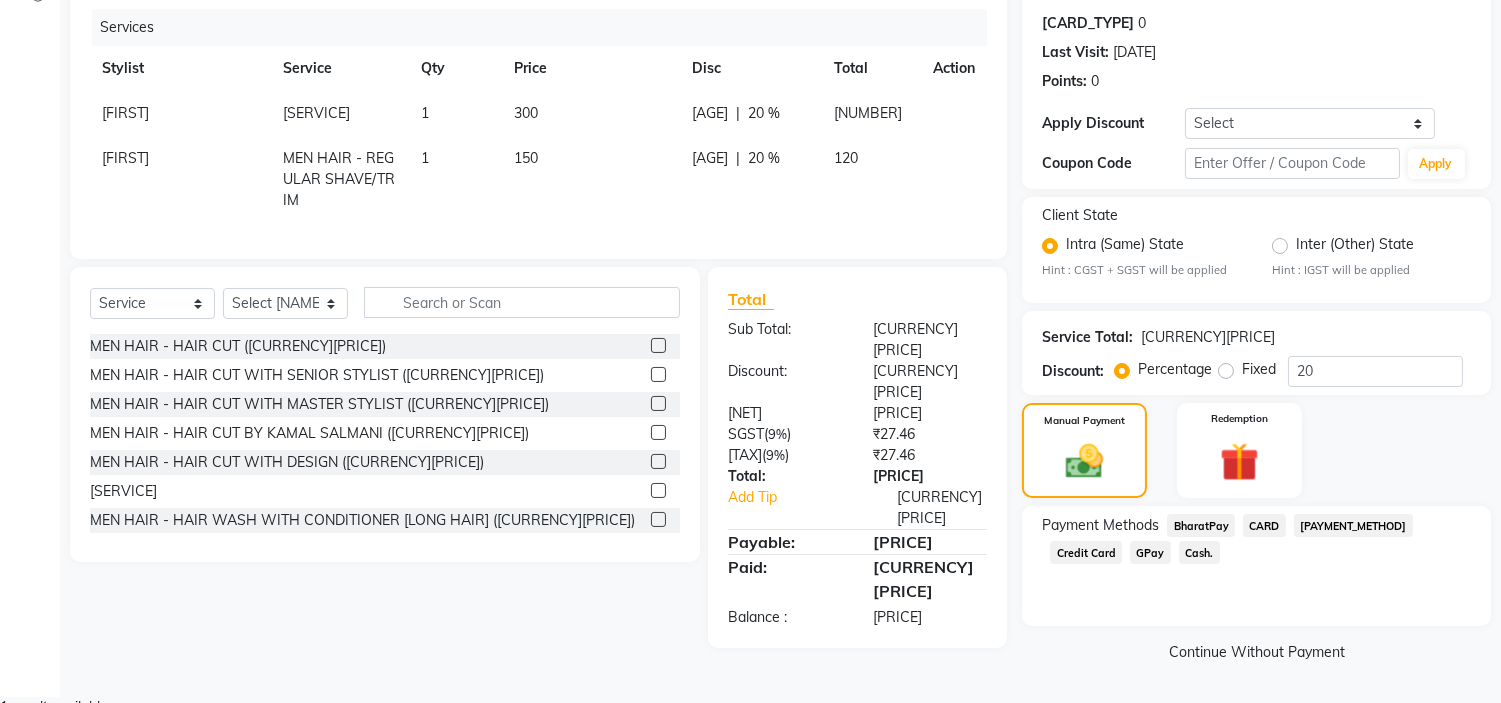 click on "[PAYMENT_METHOD]" at bounding box center (1201, 525) 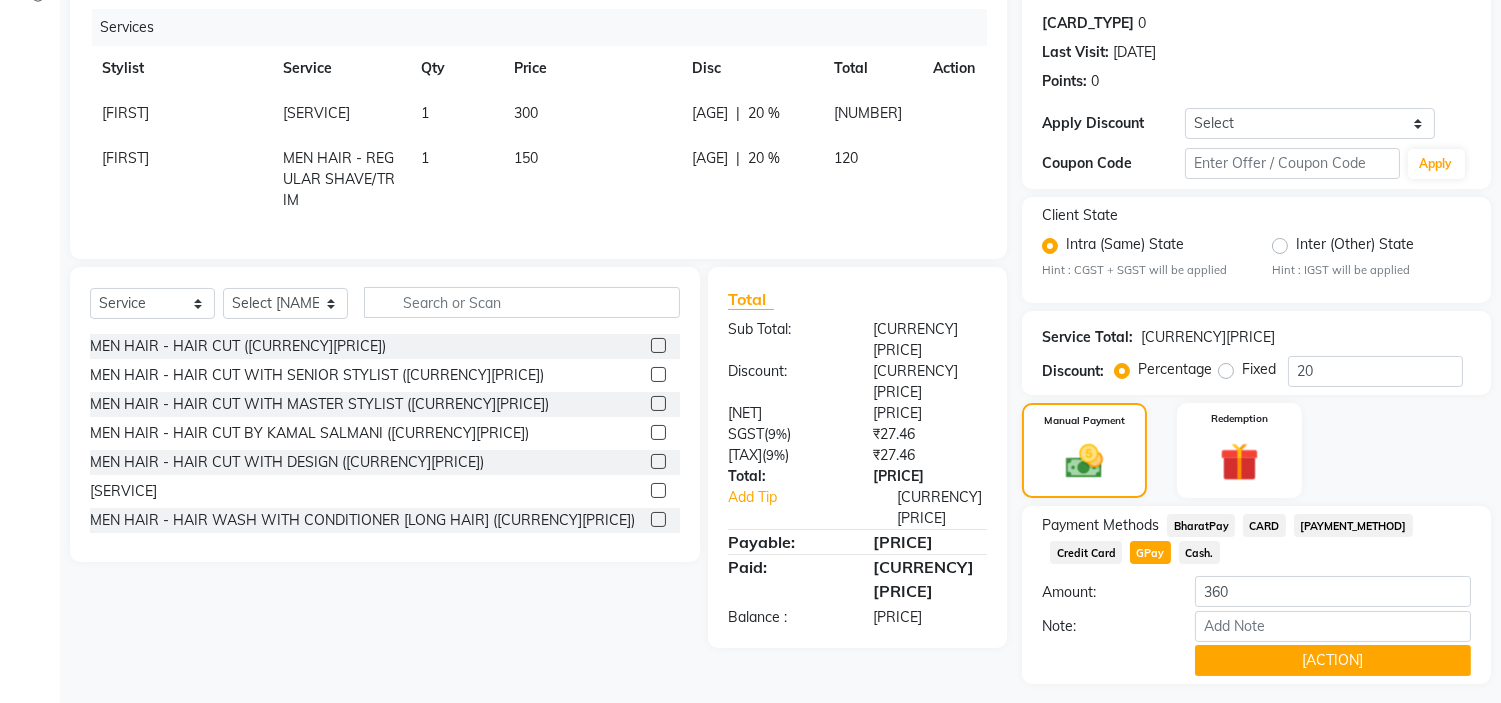 scroll, scrollTop: 296, scrollLeft: 0, axis: vertical 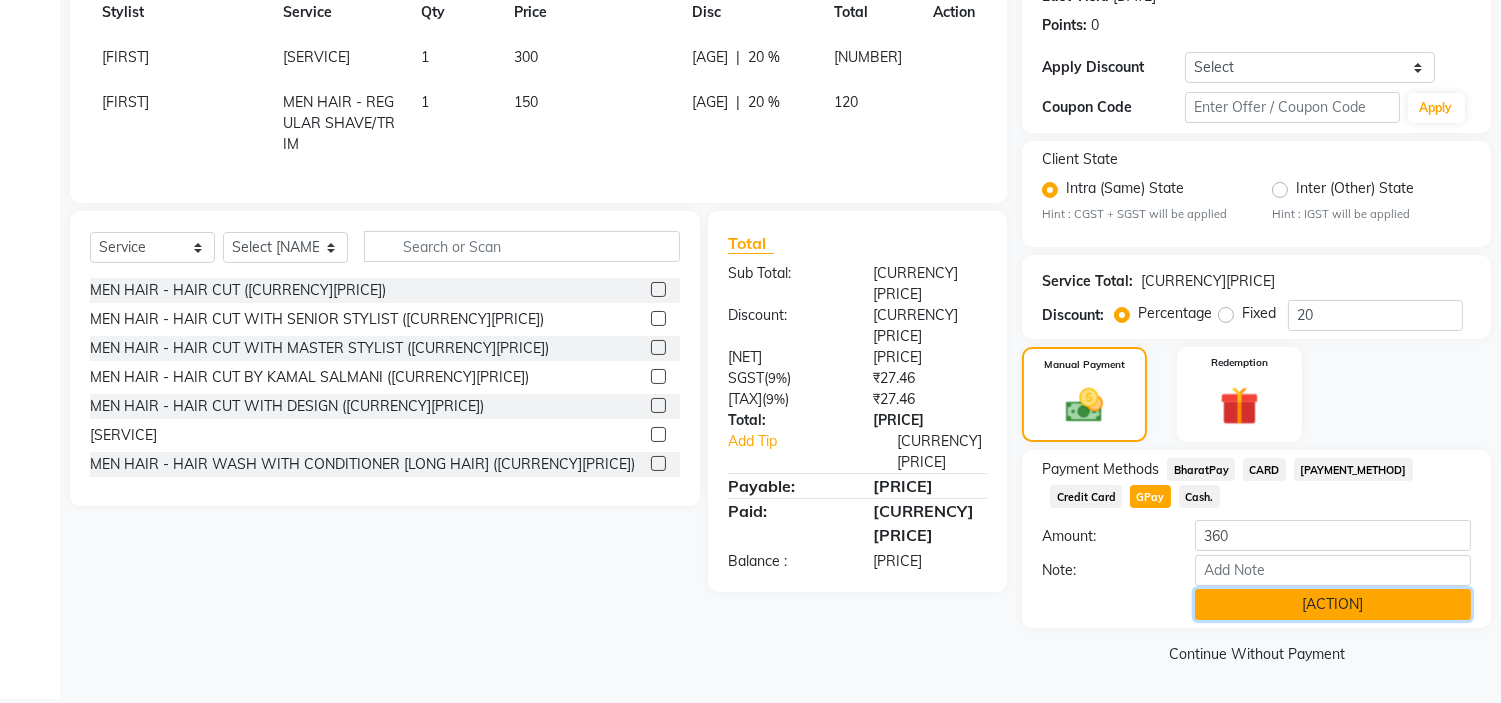 click on "Add Payment" at bounding box center [1333, 604] 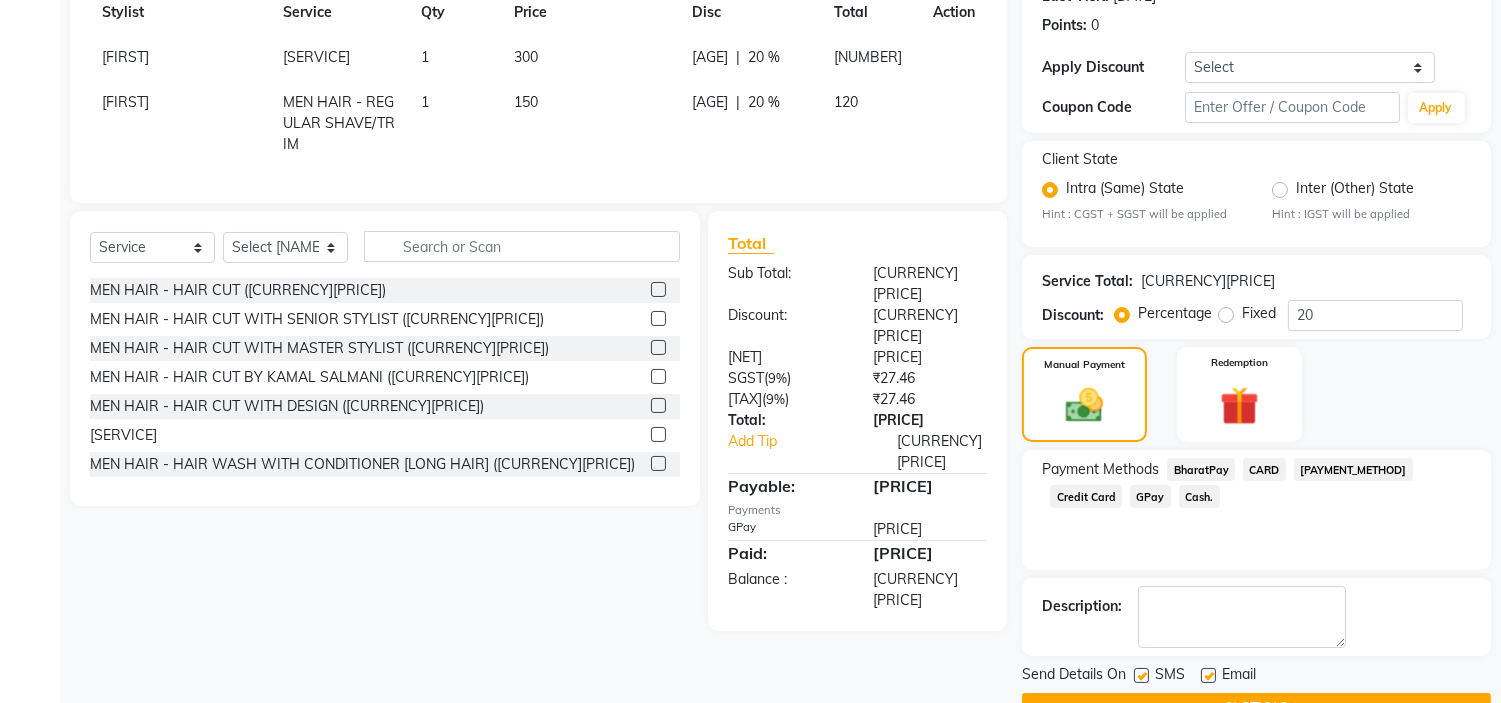 scroll, scrollTop: 353, scrollLeft: 0, axis: vertical 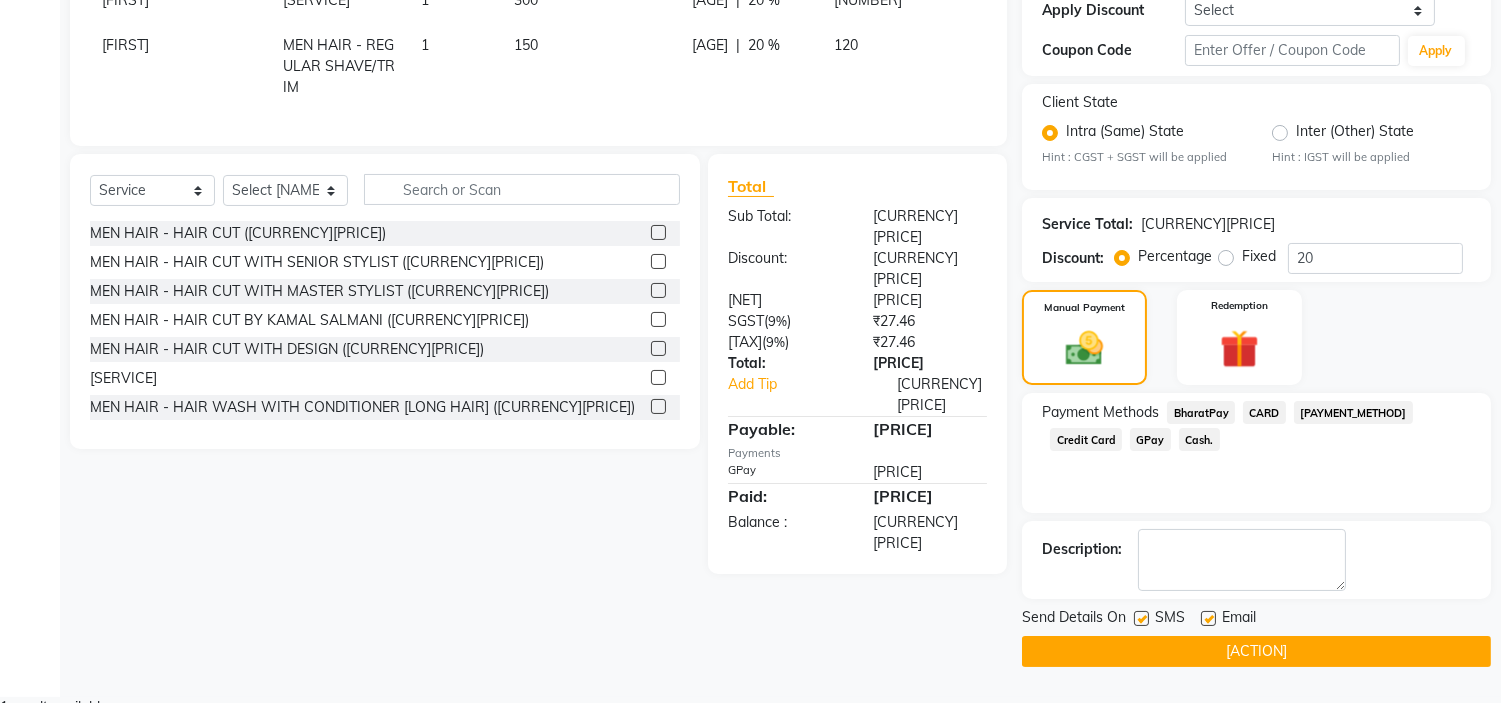 click at bounding box center [1208, 618] 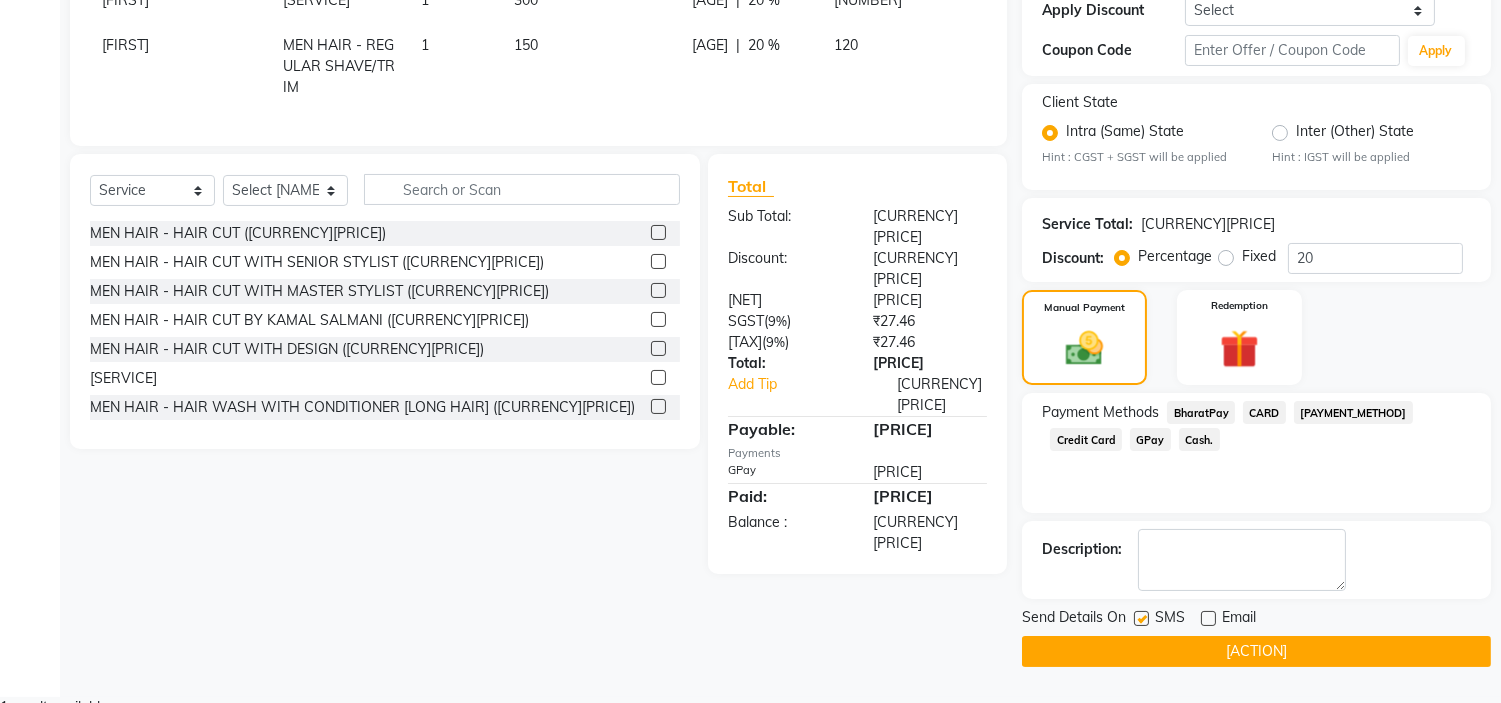click at bounding box center [1141, 618] 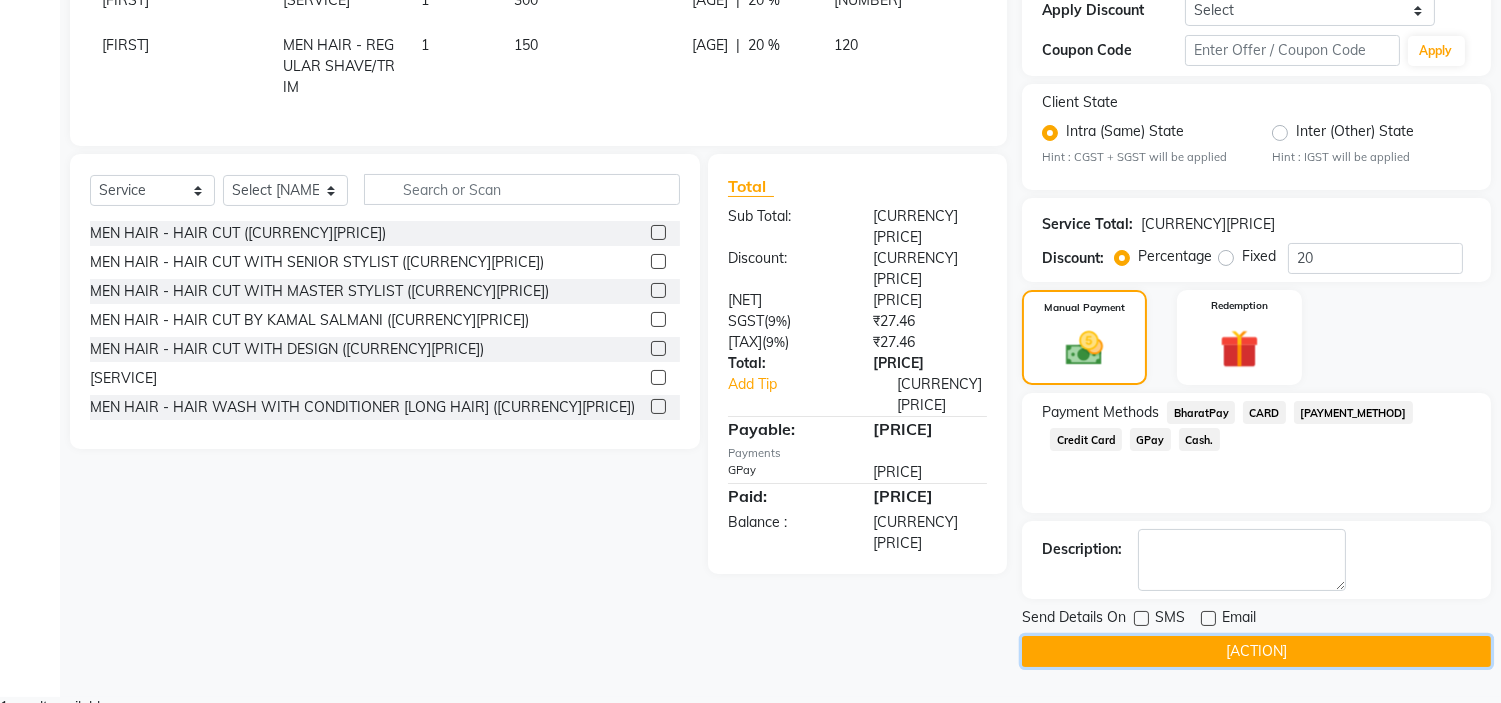 click on "Checkout" at bounding box center (1256, 651) 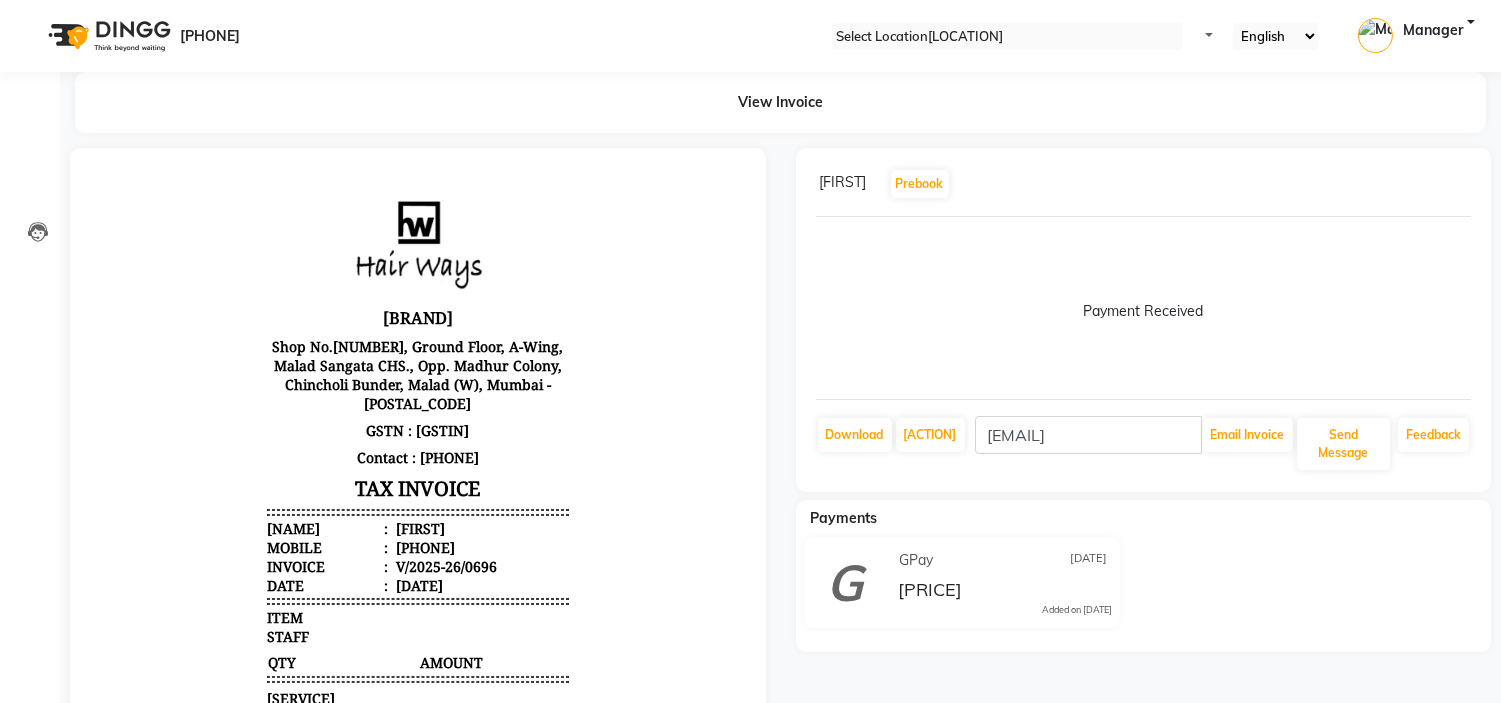 scroll, scrollTop: 0, scrollLeft: 0, axis: both 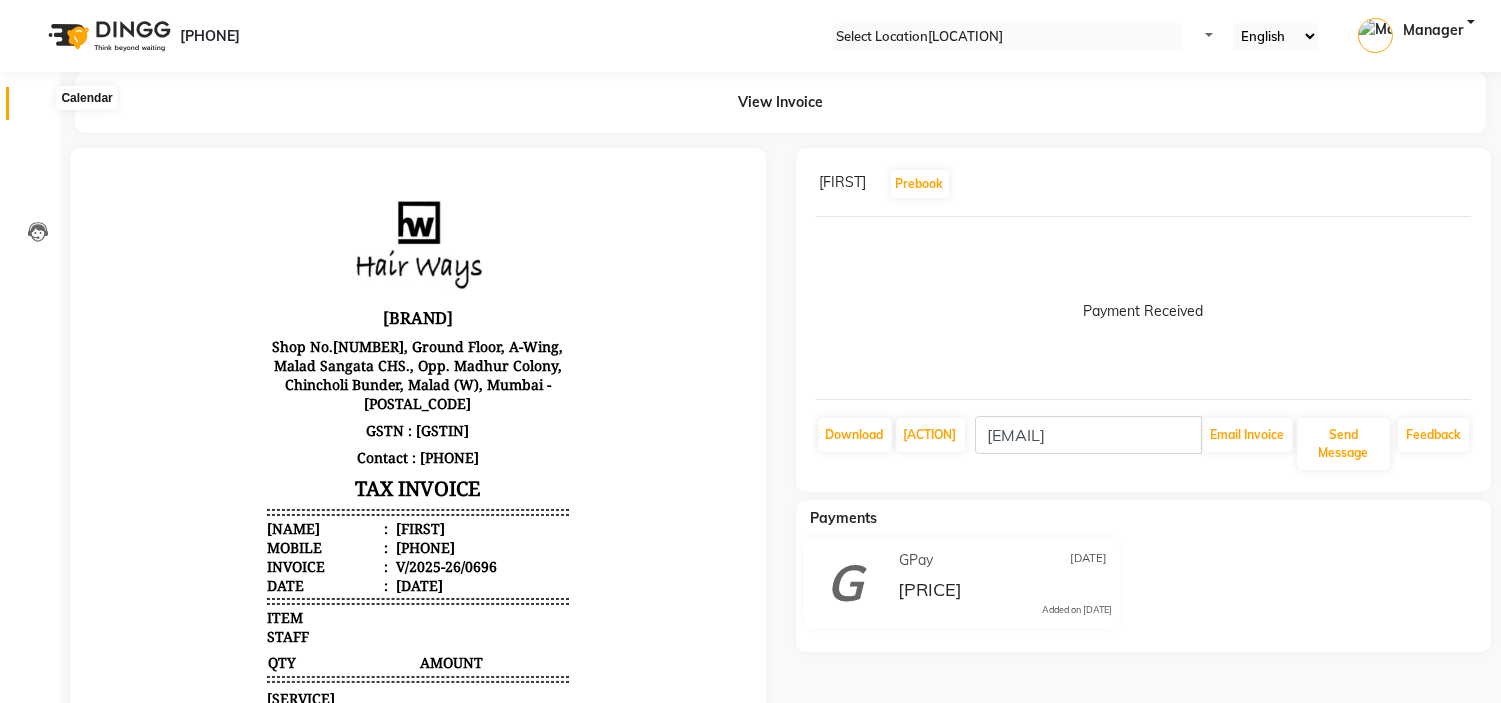 click at bounding box center [37, 108] 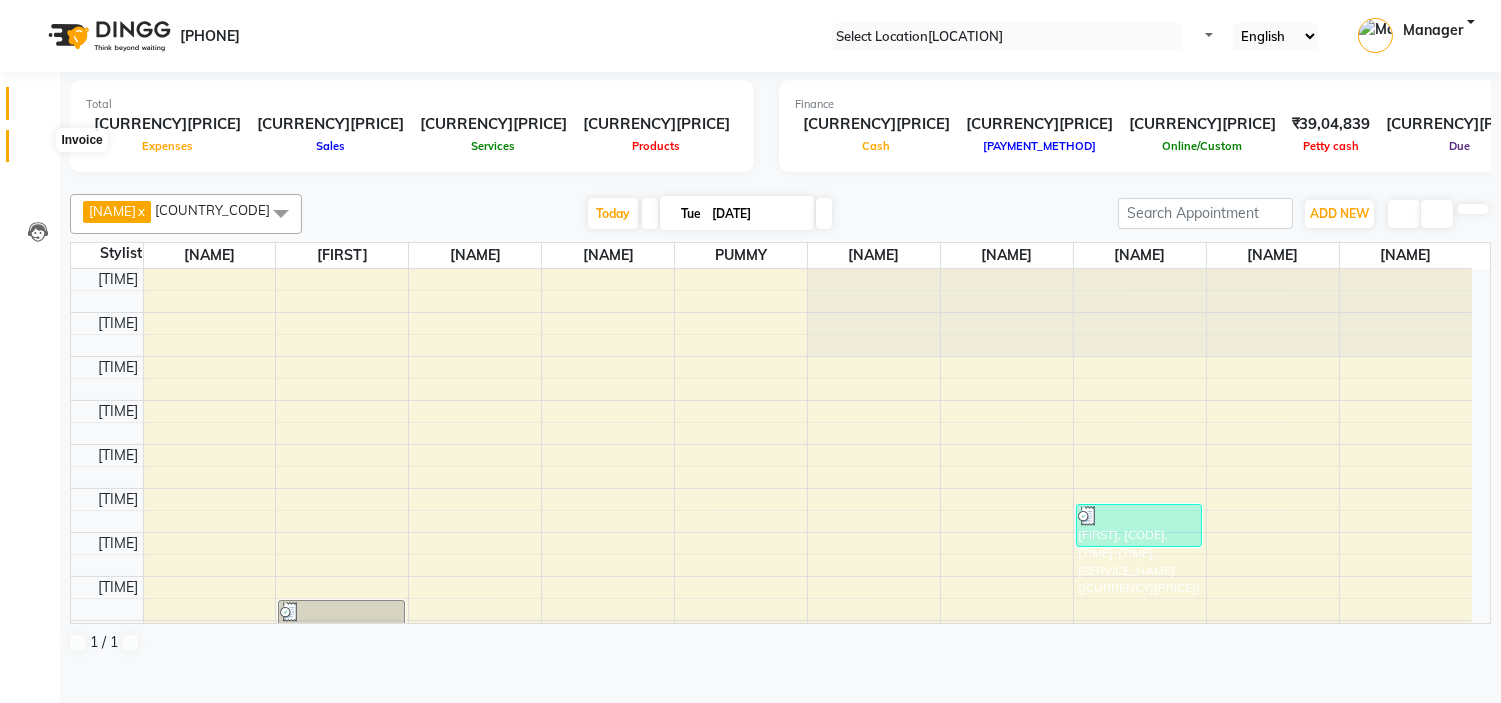click at bounding box center [38, 151] 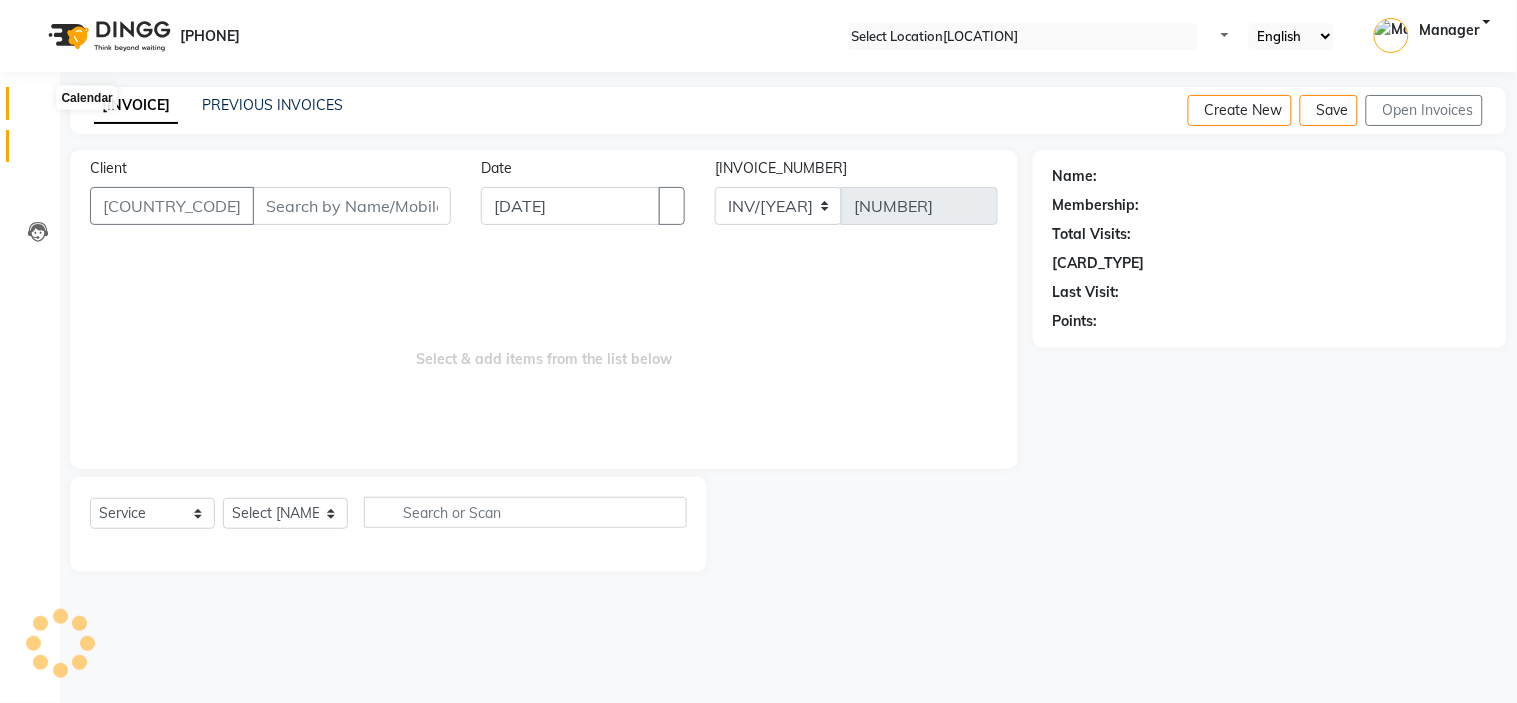click at bounding box center (37, 108) 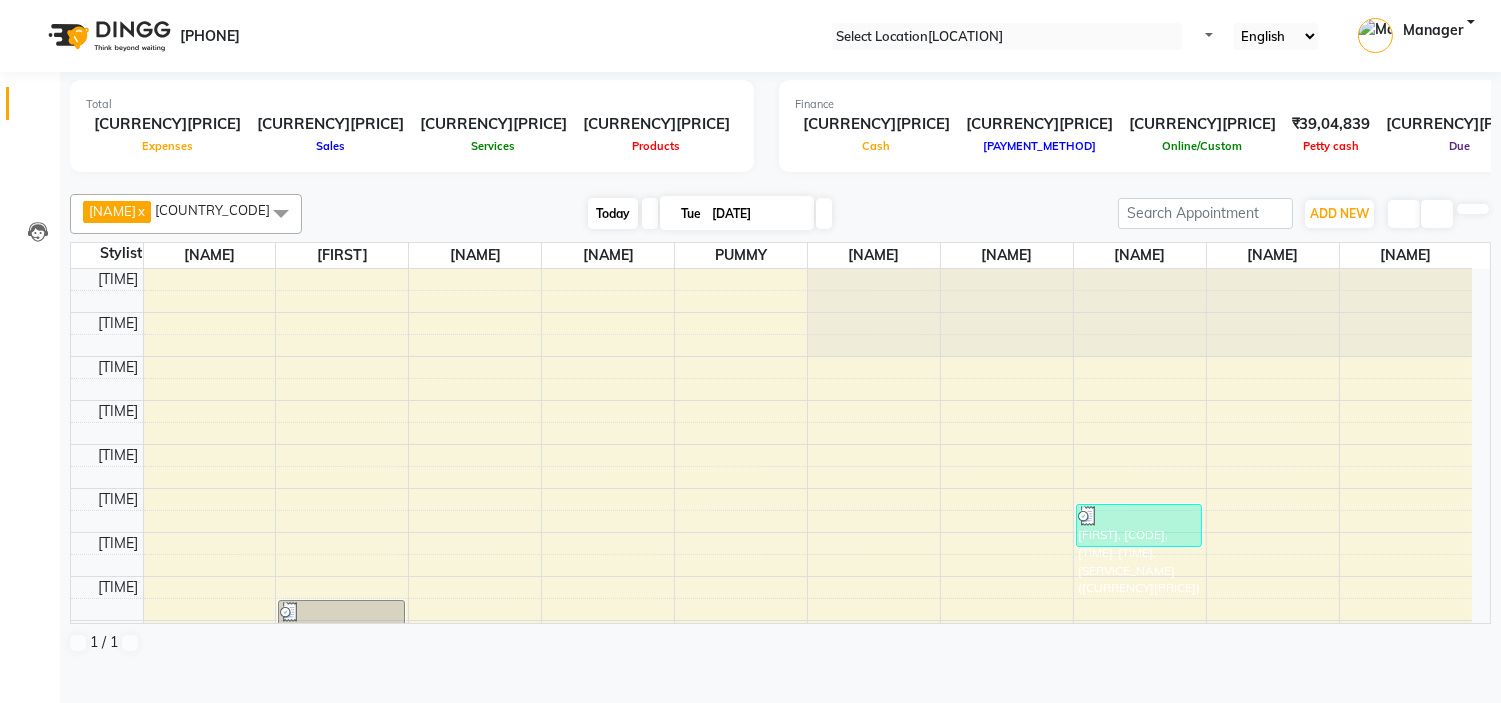 click on "Today" at bounding box center [613, 213] 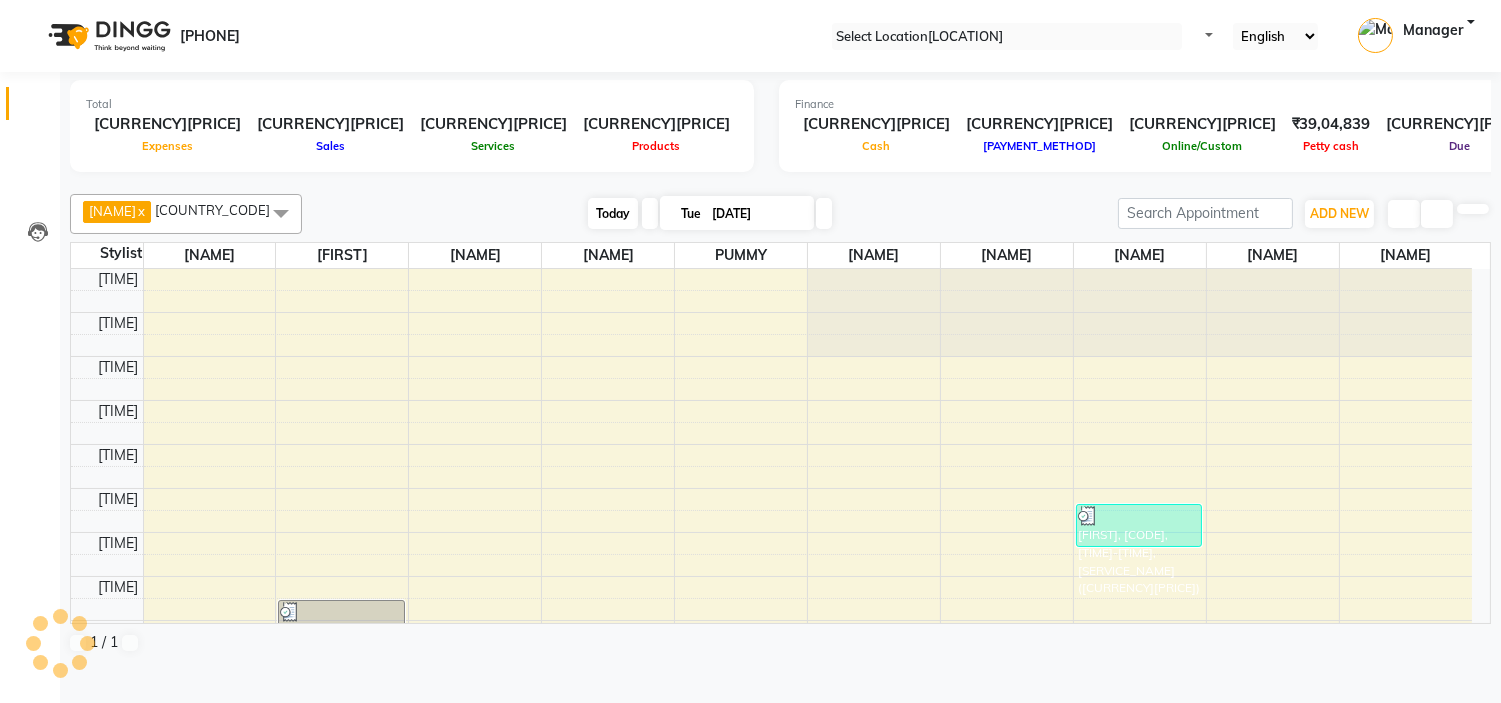 scroll, scrollTop: 355, scrollLeft: 0, axis: vertical 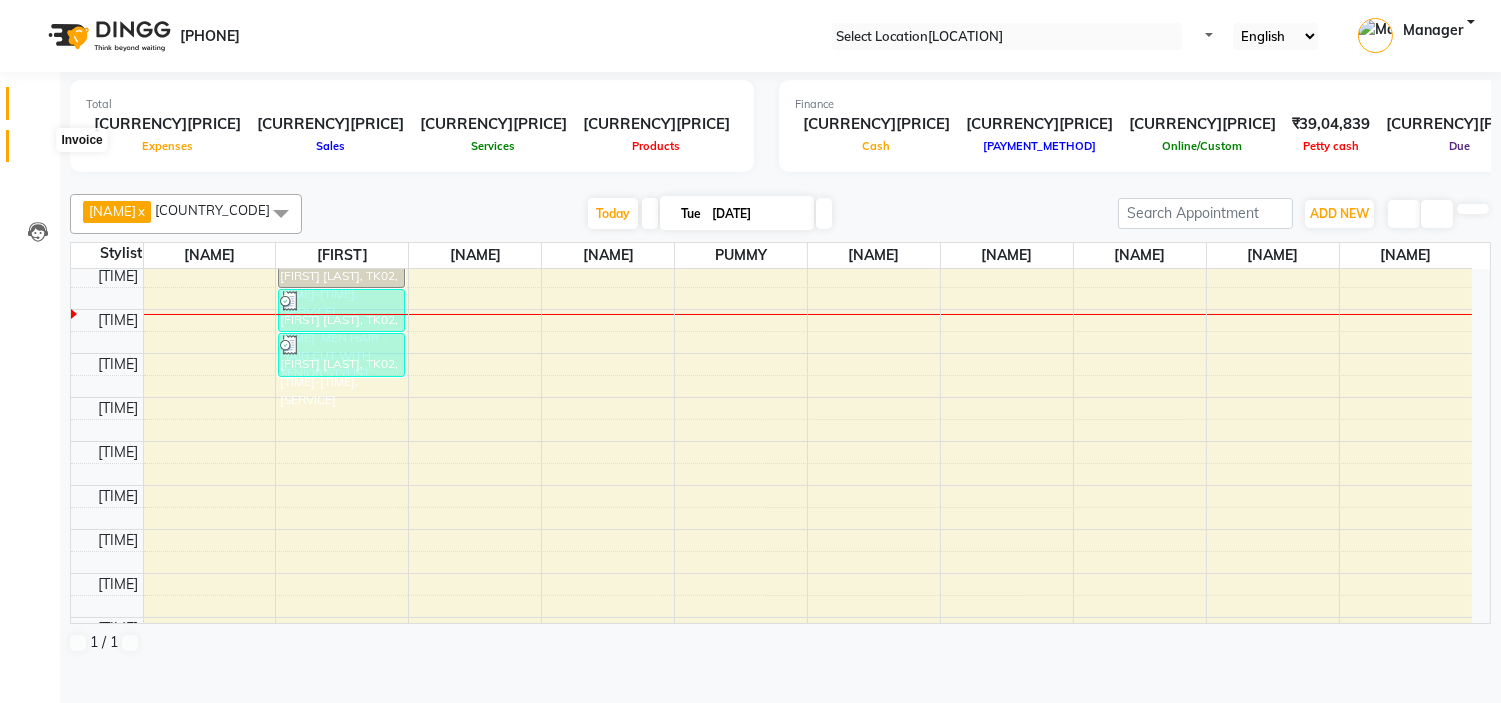 click at bounding box center (38, 151) 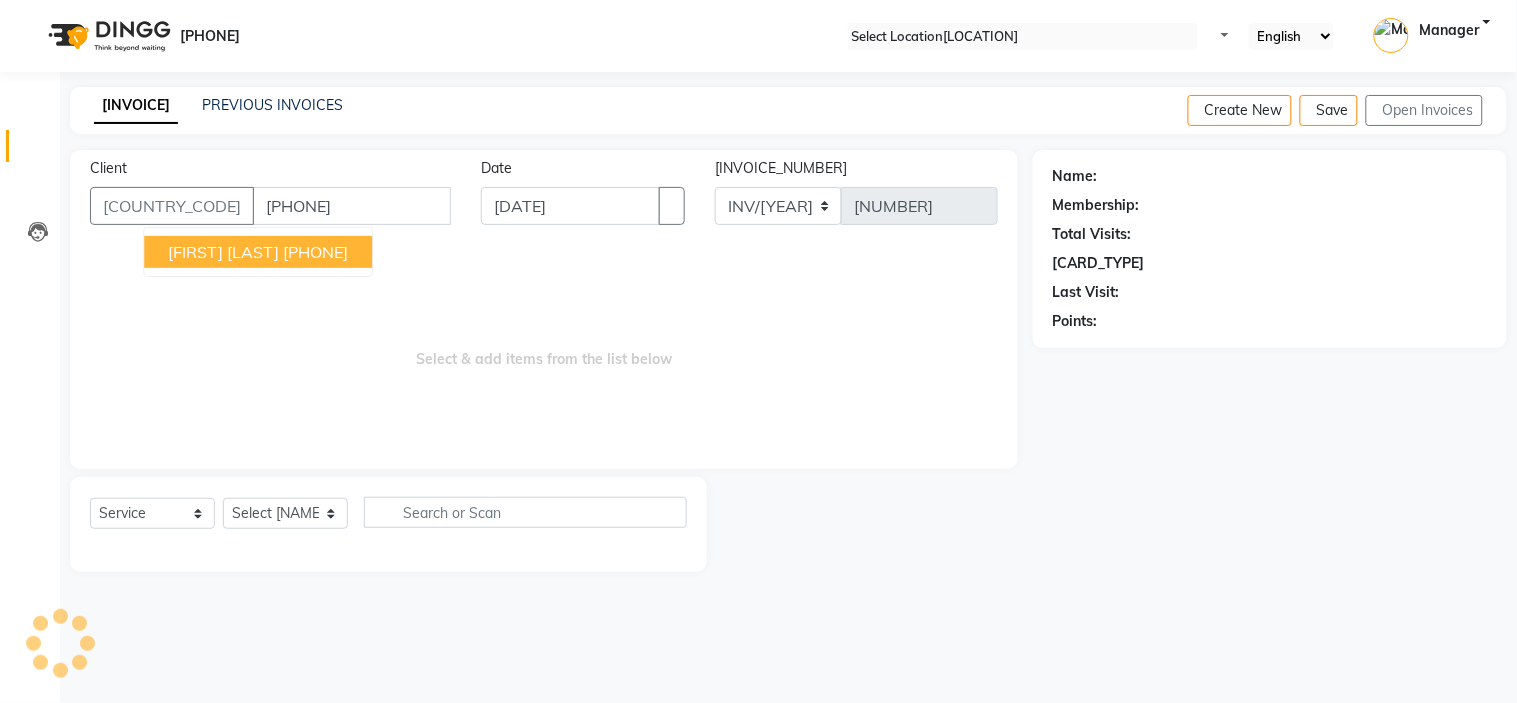 click on "98******02" at bounding box center [315, 252] 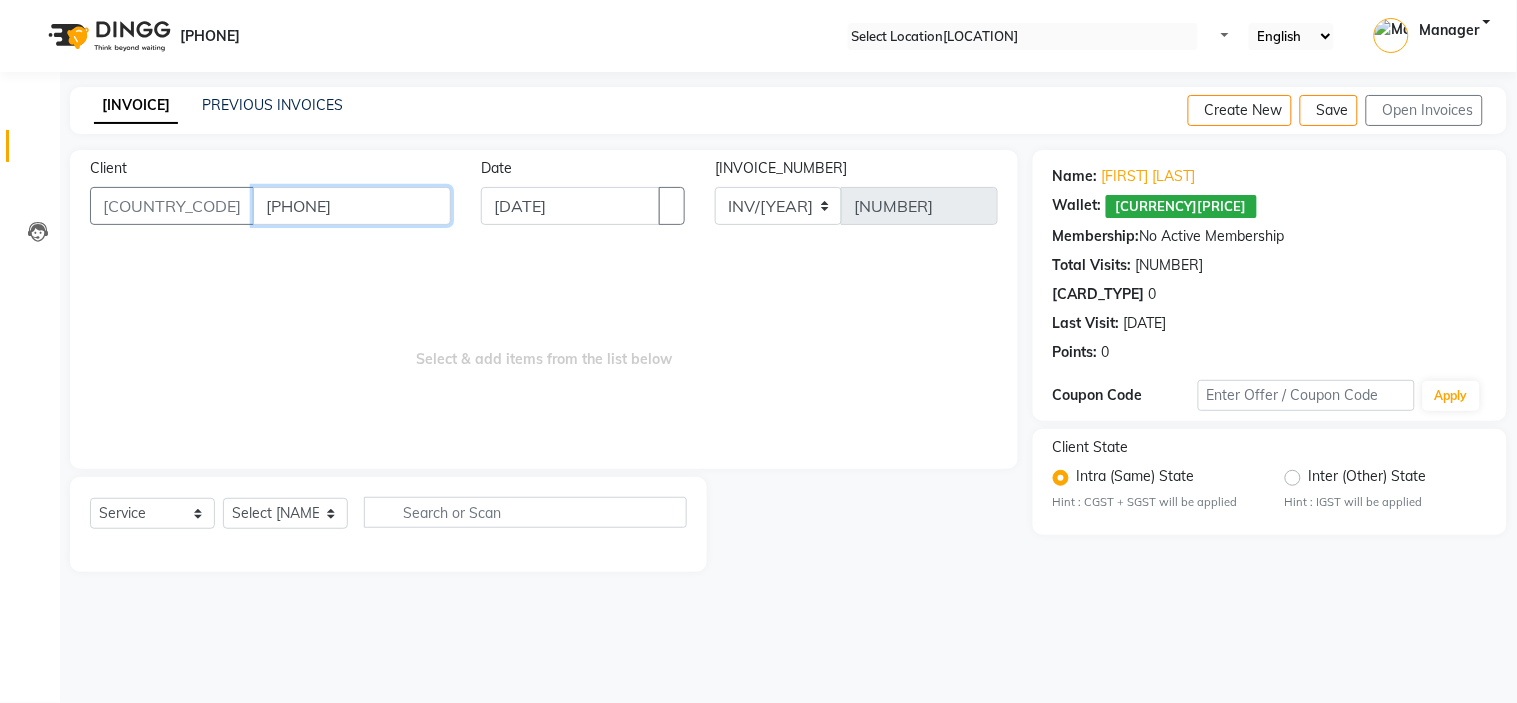 click on "98******02" at bounding box center (352, 206) 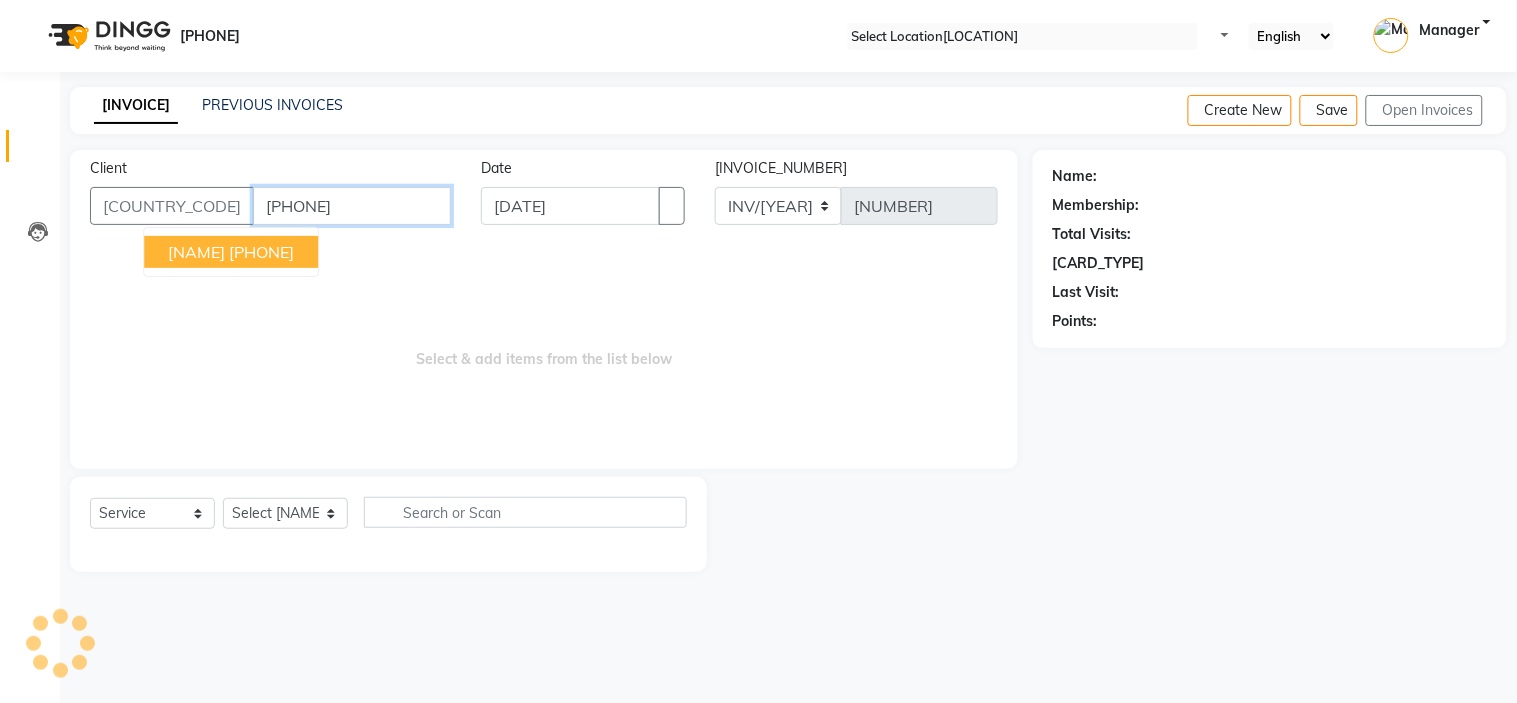 type on "[PHONE]" 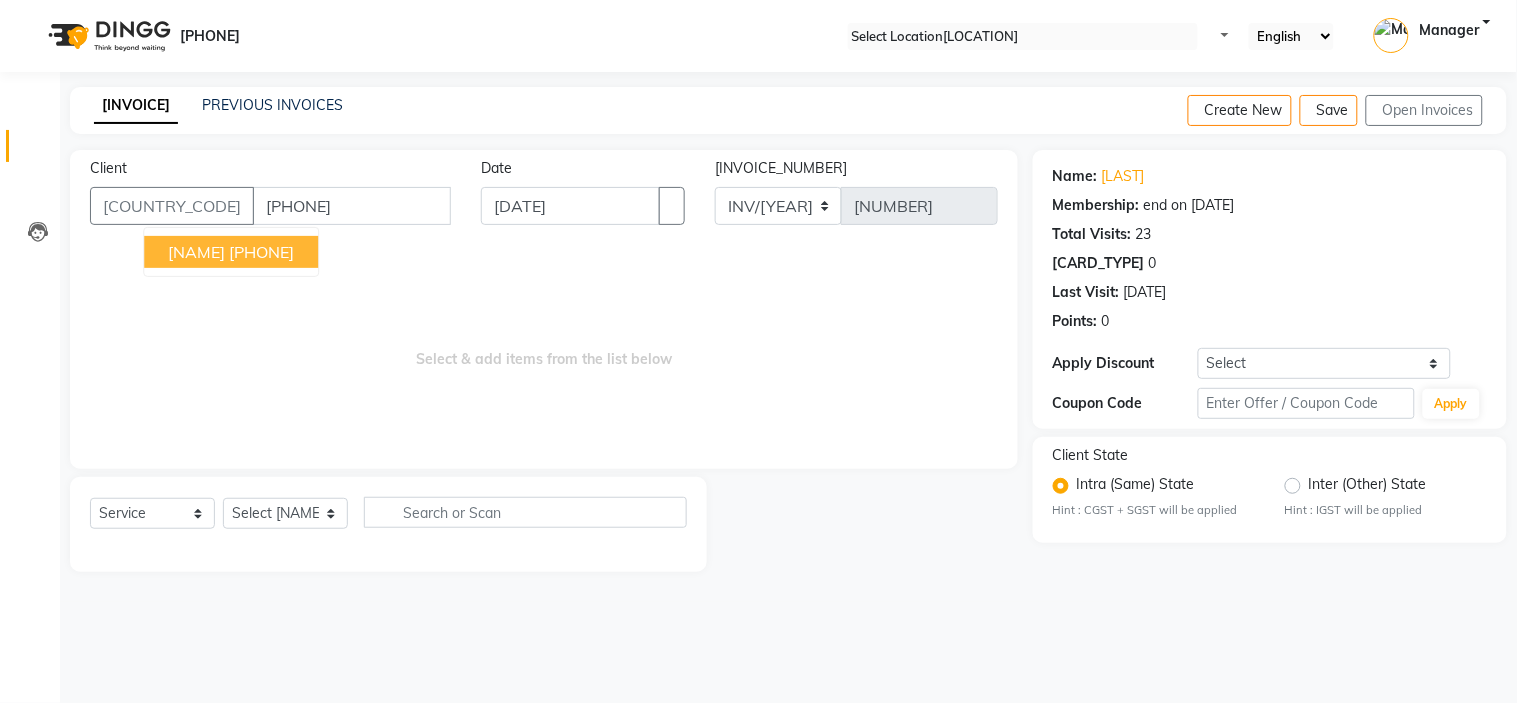 click on "[NAME]" at bounding box center [196, 252] 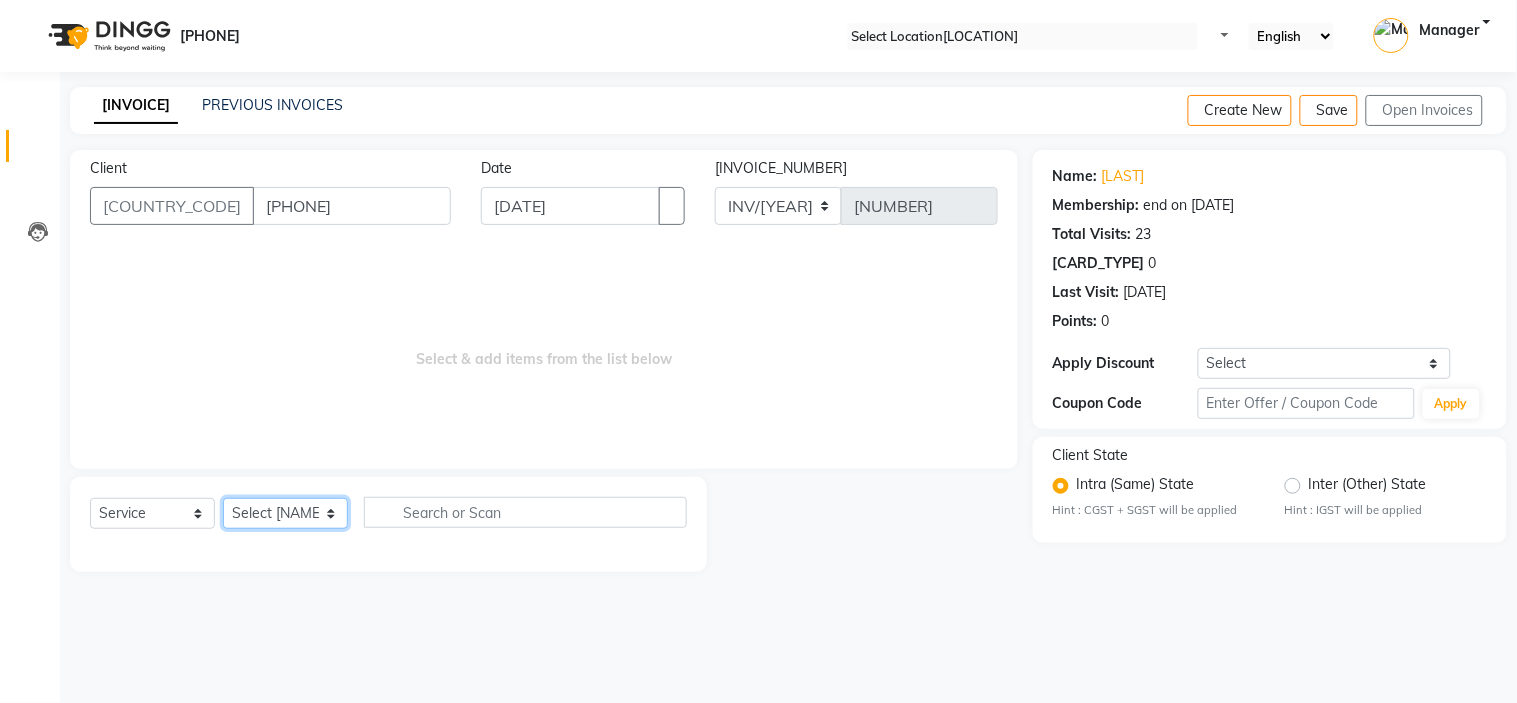 click on "Select Stylist ALIM AZAD KAMAL SALMANI KASHISH Manager PRIYA PUMMY RAJA  SALMAN SHAKIR  SUDHIR SUJATA TALIB UMAR" at bounding box center (285, 513) 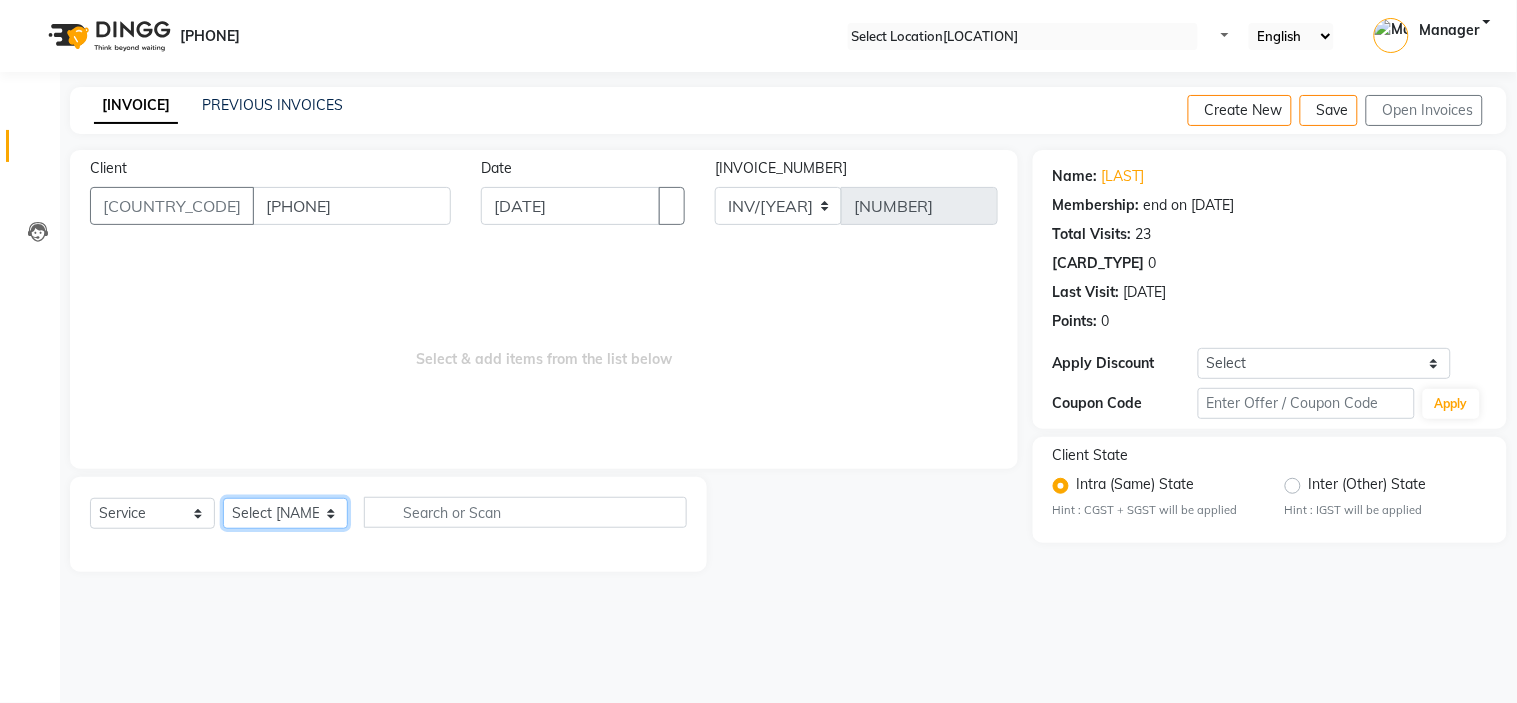 select on "67654" 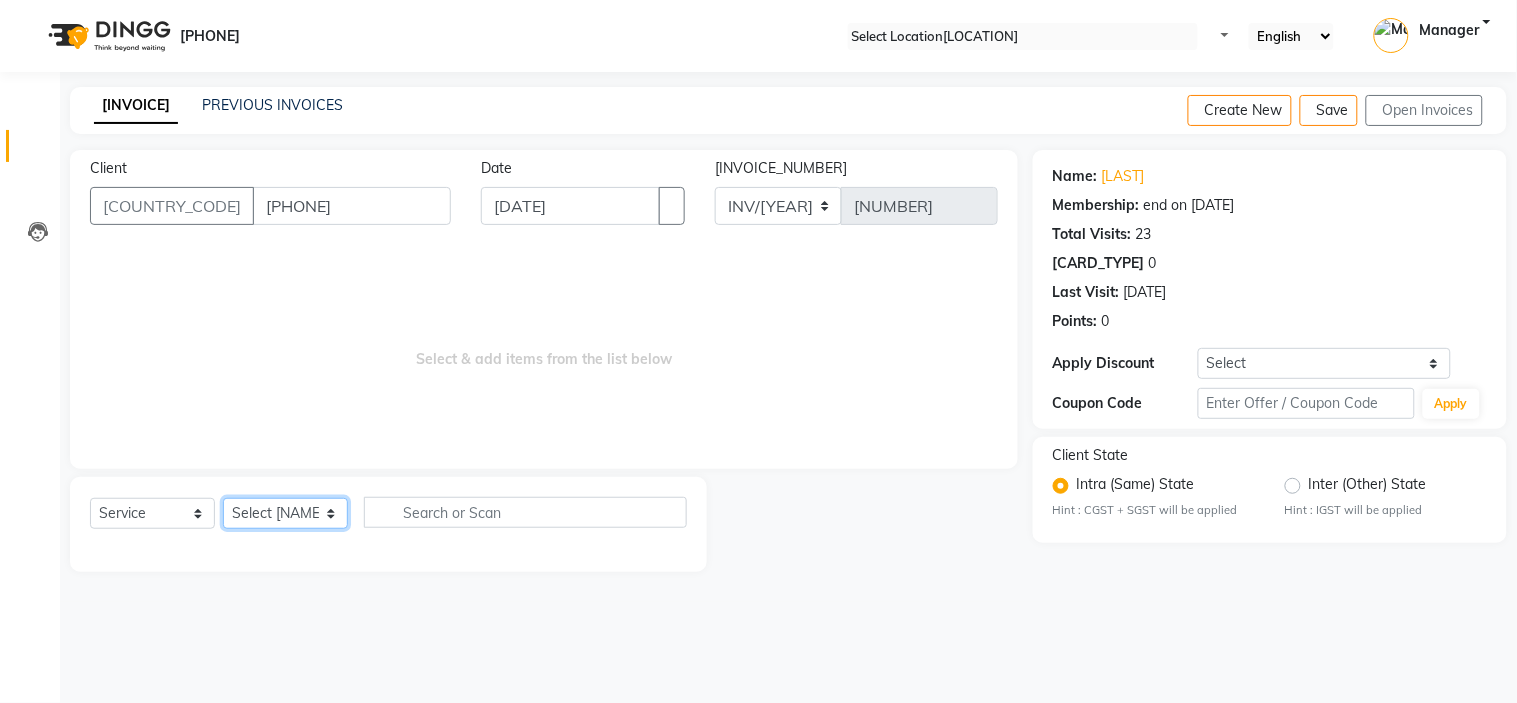 click on "Select Stylist ALIM AZAD KAMAL SALMANI KASHISH Manager PRIYA PUMMY RAJA  SALMAN SHAKIR  SUDHIR SUJATA TALIB UMAR" at bounding box center [285, 513] 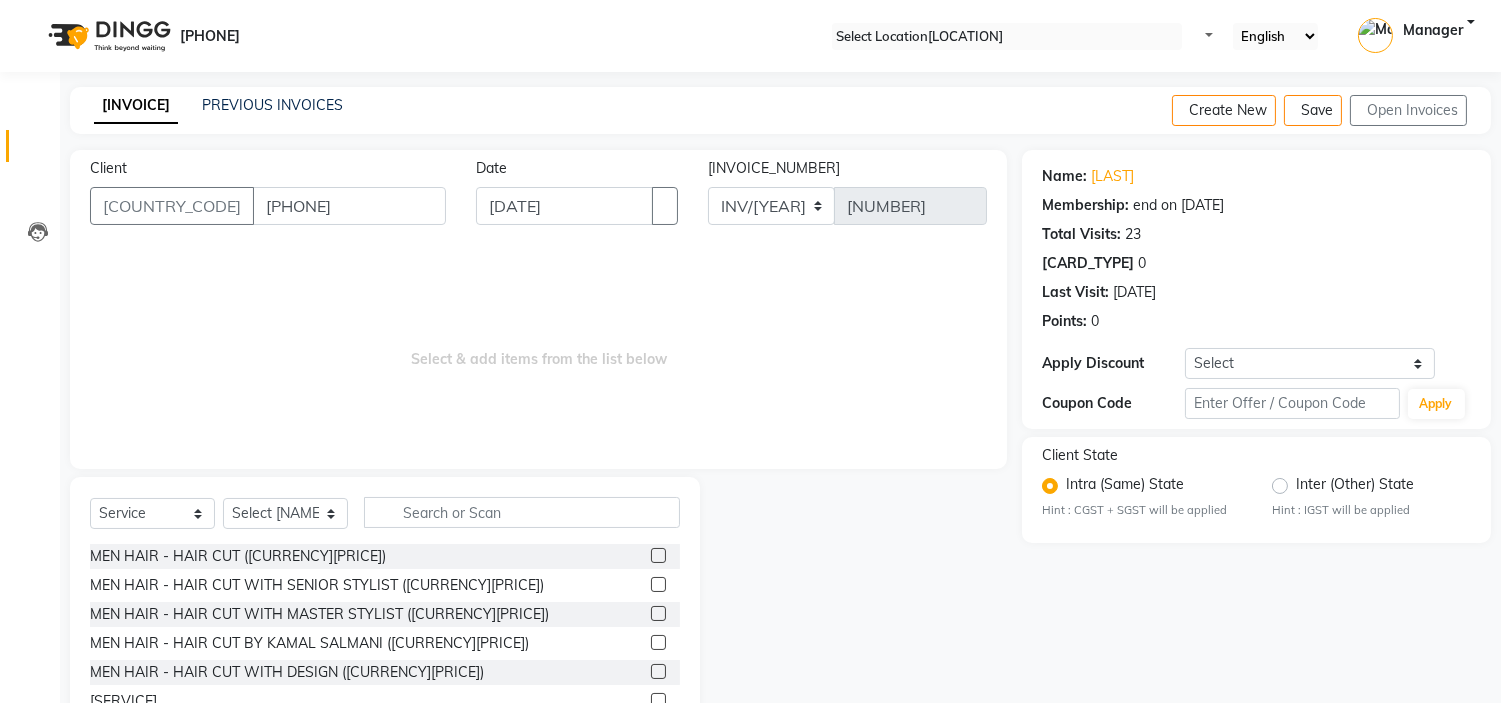click at bounding box center (658, 613) 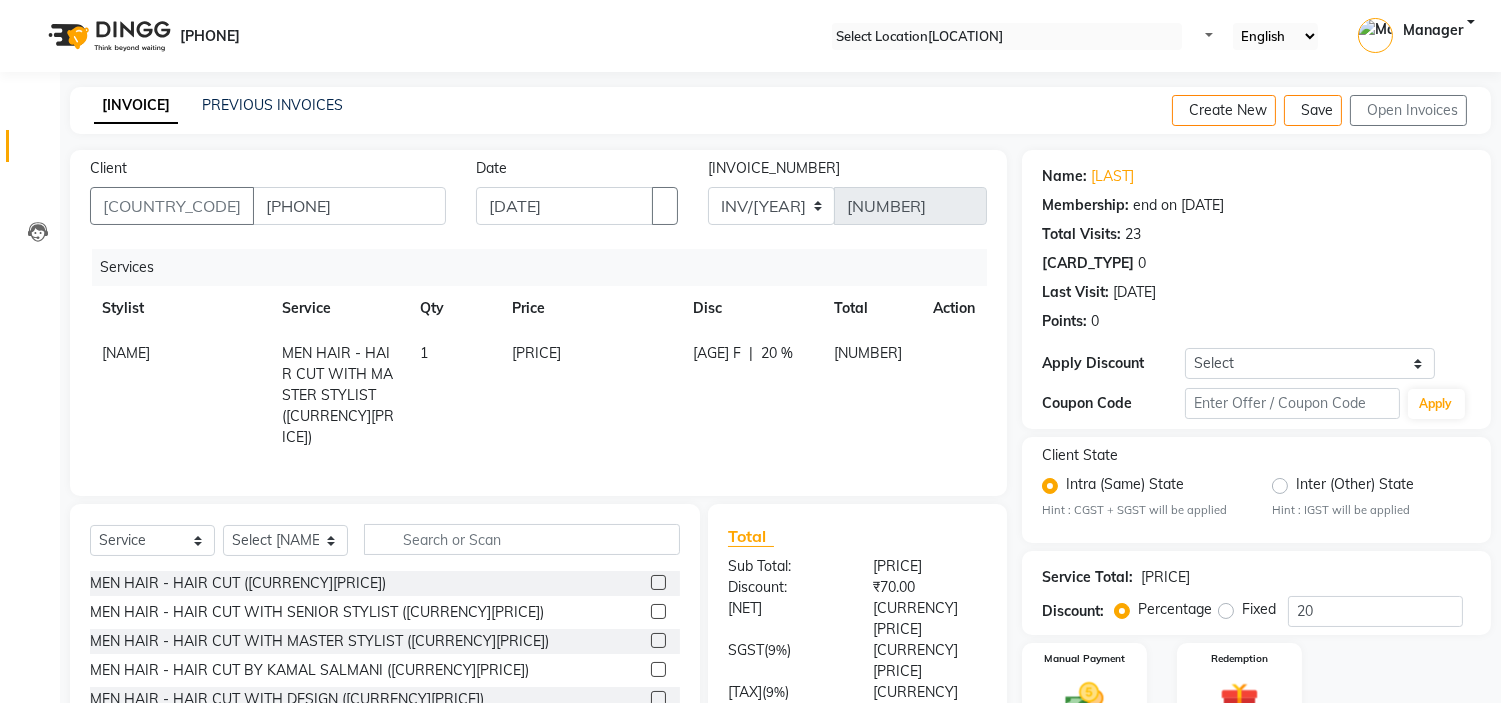 scroll, scrollTop: 120, scrollLeft: 0, axis: vertical 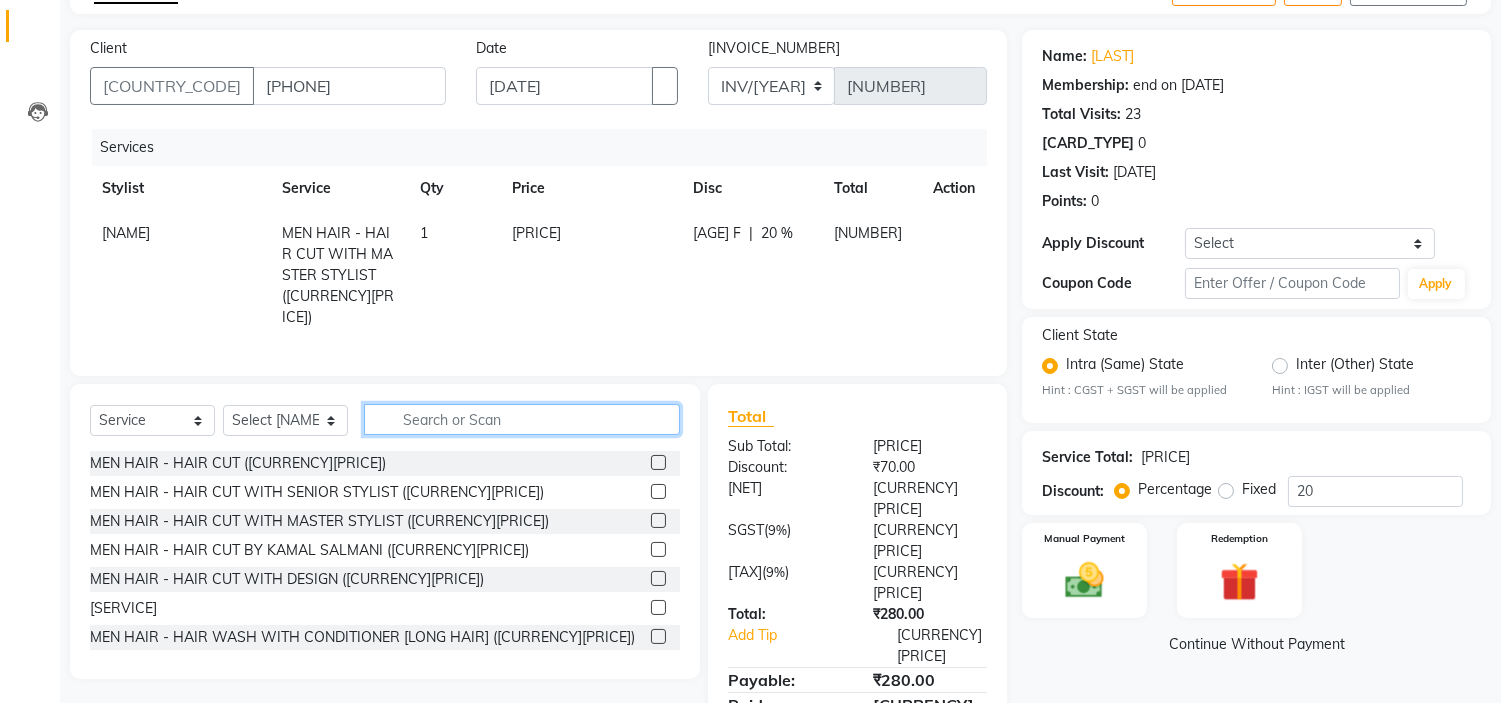 click at bounding box center (522, 419) 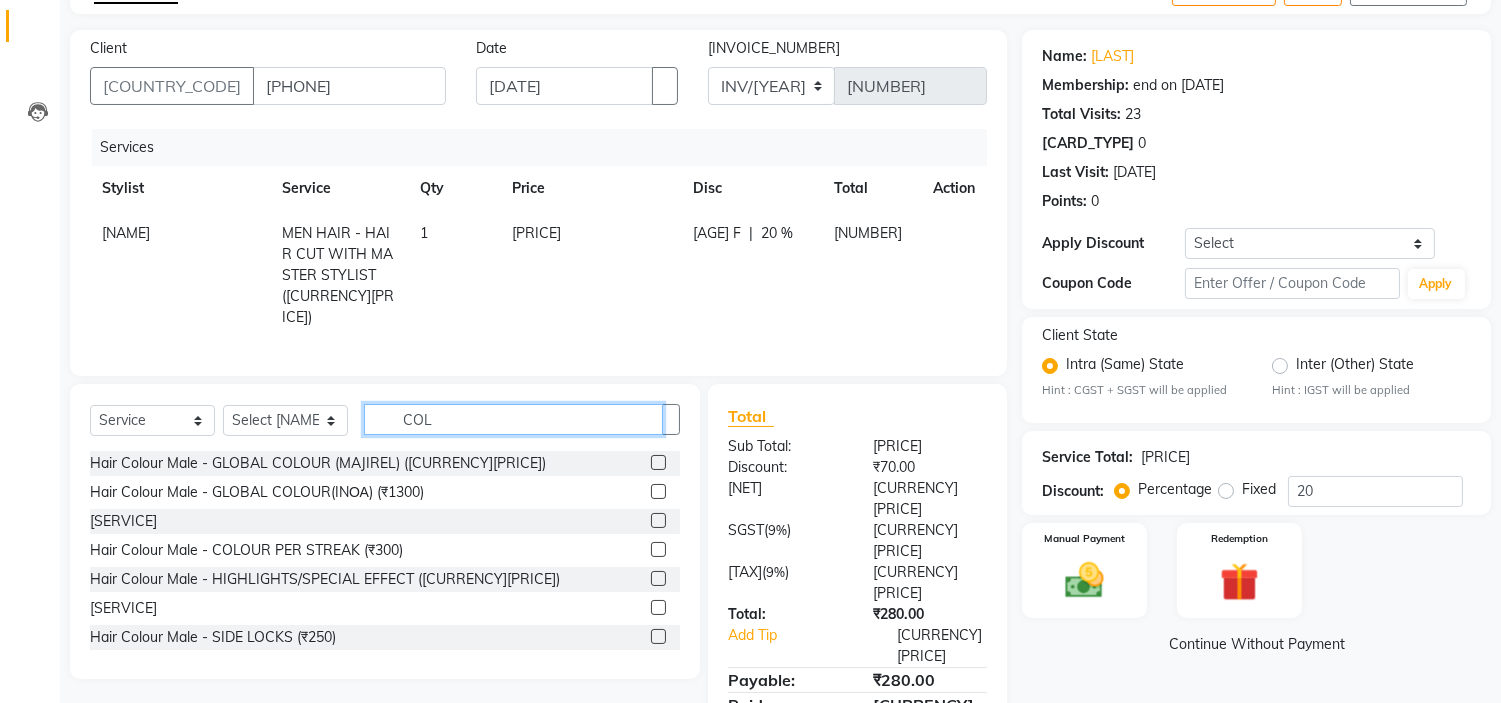 type on "COL" 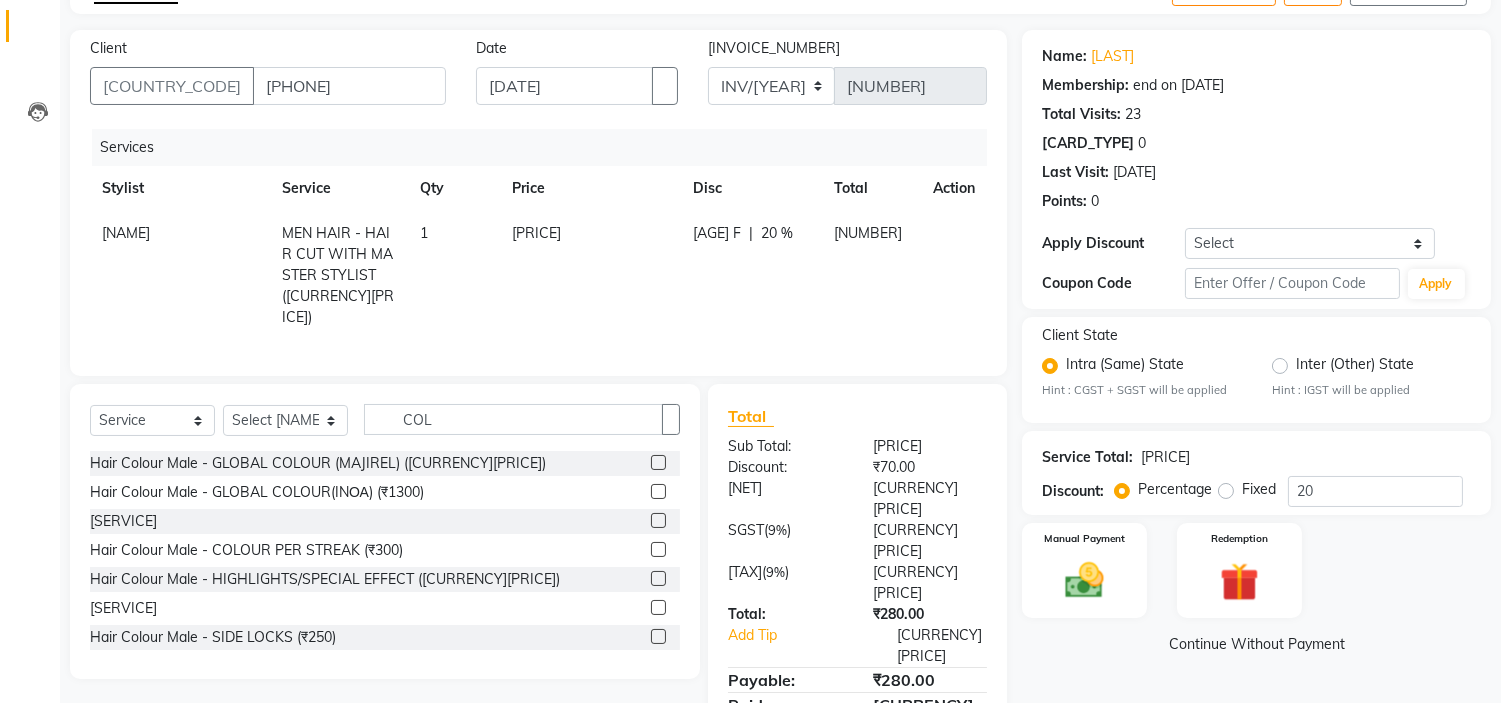 click at bounding box center (658, 491) 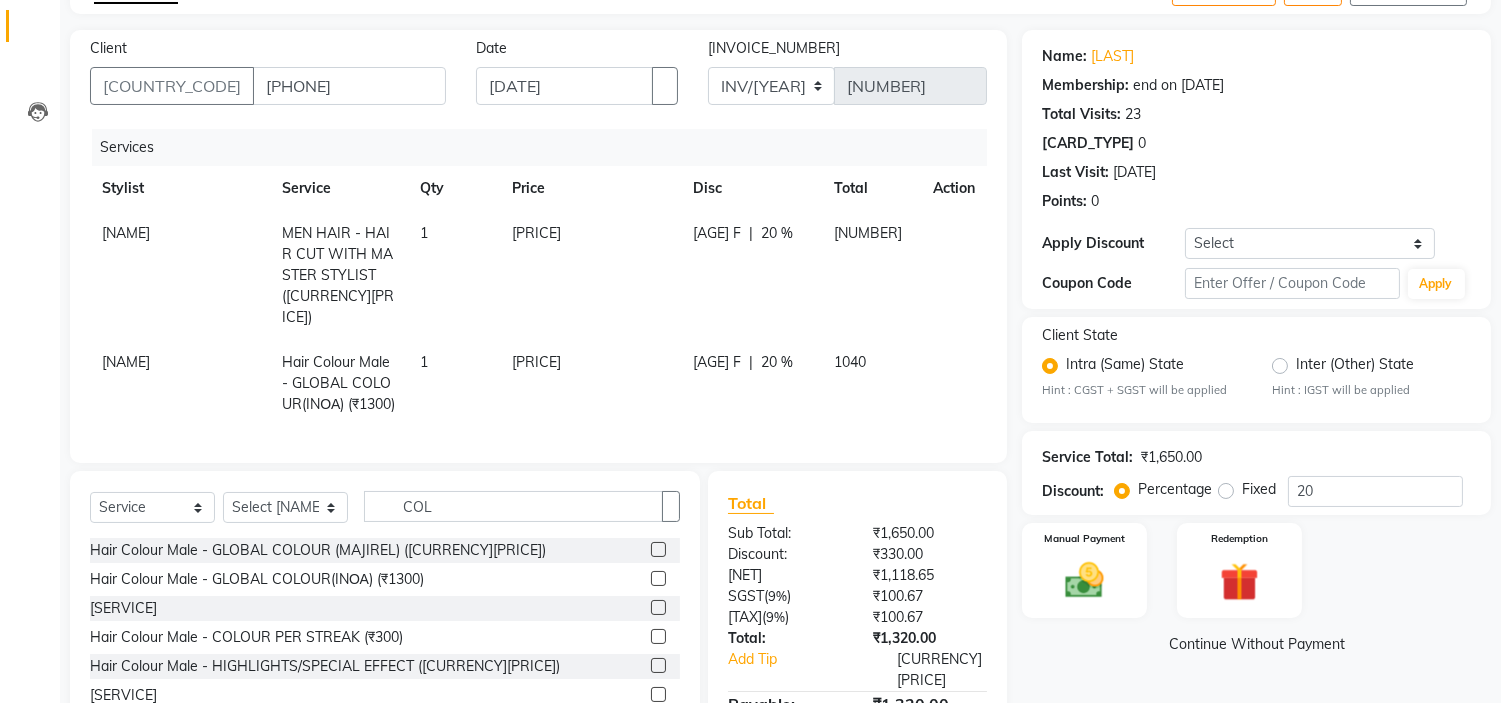 scroll, scrollTop: 228, scrollLeft: 0, axis: vertical 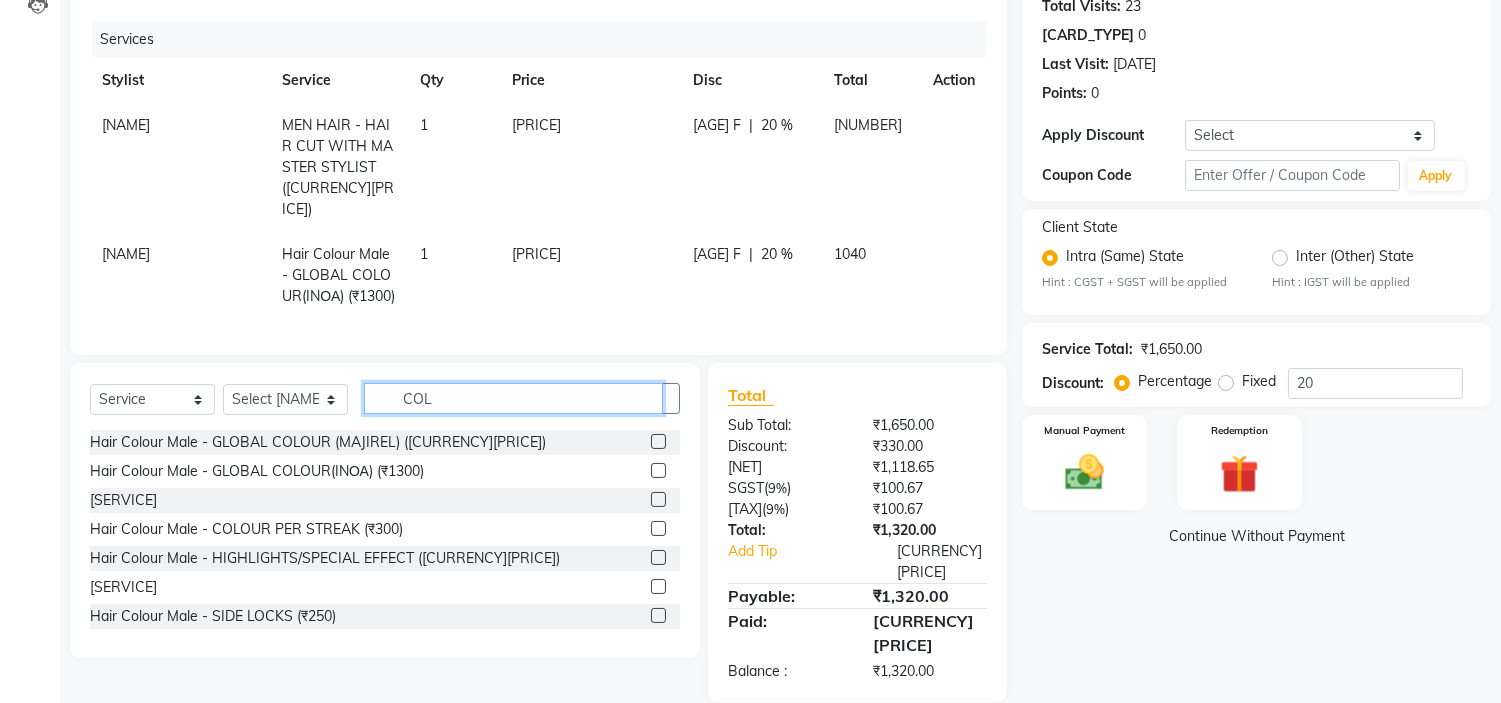 click on "COL" at bounding box center (513, 398) 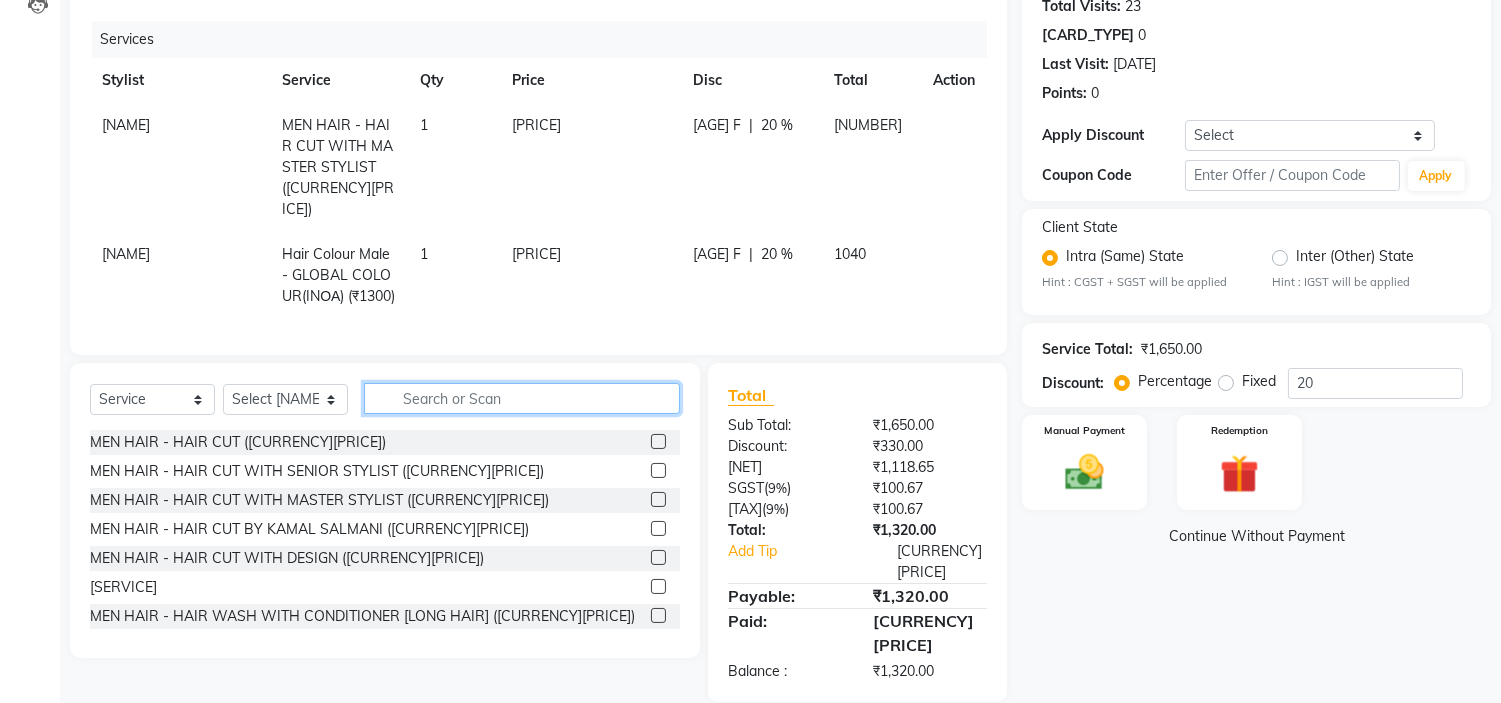 type 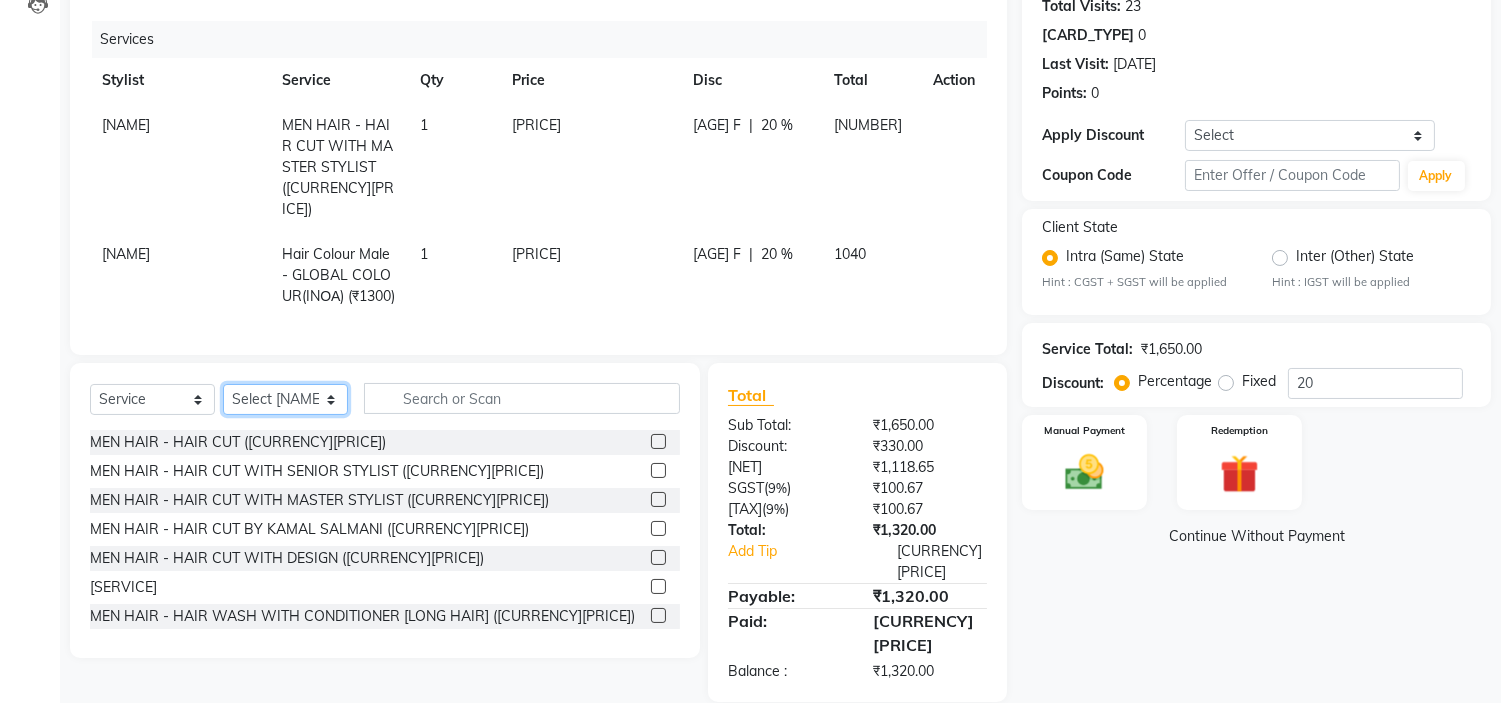 click on "Select Stylist ALIM AZAD KAMAL SALMANI KASHISH Manager PRIYA PUMMY RAJA  SALMAN SHAKIR  SUDHIR SUJATA TALIB UMAR" at bounding box center (285, 399) 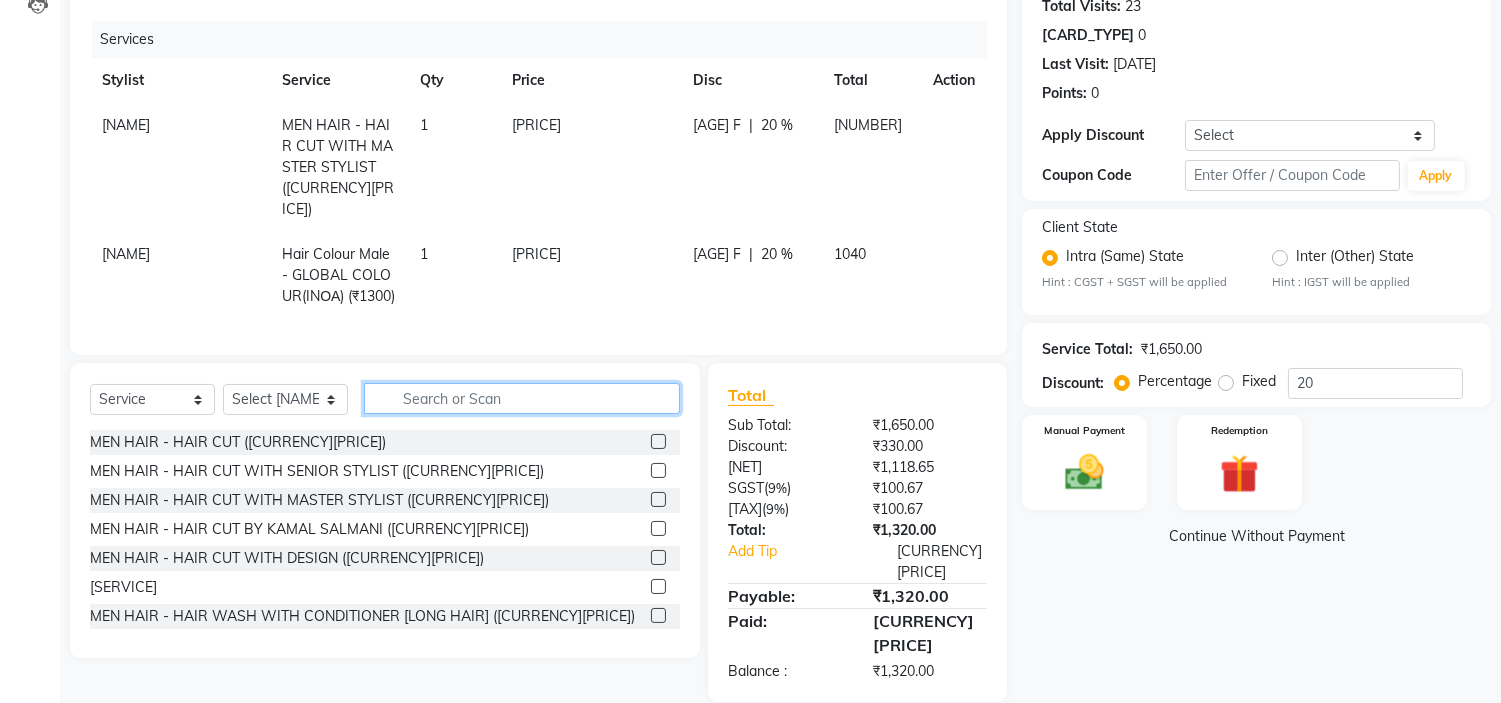 click at bounding box center (522, 398) 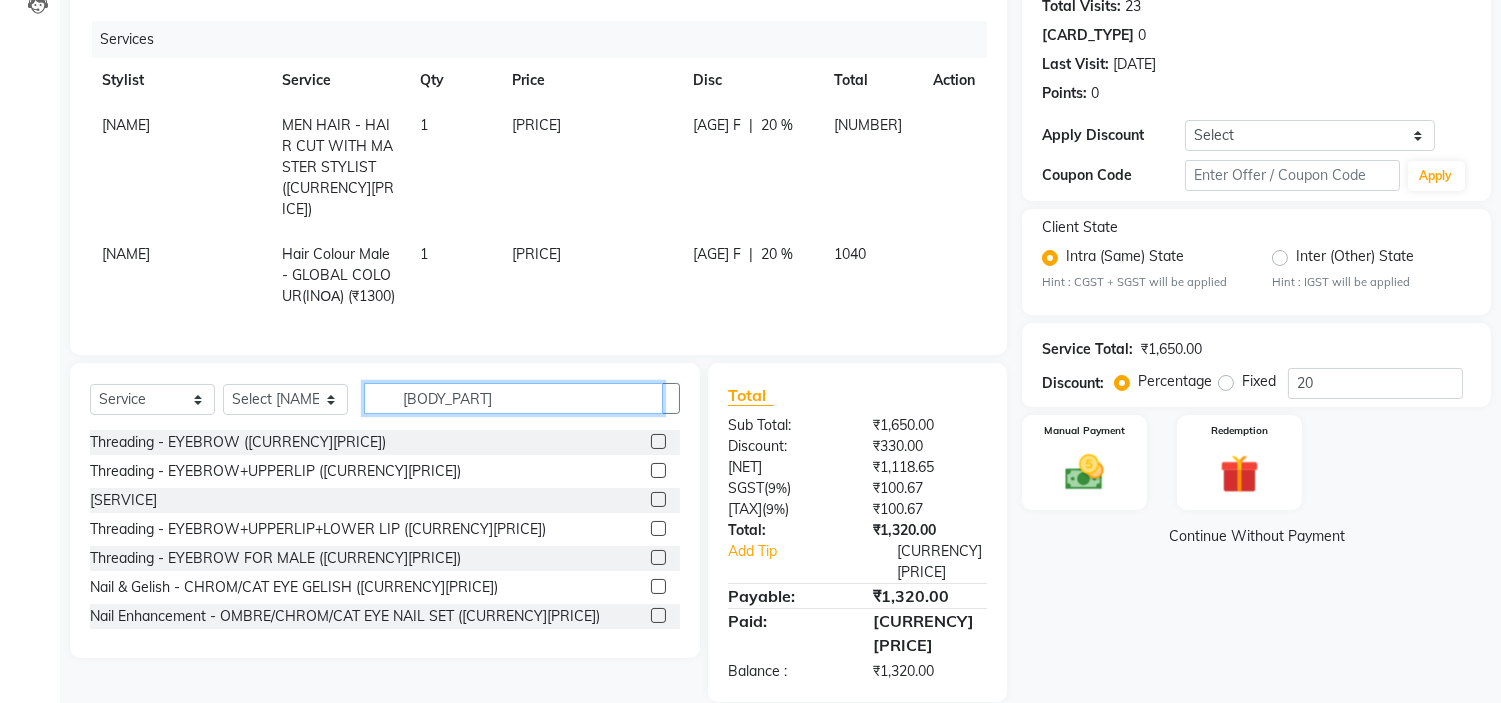 type on "EYE" 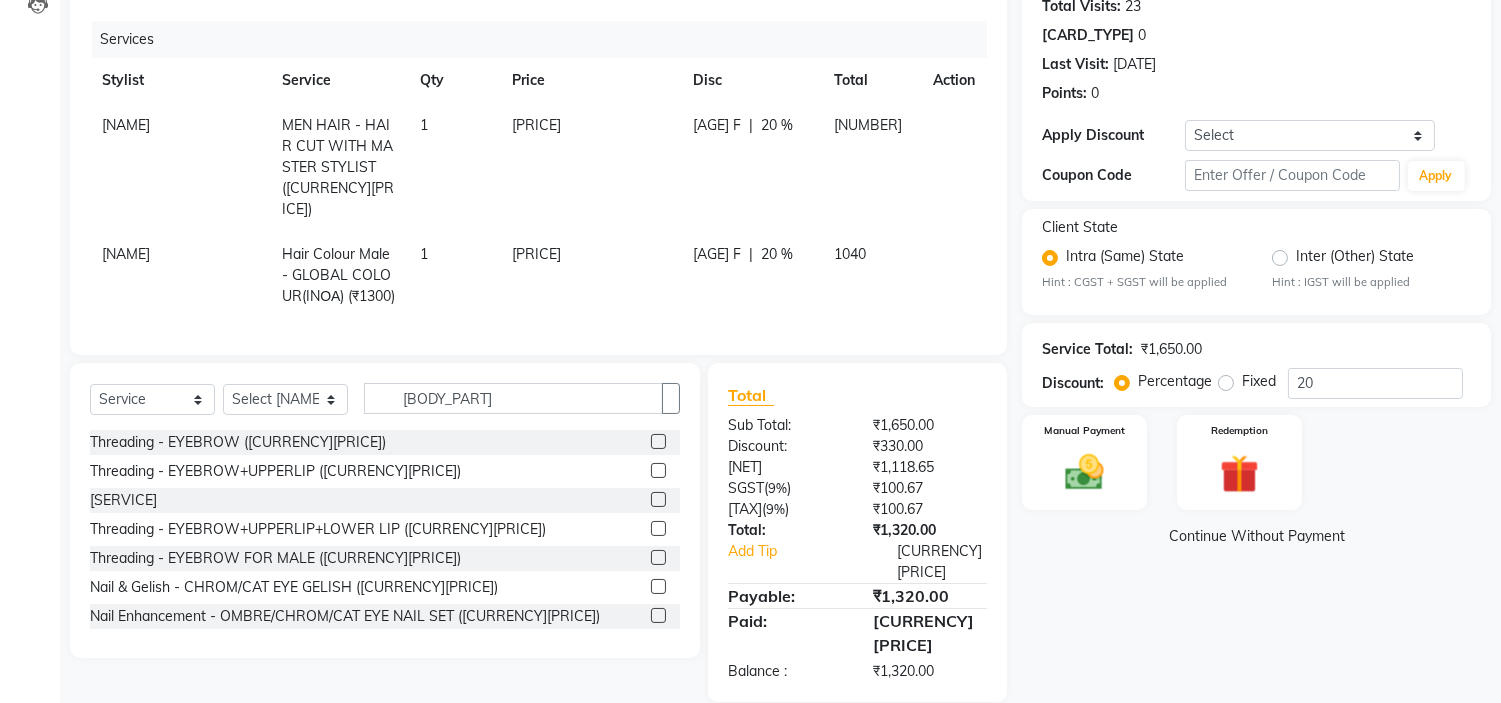 click at bounding box center (658, 441) 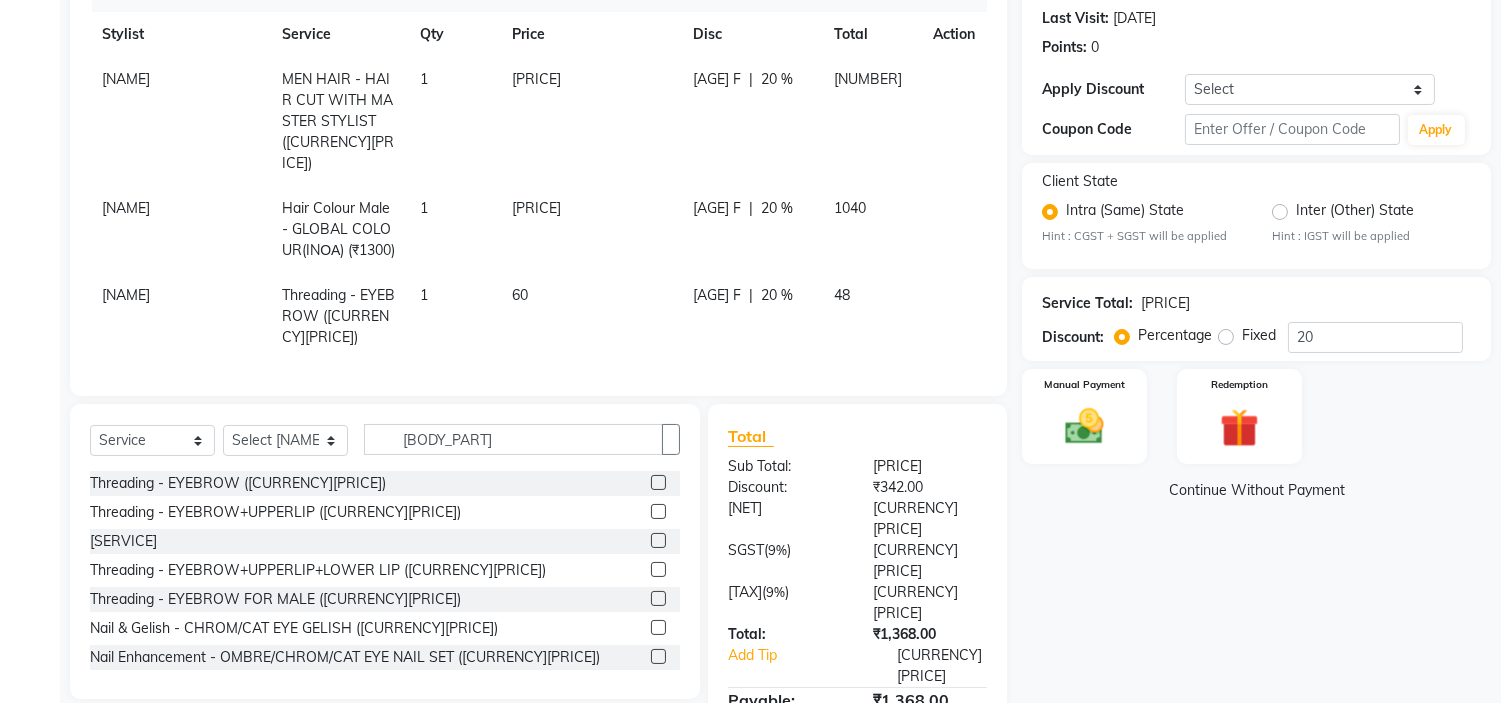 scroll, scrollTop: 294, scrollLeft: 0, axis: vertical 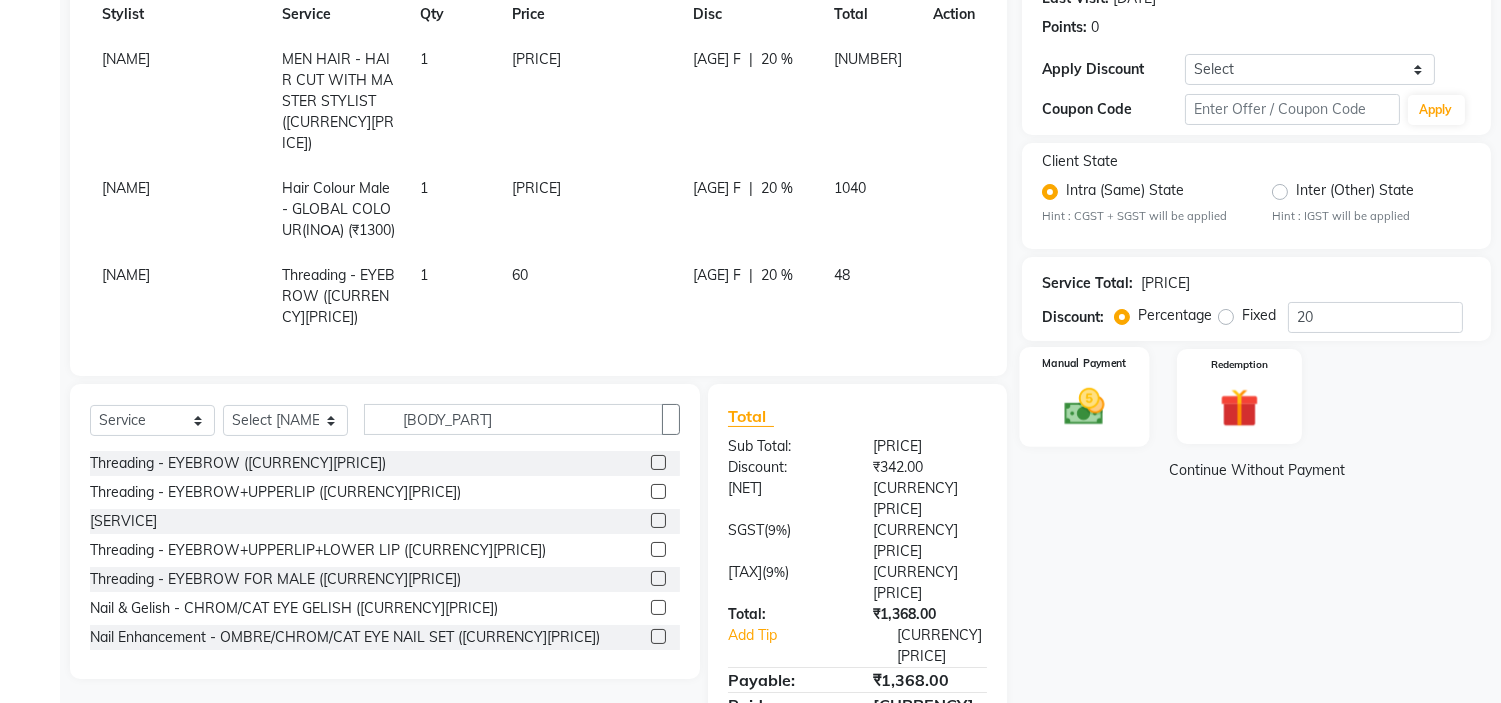 click at bounding box center (1085, 406) 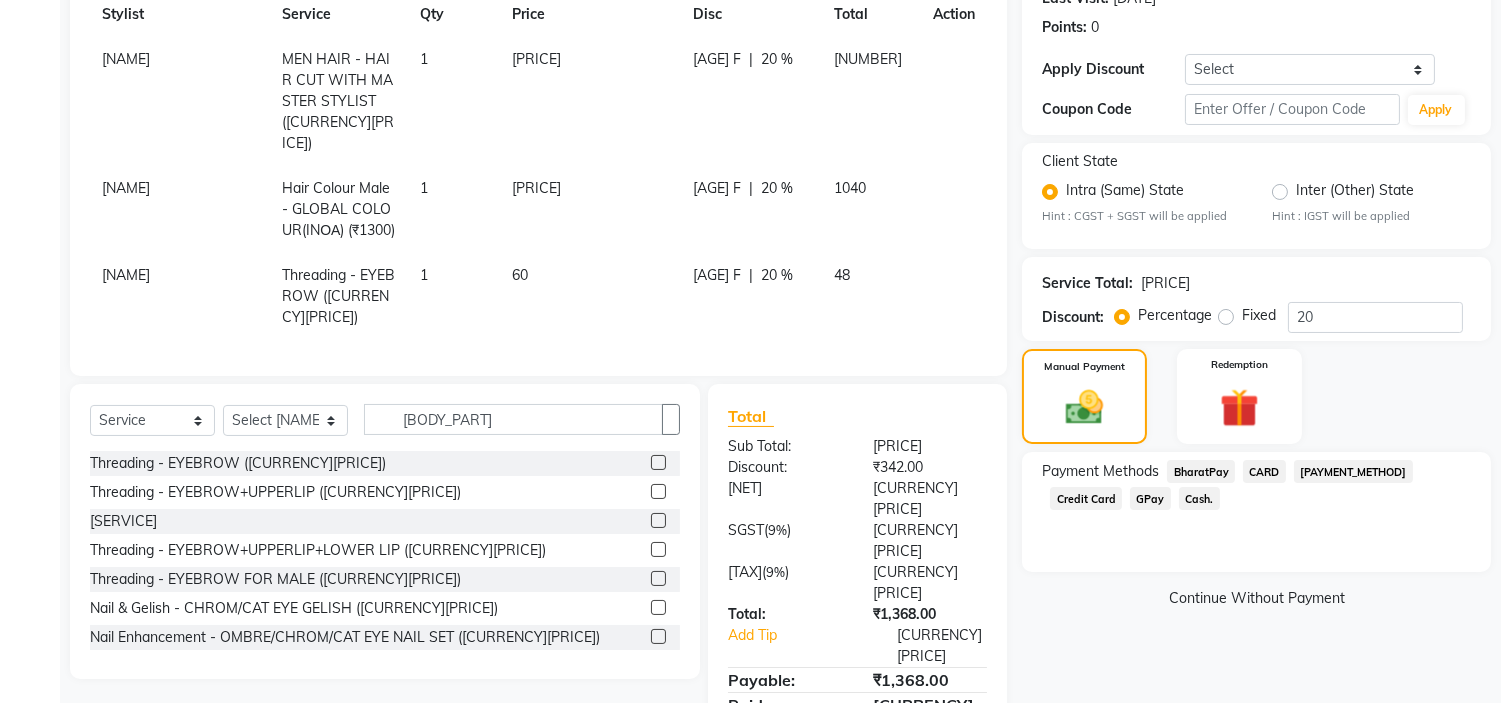 click on "Cash." at bounding box center (1201, 471) 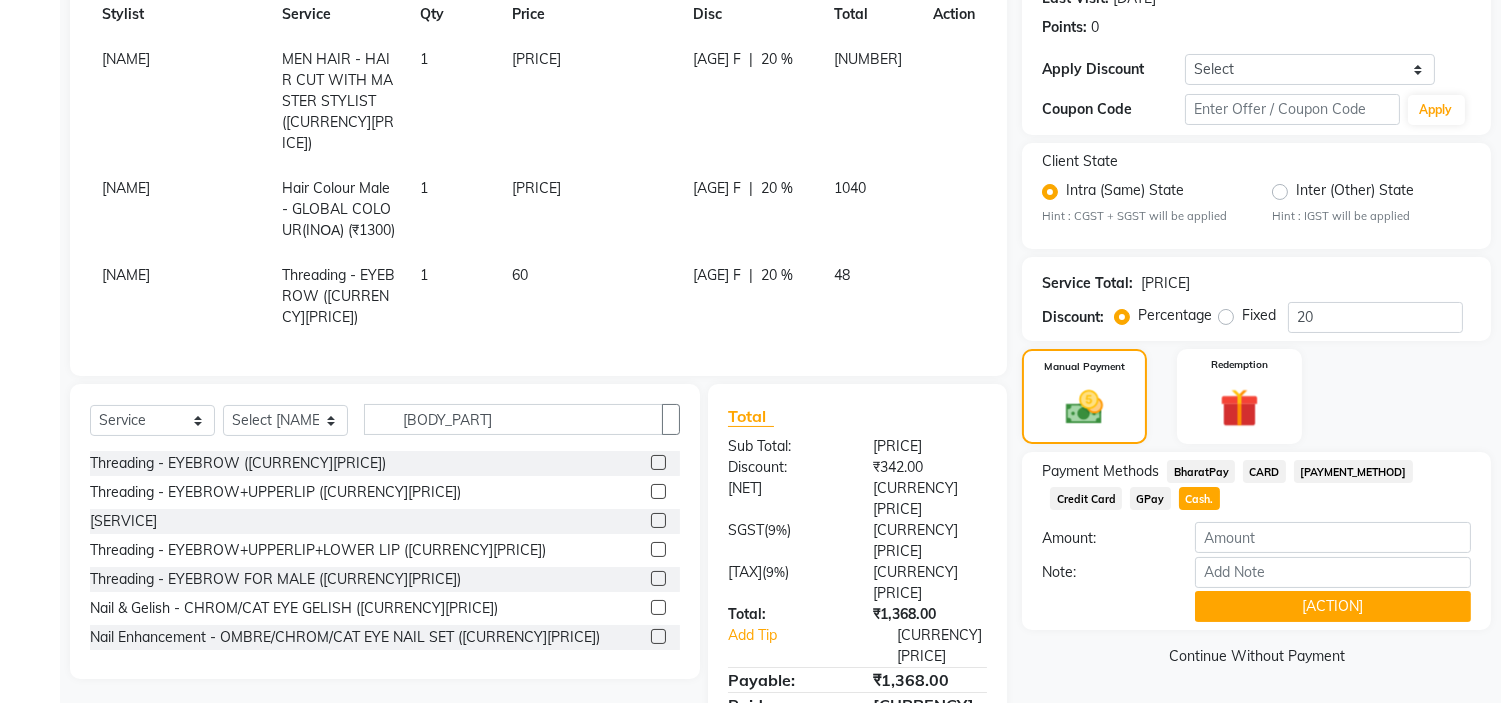 scroll, scrollTop: 296, scrollLeft: 0, axis: vertical 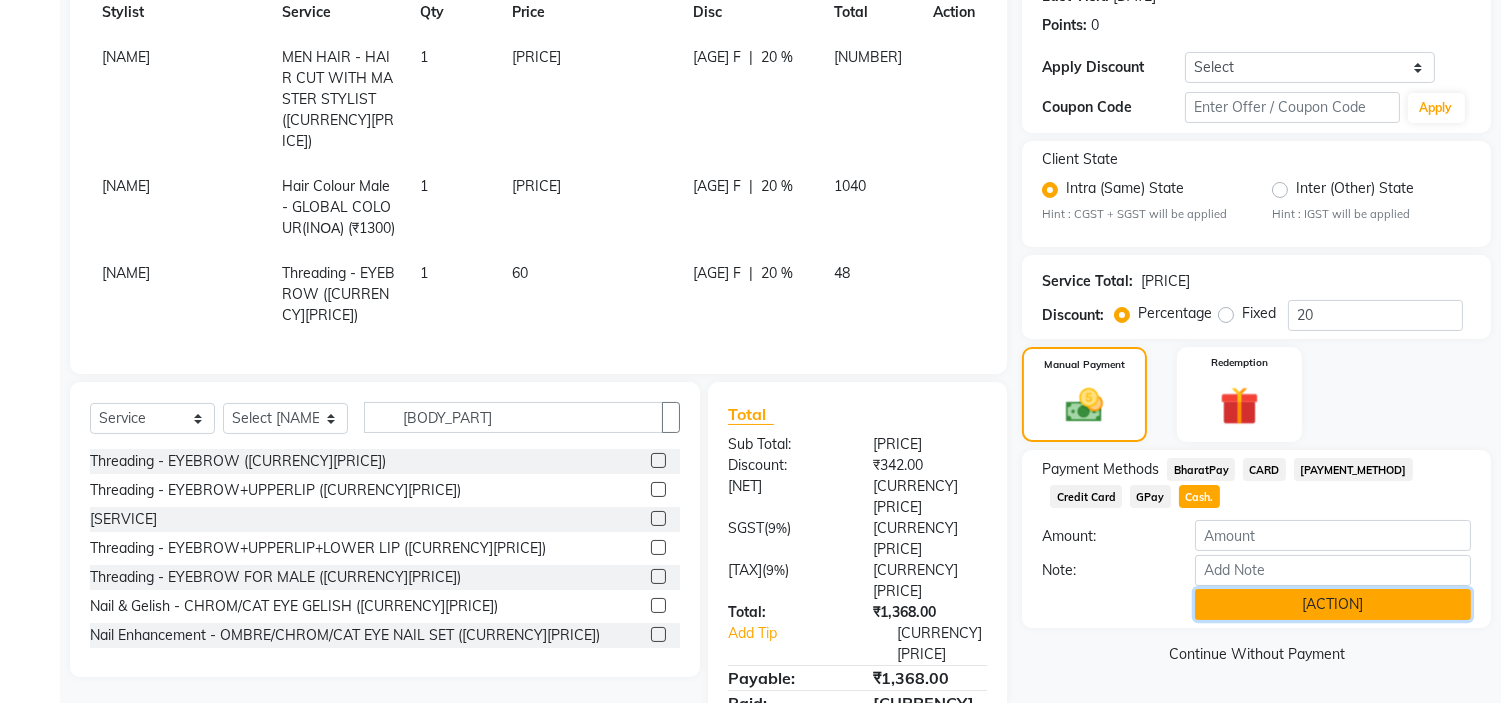 click on "Add Payment" at bounding box center [1333, 604] 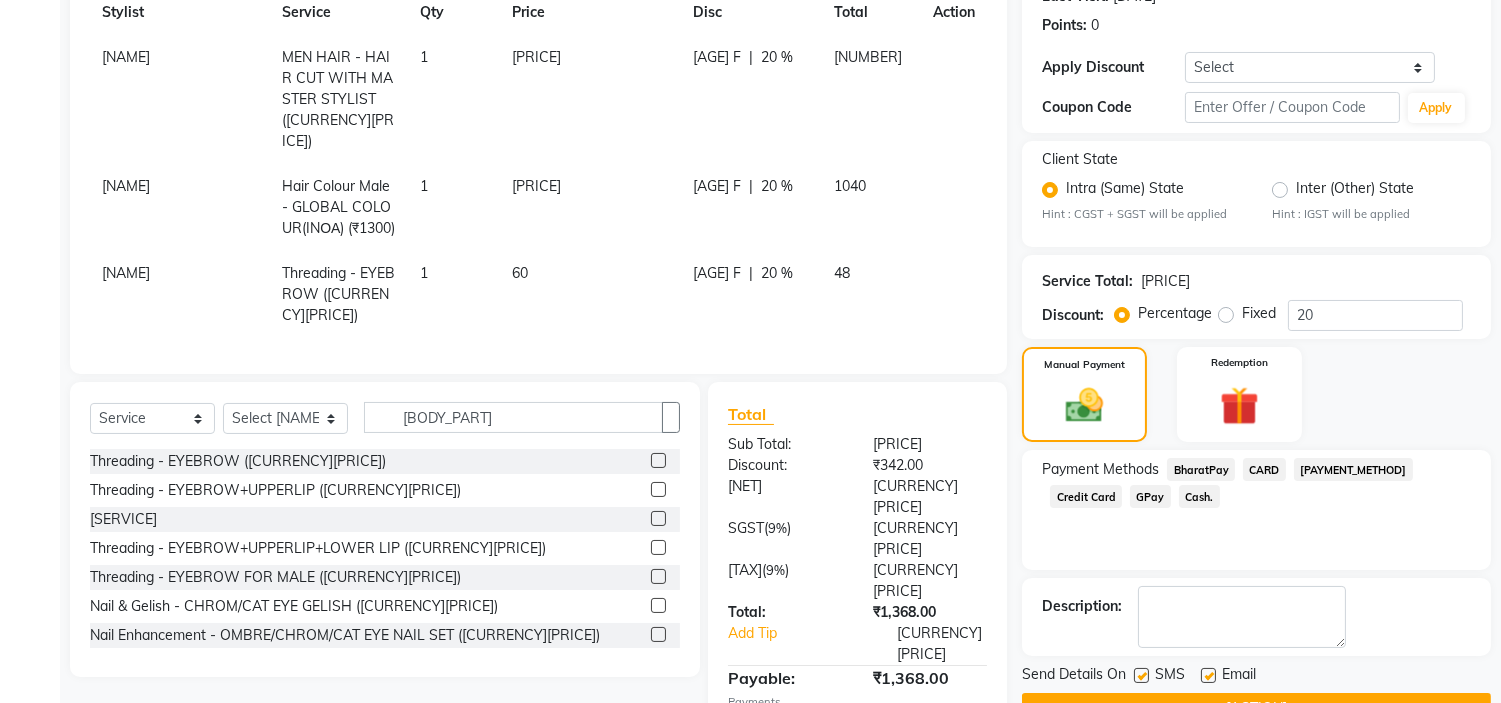 scroll, scrollTop: 353, scrollLeft: 0, axis: vertical 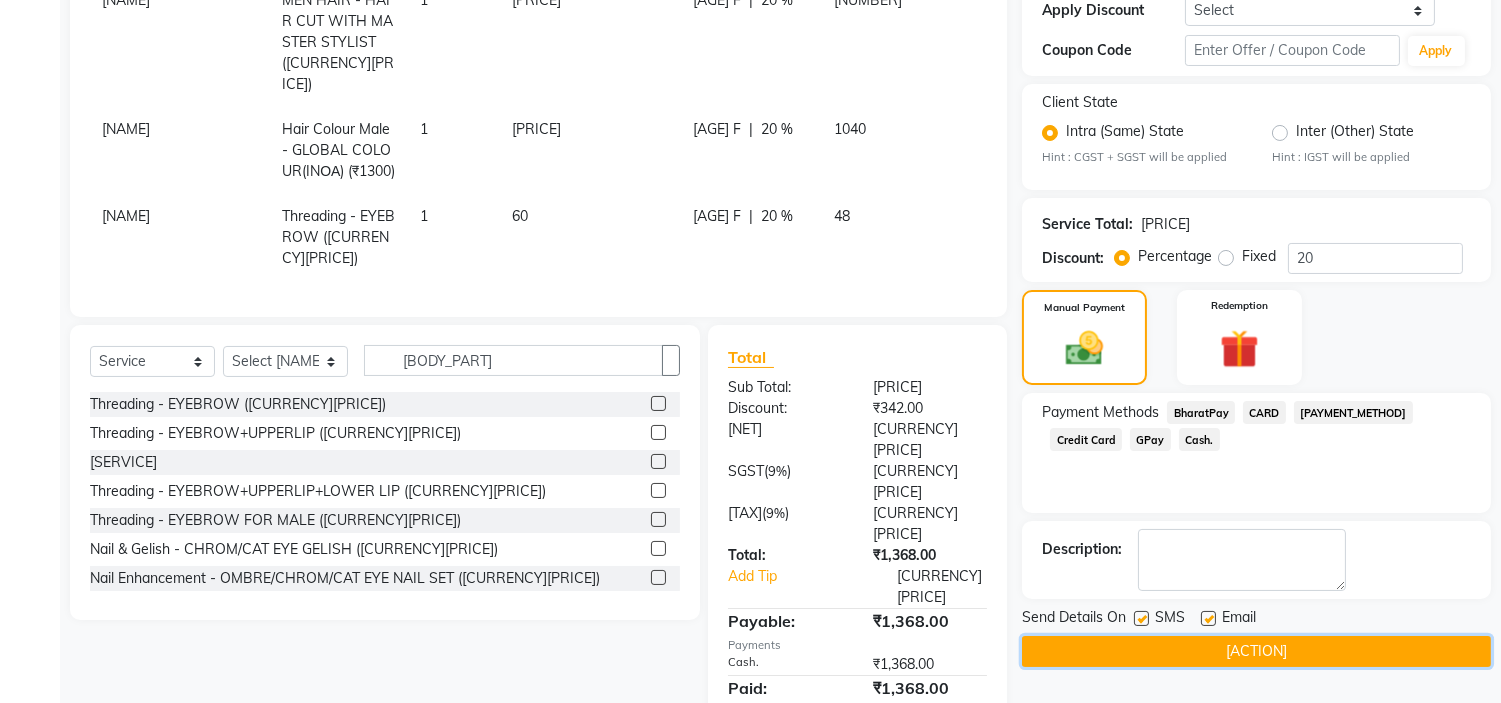 click on "Checkout" at bounding box center (1256, 651) 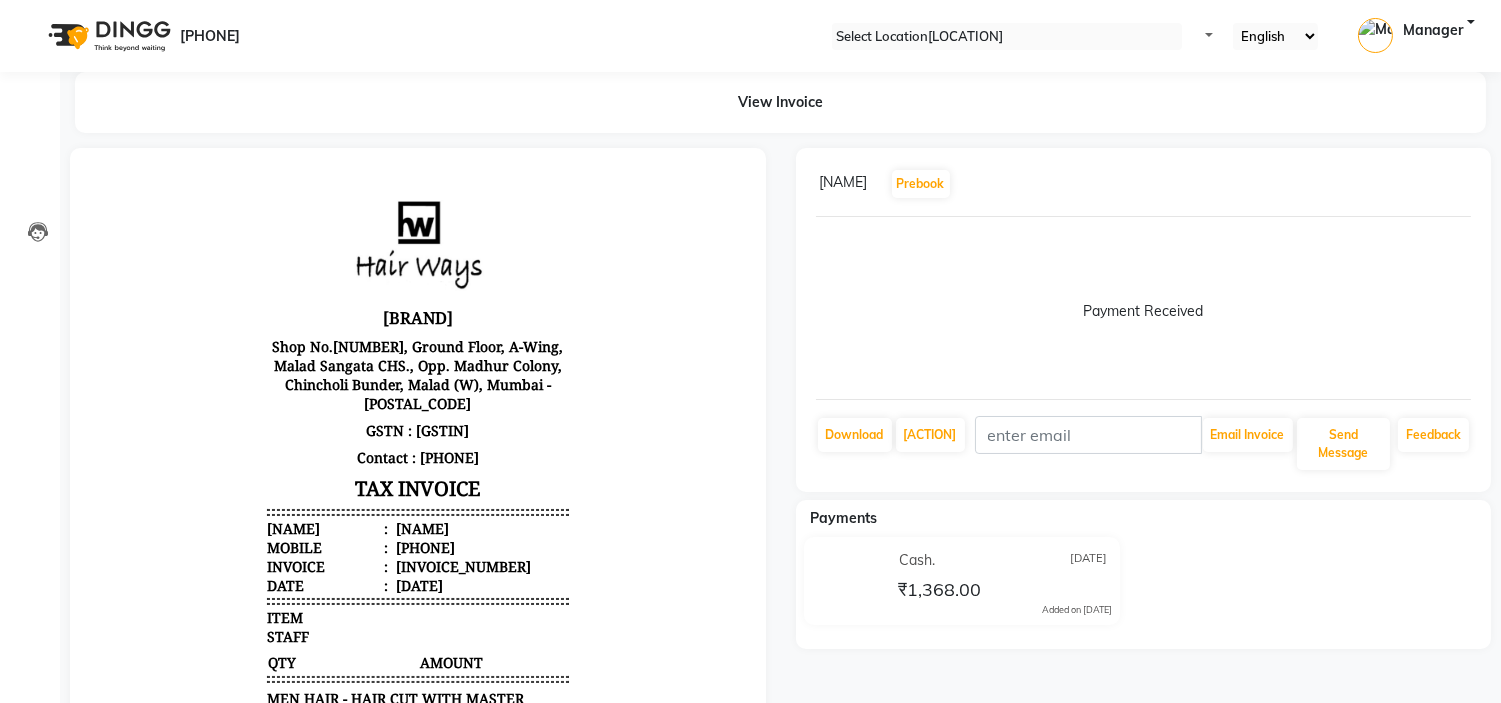 scroll, scrollTop: 0, scrollLeft: 0, axis: both 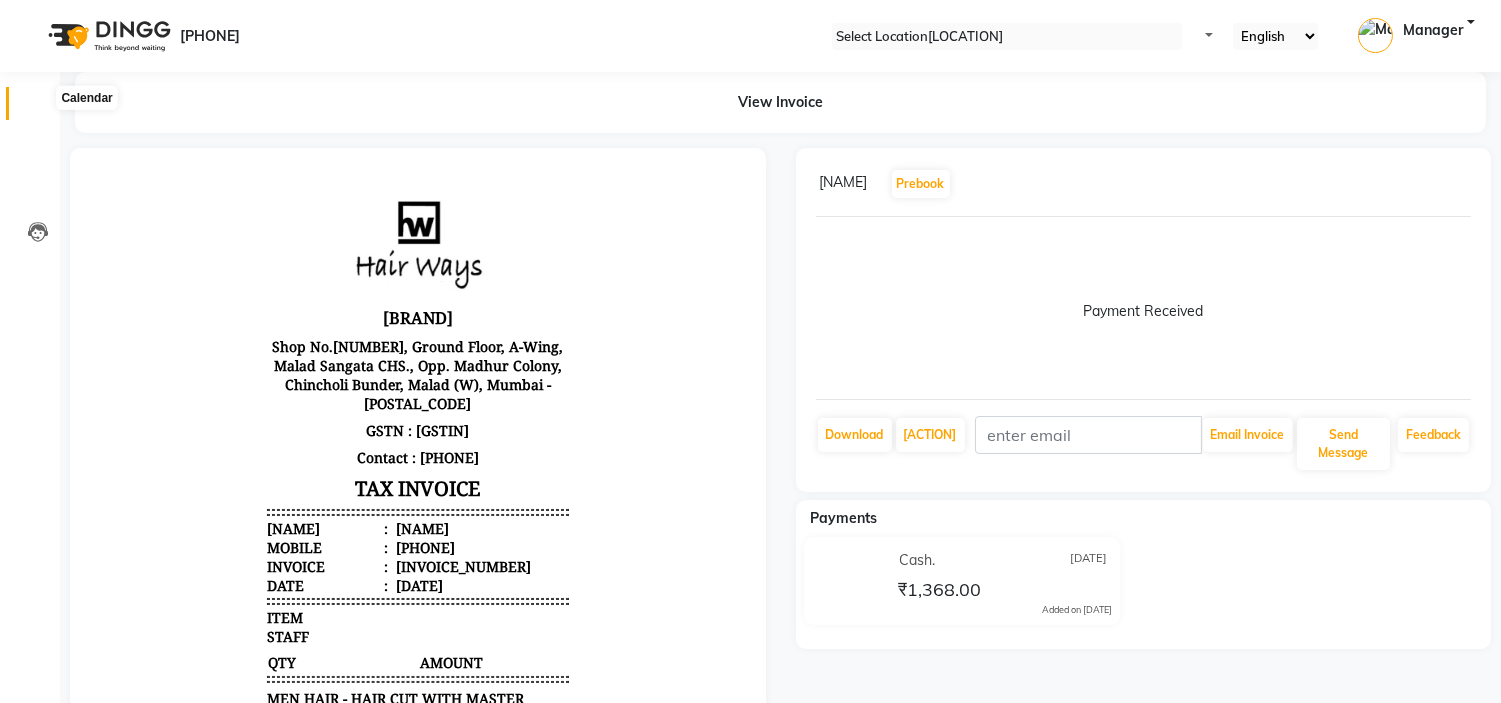 click at bounding box center (38, 108) 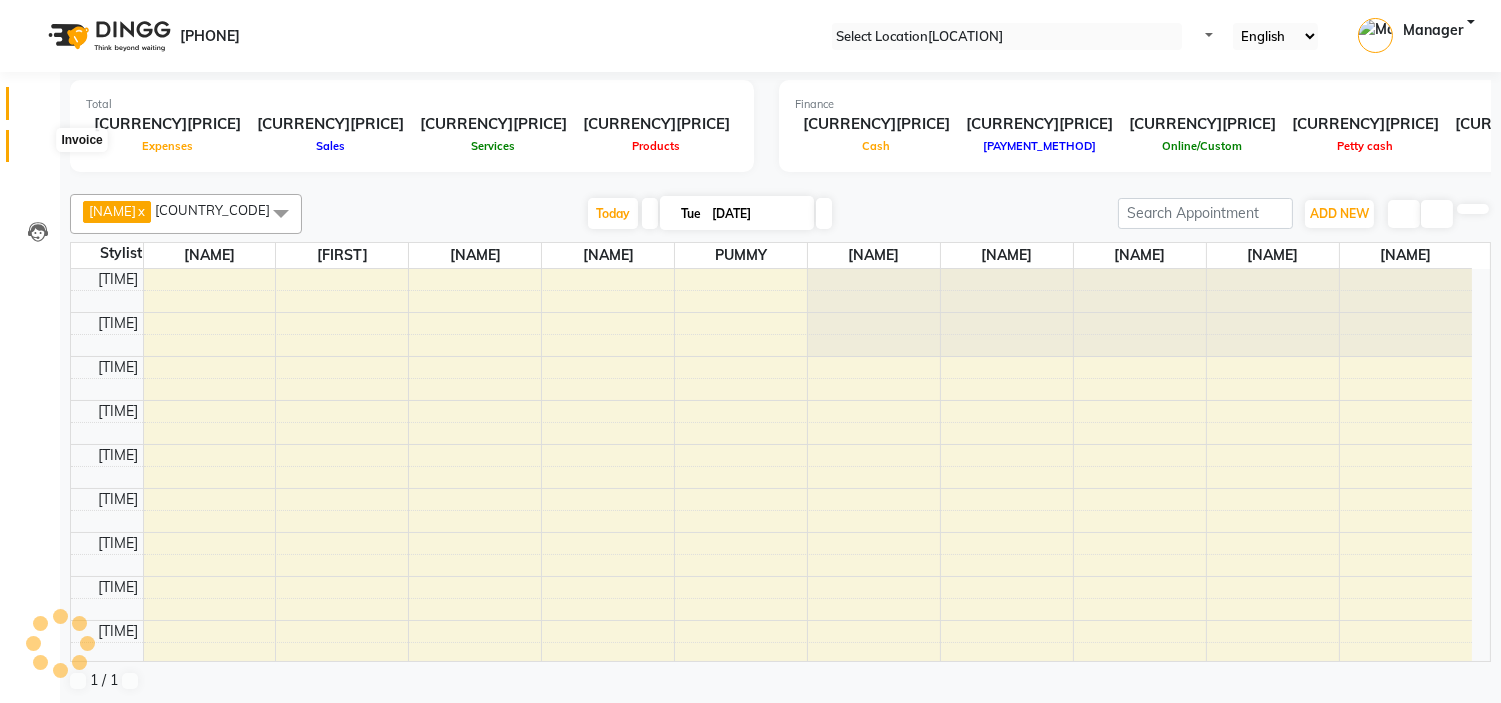 scroll, scrollTop: 355, scrollLeft: 0, axis: vertical 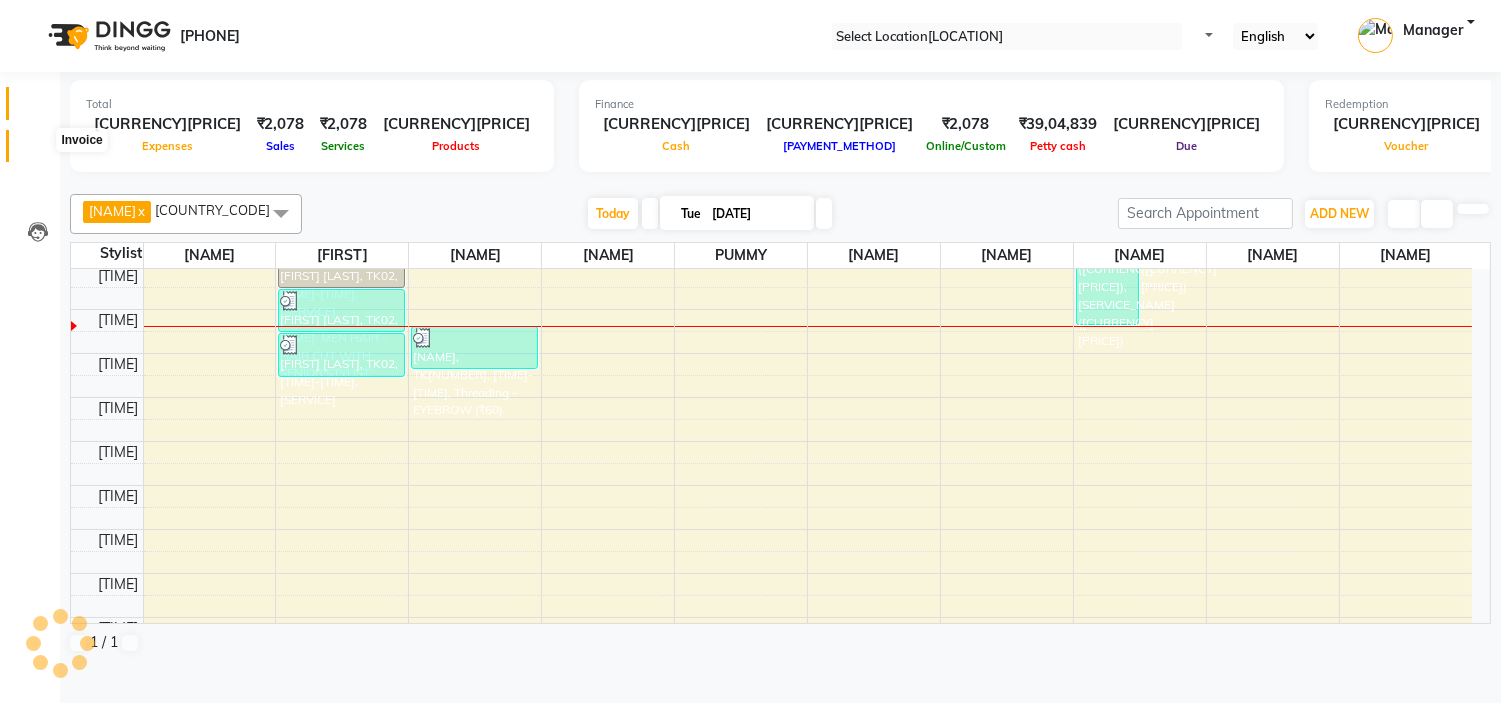 click at bounding box center (38, 151) 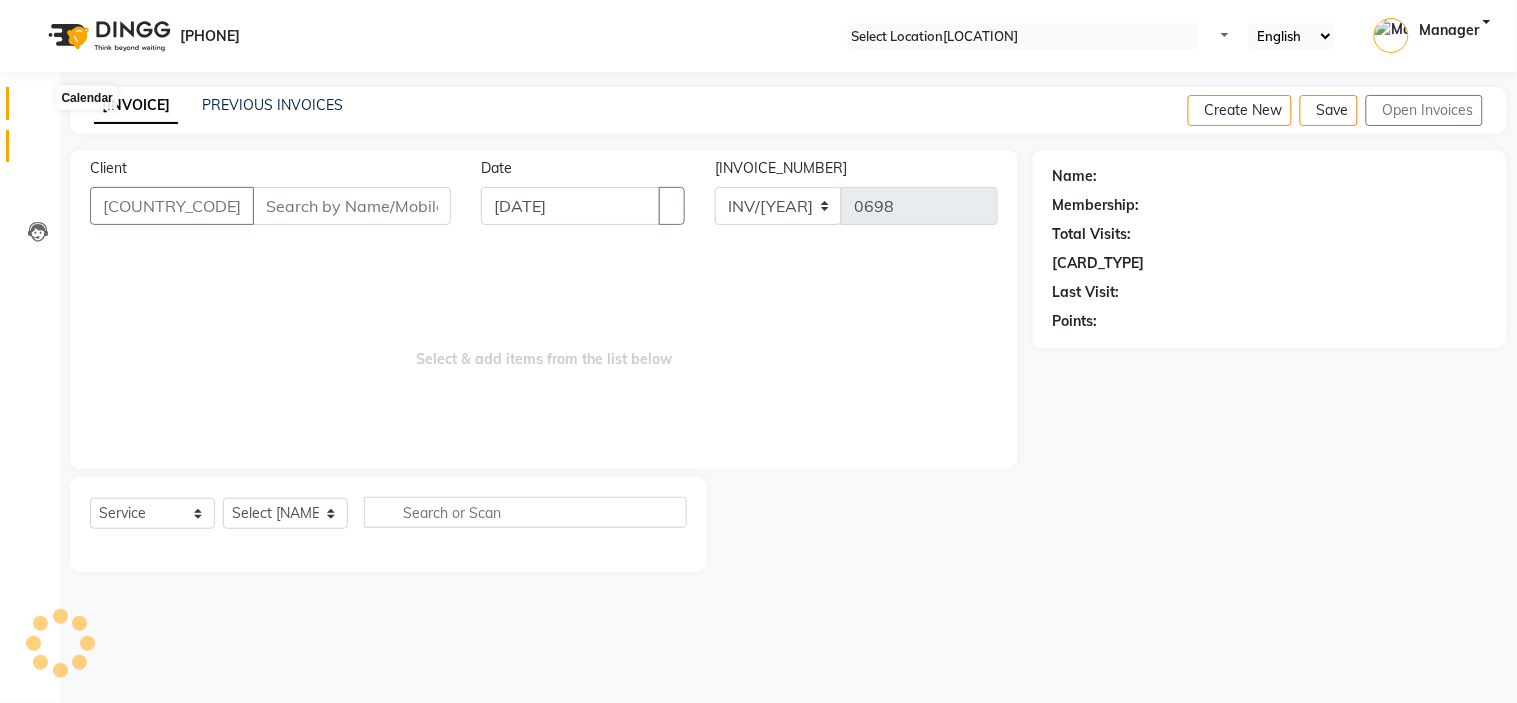 click at bounding box center [38, 108] 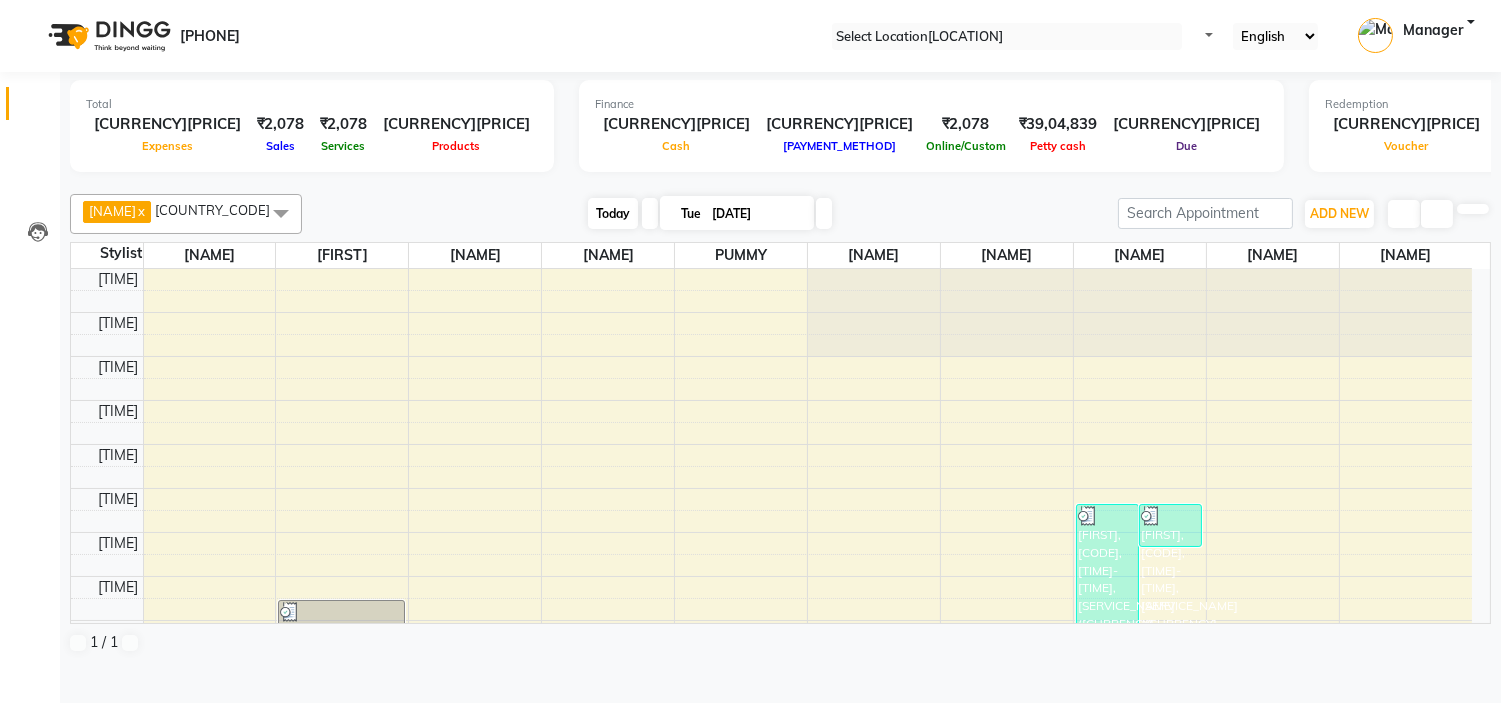 click on "Today" at bounding box center [613, 213] 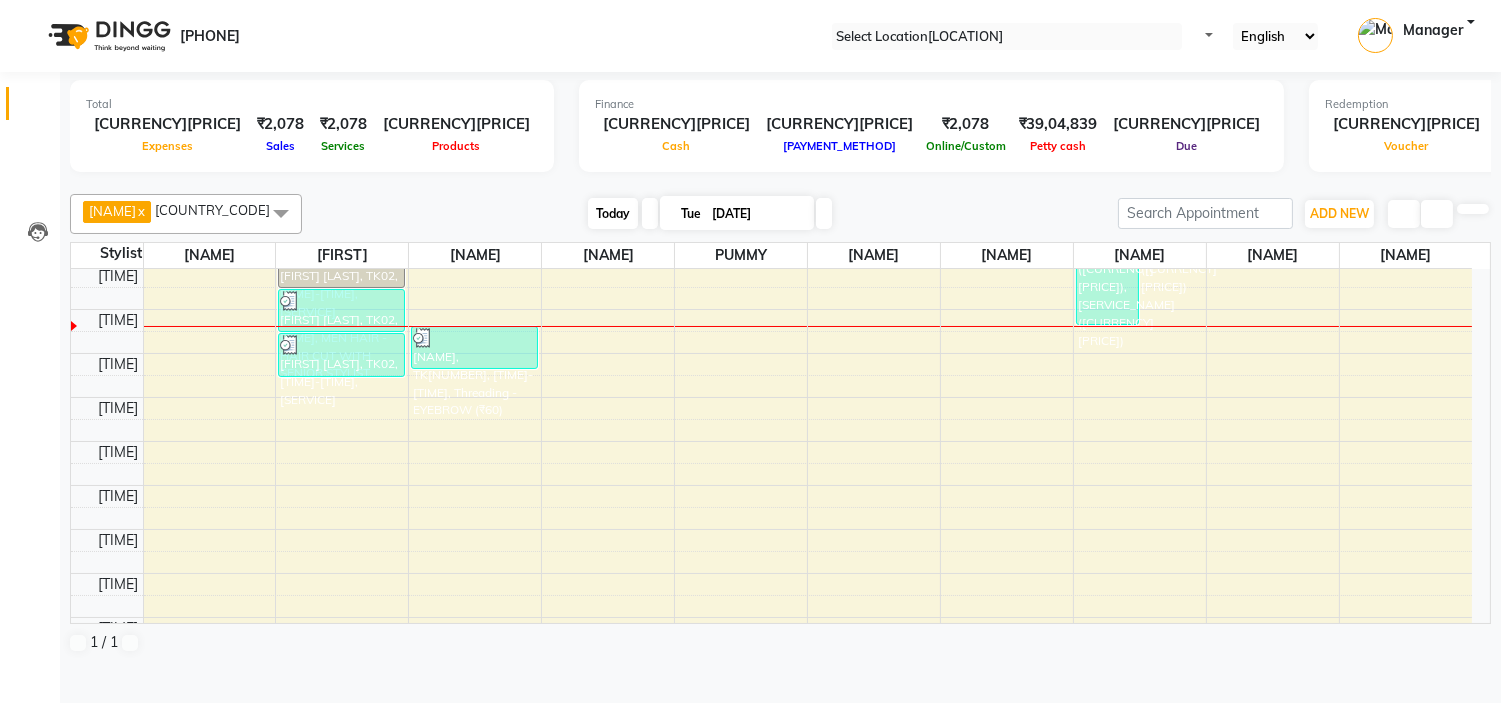 click on "Today" at bounding box center (613, 213) 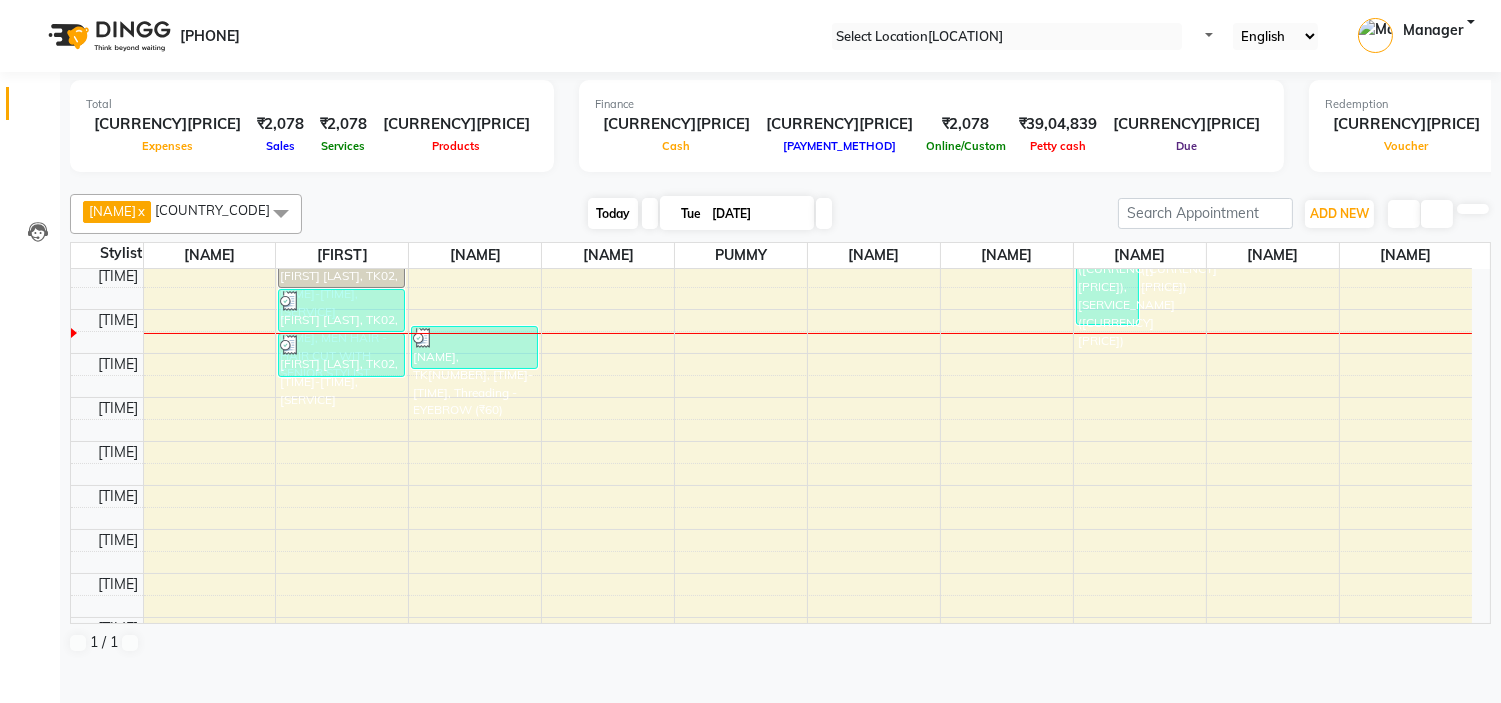 click on "Today" at bounding box center [613, 213] 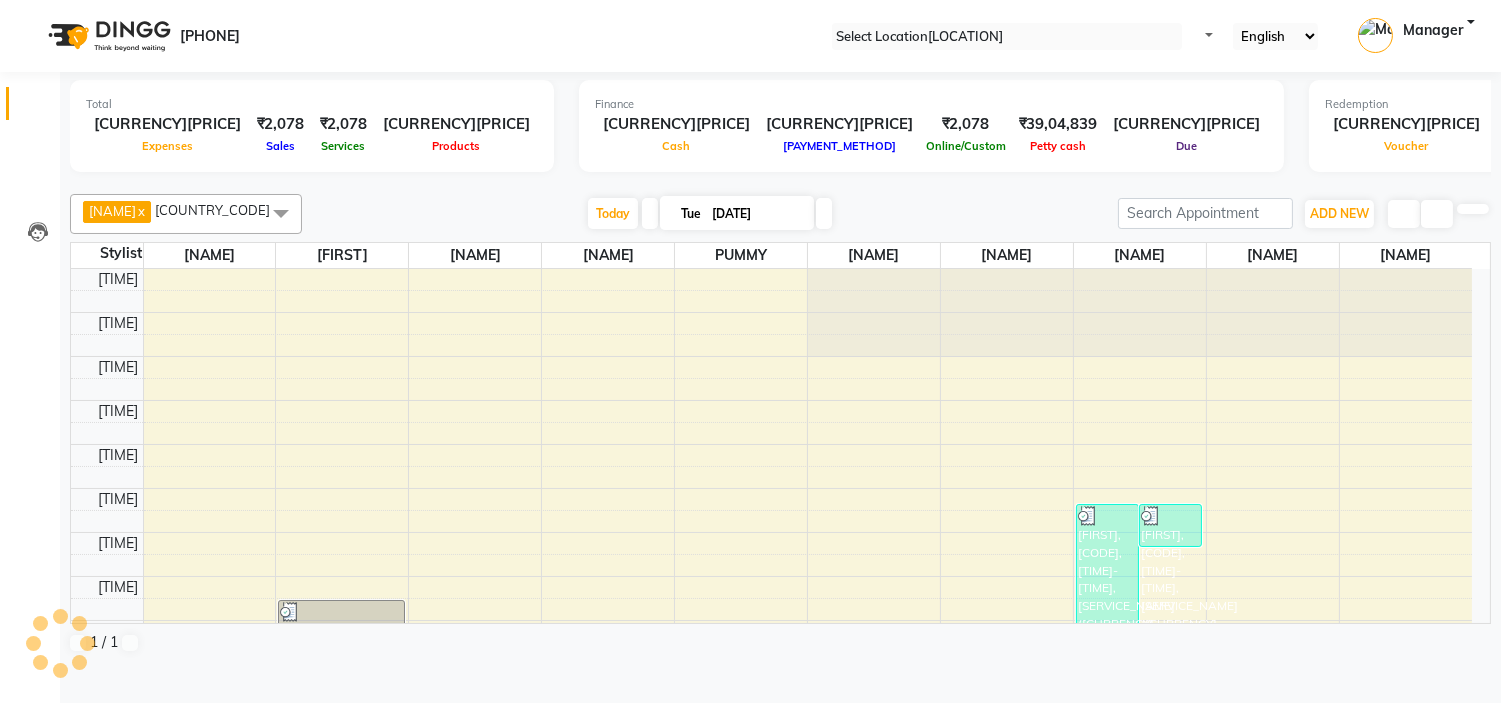 scroll, scrollTop: 355, scrollLeft: 0, axis: vertical 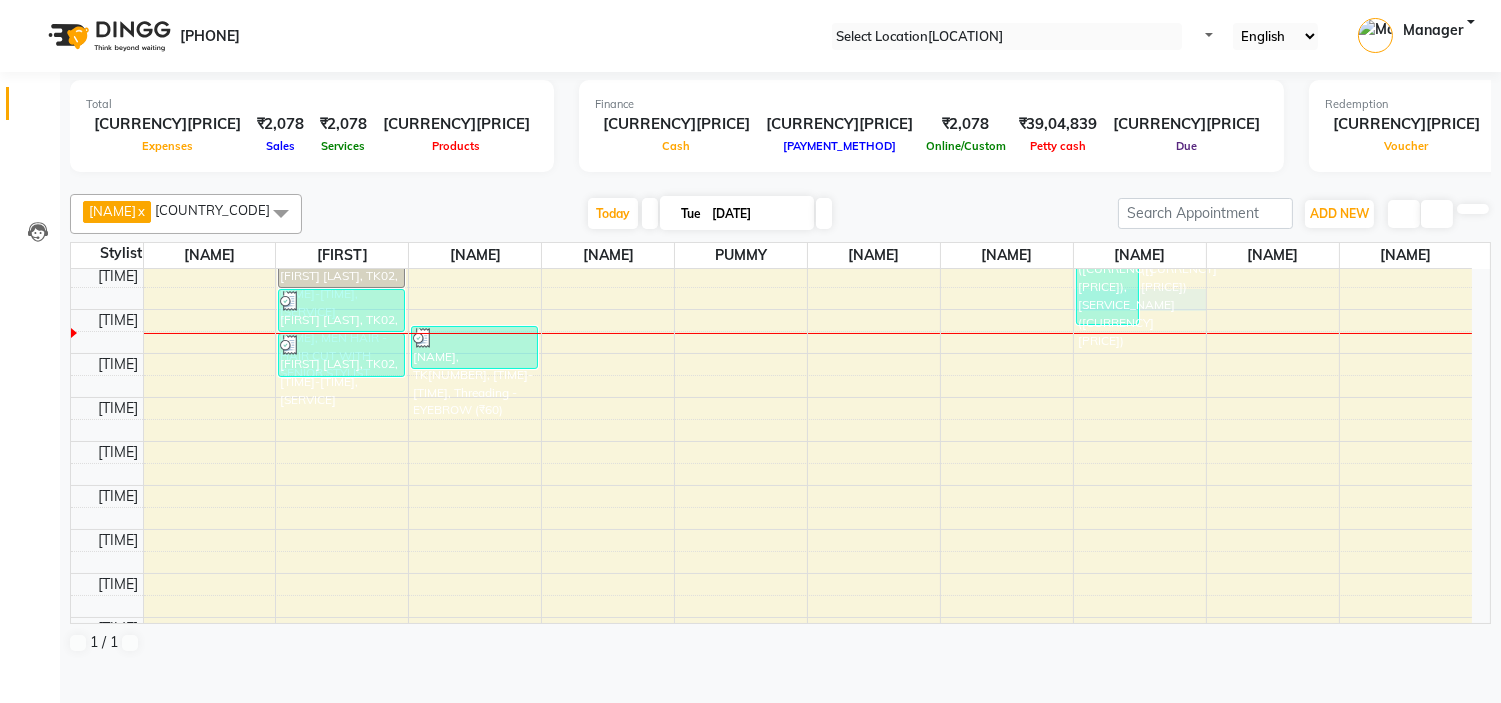click on "9:00 AM 9:30 AM 10:00 AM 10:30 AM 11:00 AM 11:30 AM 12:00 PM 12:30 PM 1:00 PM 1:30 PM 2:00 PM 2:30 PM 3:00 PM 3:30 PM 4:00 PM 4:30 PM 5:00 PM 5:30 PM 6:00 PM 6:30 PM 7:00 PM 7:30 PM 8:00 PM 8:30 PM 9:00 PM 9:30 PM 10:00 PM 10:30 PM     Akshay Kathe, TK02, 12:45 PM-01:15 PM, MEN HAIR - HAIR CUT     Akshay Kathe, TK02, 01:15 PM-01:45 PM, MEN HAIR - HAIR CUT WITH SENIOR STYLIST     Akshay Kathe, TK02, 01:45 PM-02:15 PM, MEN HAIR - REGULAR SHAVE/TRIM     VIMALSHAH, TK03, 01:40 PM-02:10 PM, Threading - EYEBROW (₹60)     VIMALSHAH, TK03, 11:40 AM-01:40 PM, MEN HAIR - HAIR CUT WITH MASTER STYLIST (₹350),Hair Colour Male - GLOBAL COLOUR(INΟΑ) (₹1300)     SONA PUNJABI, TK01, 11:40 AM-12:10 PM, MEN HAIR - HAIR CUT WITH SENIOR STYLIST (₹300)" at bounding box center [771, 529] 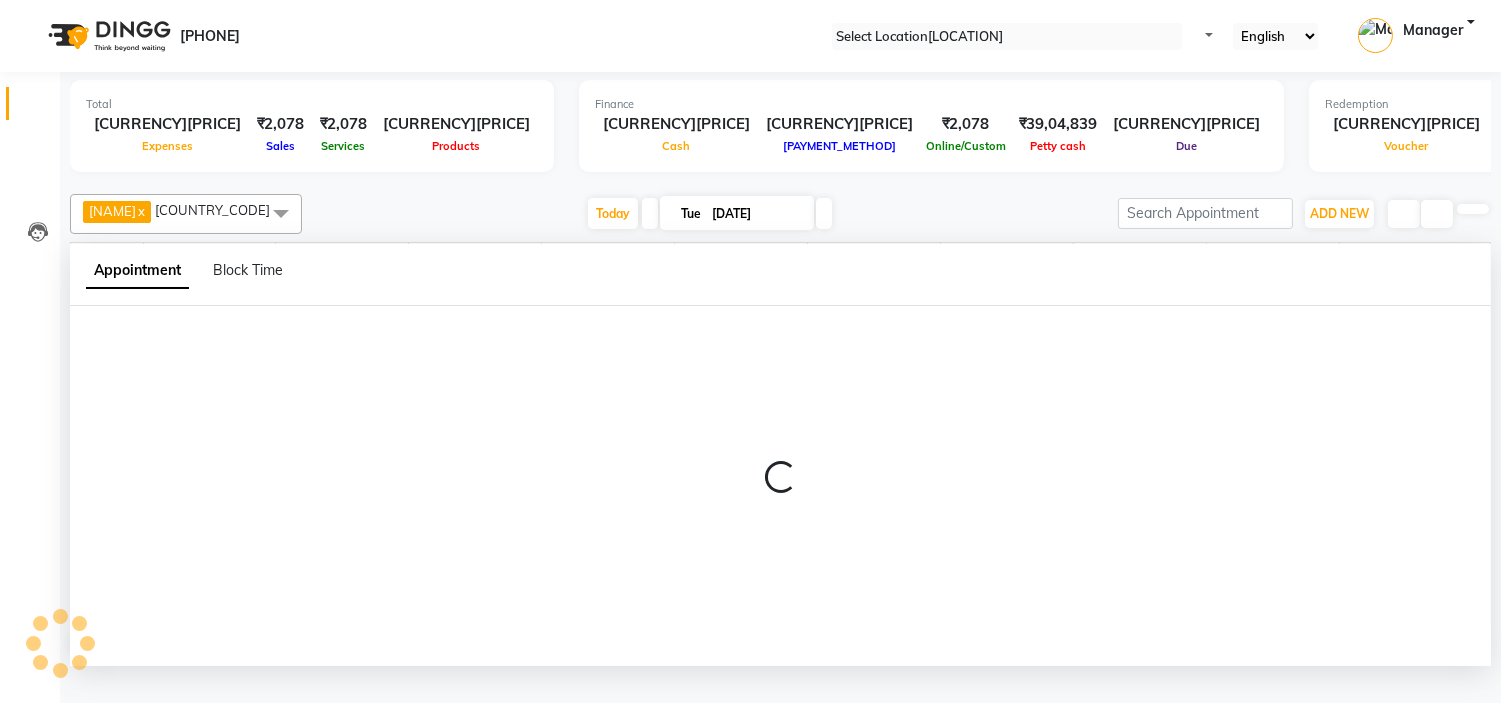 scroll, scrollTop: 1, scrollLeft: 0, axis: vertical 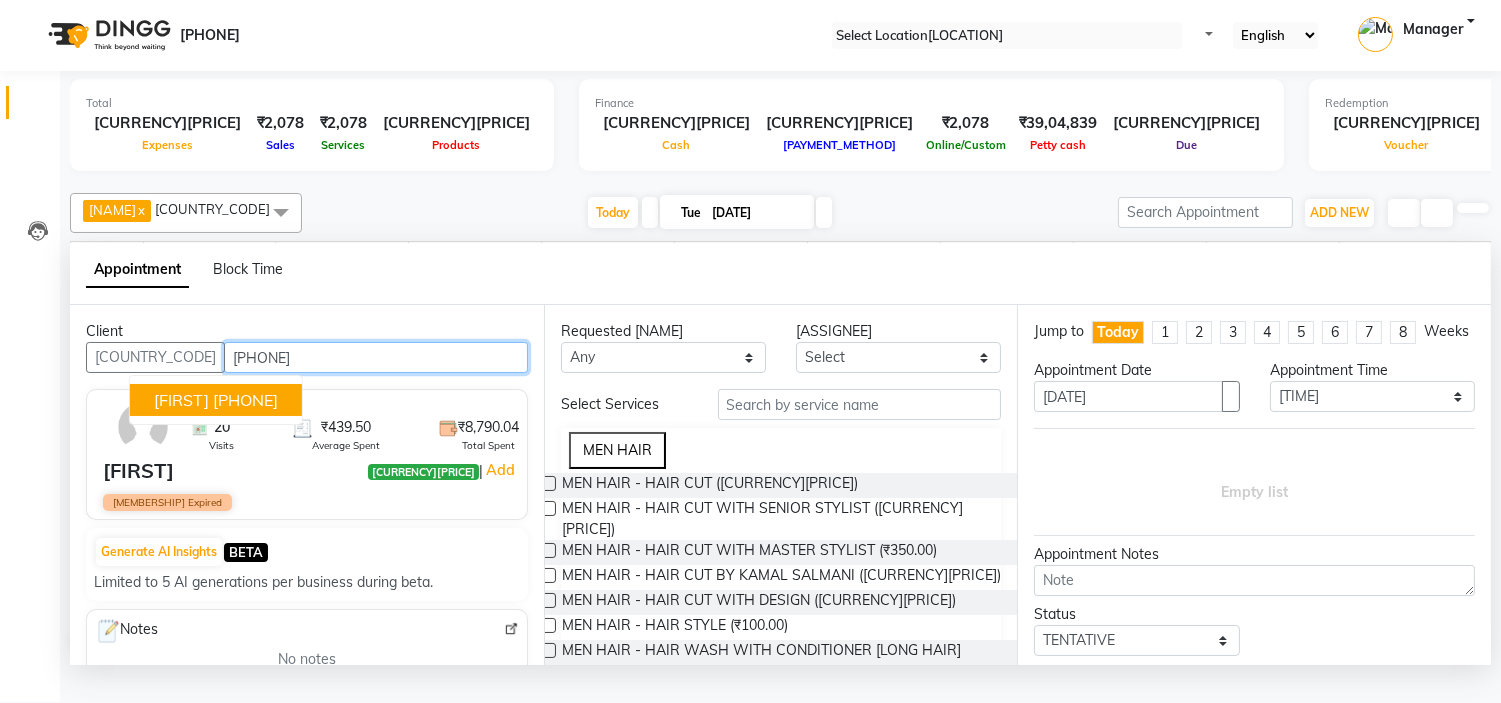 click on "9004466573" at bounding box center [376, 357] 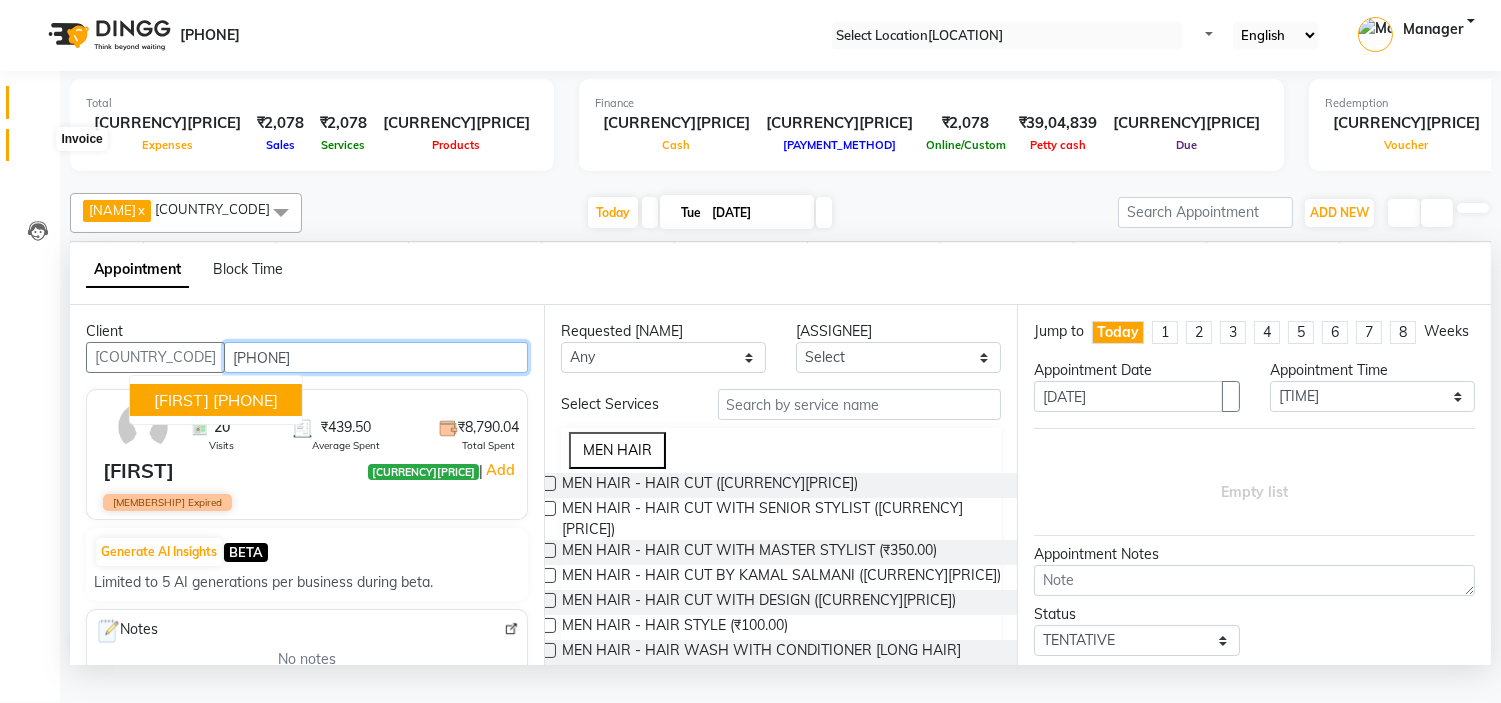 type on "9004466573" 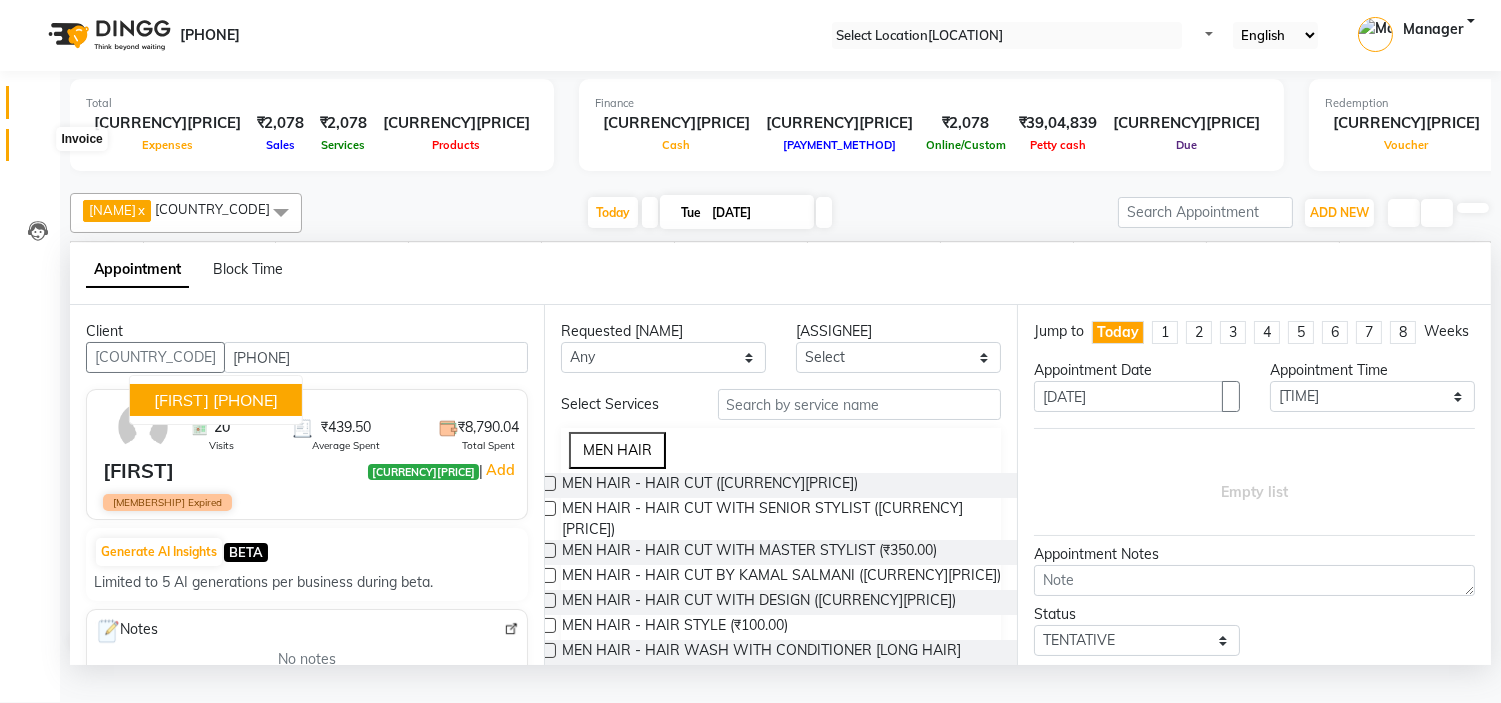click at bounding box center (38, 150) 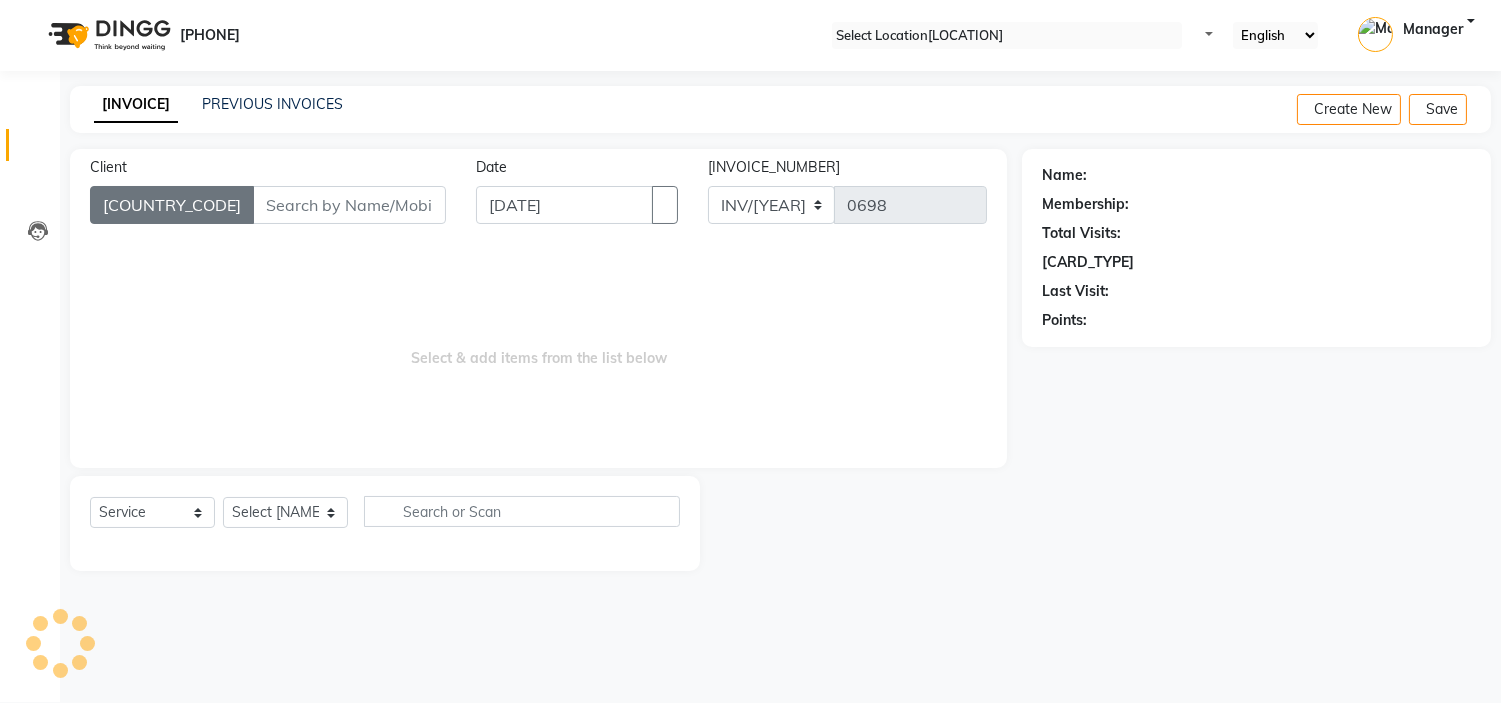 scroll, scrollTop: 0, scrollLeft: 0, axis: both 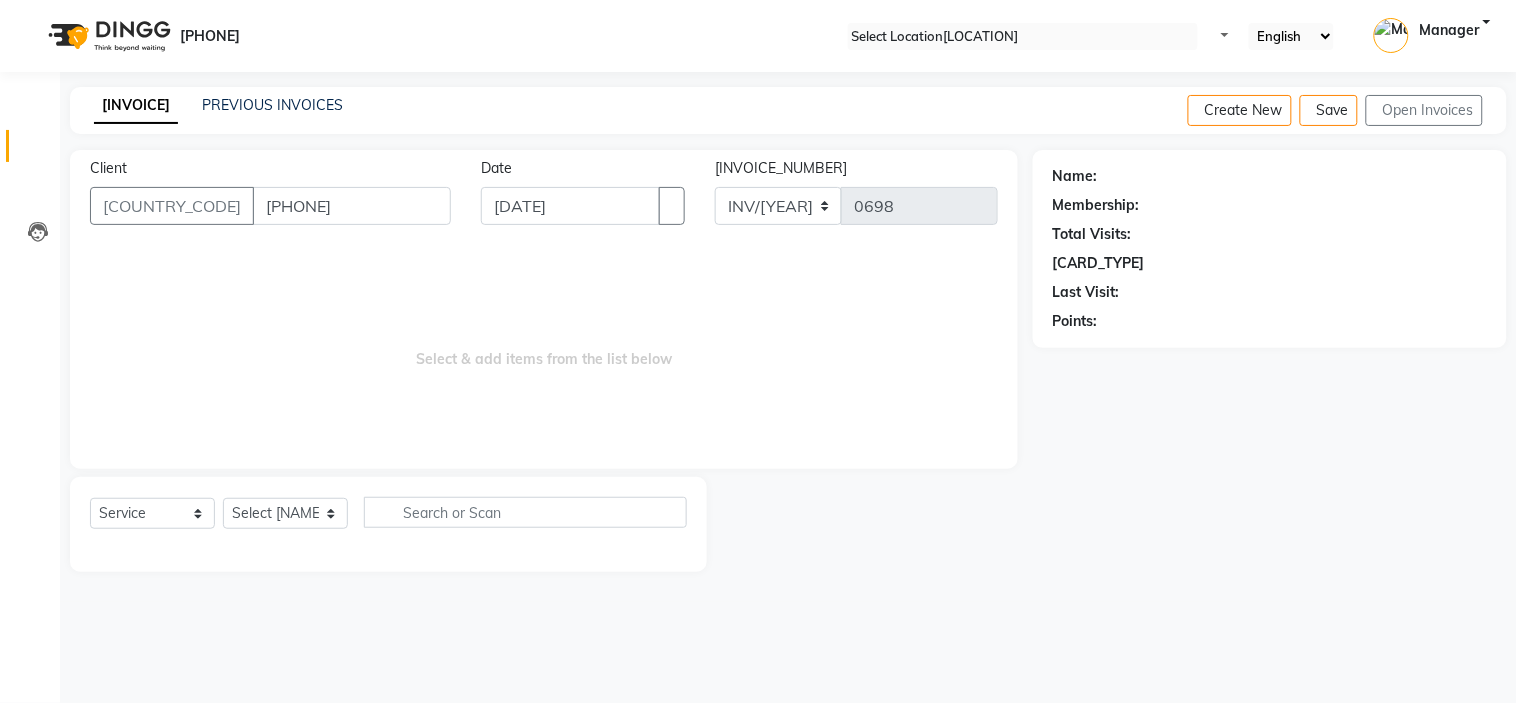 type on "9004466573" 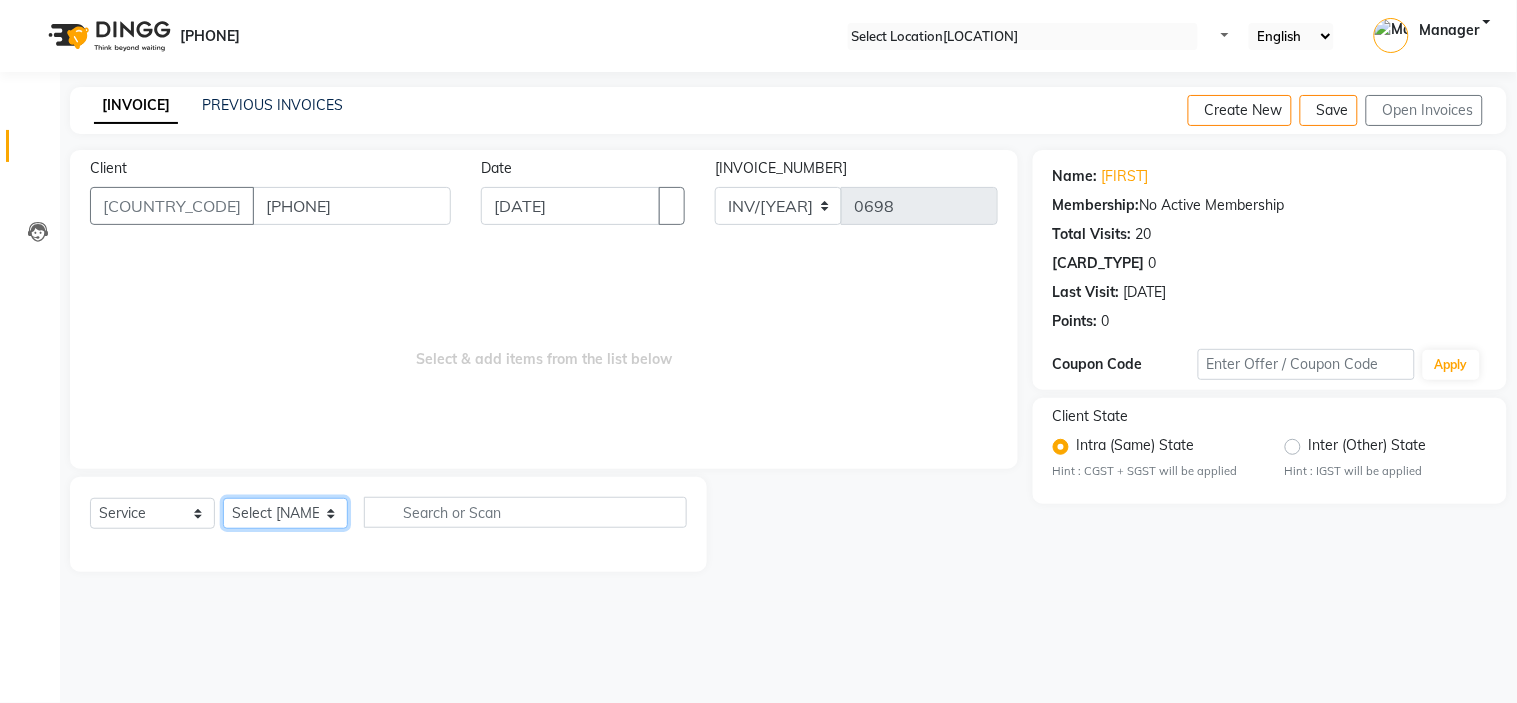 click on "Select Stylist ALIM AZAD KAMAL SALMANI KASHISH Manager PRIYA PUMMY RAJA  SALMAN SHAKIR  SUDHIR SUJATA TALIB UMAR" at bounding box center (285, 513) 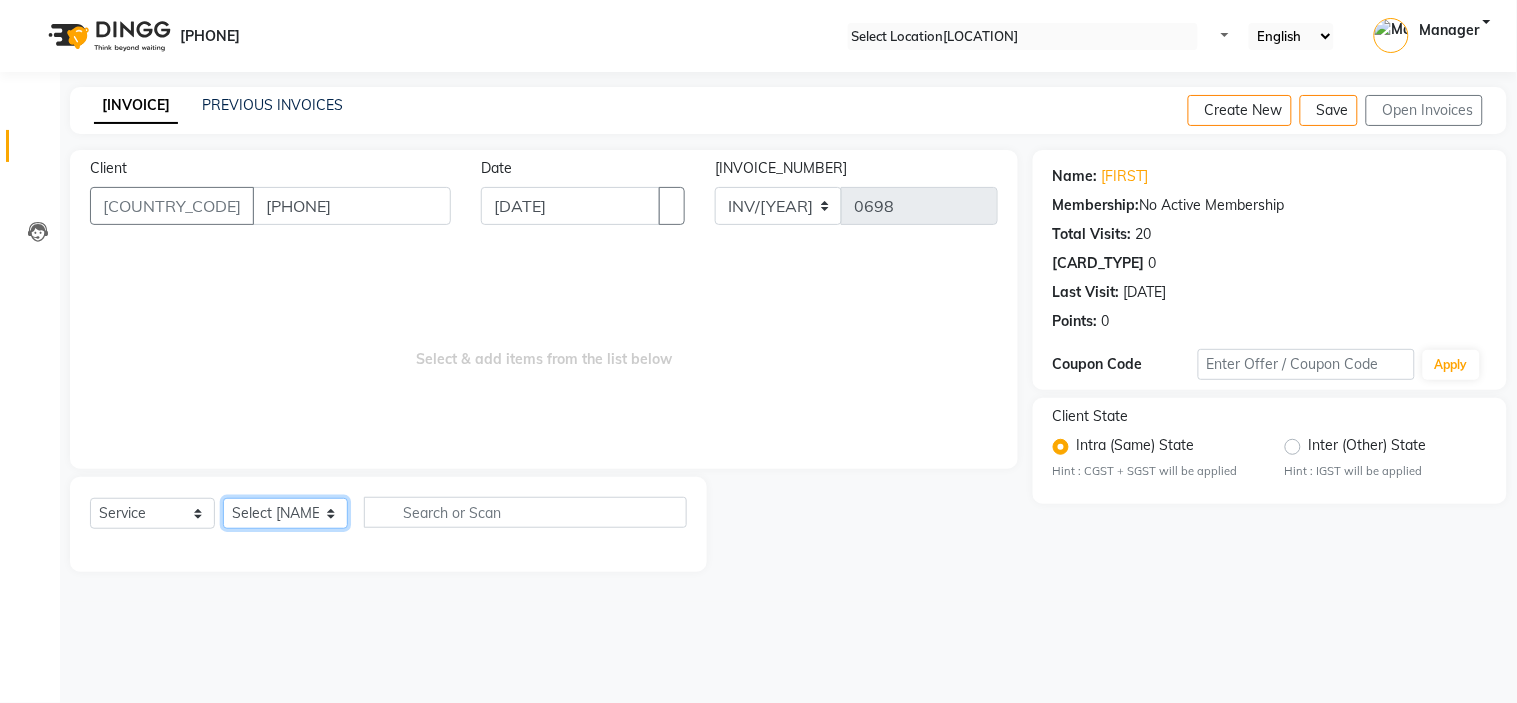 select on "67654" 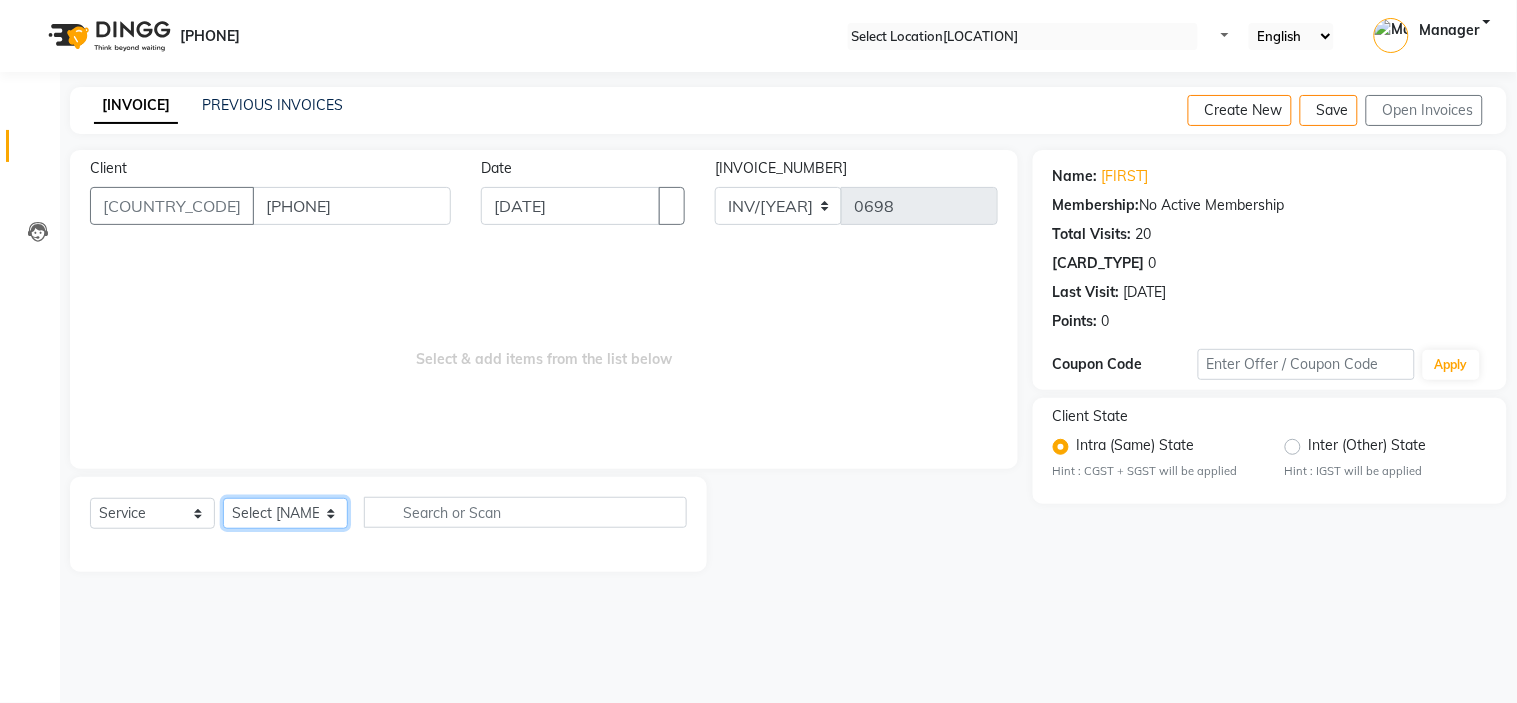 click on "Select Stylist ALIM AZAD KAMAL SALMANI KASHISH Manager PRIYA PUMMY RAJA  SALMAN SHAKIR  SUDHIR SUJATA TALIB UMAR" at bounding box center [285, 513] 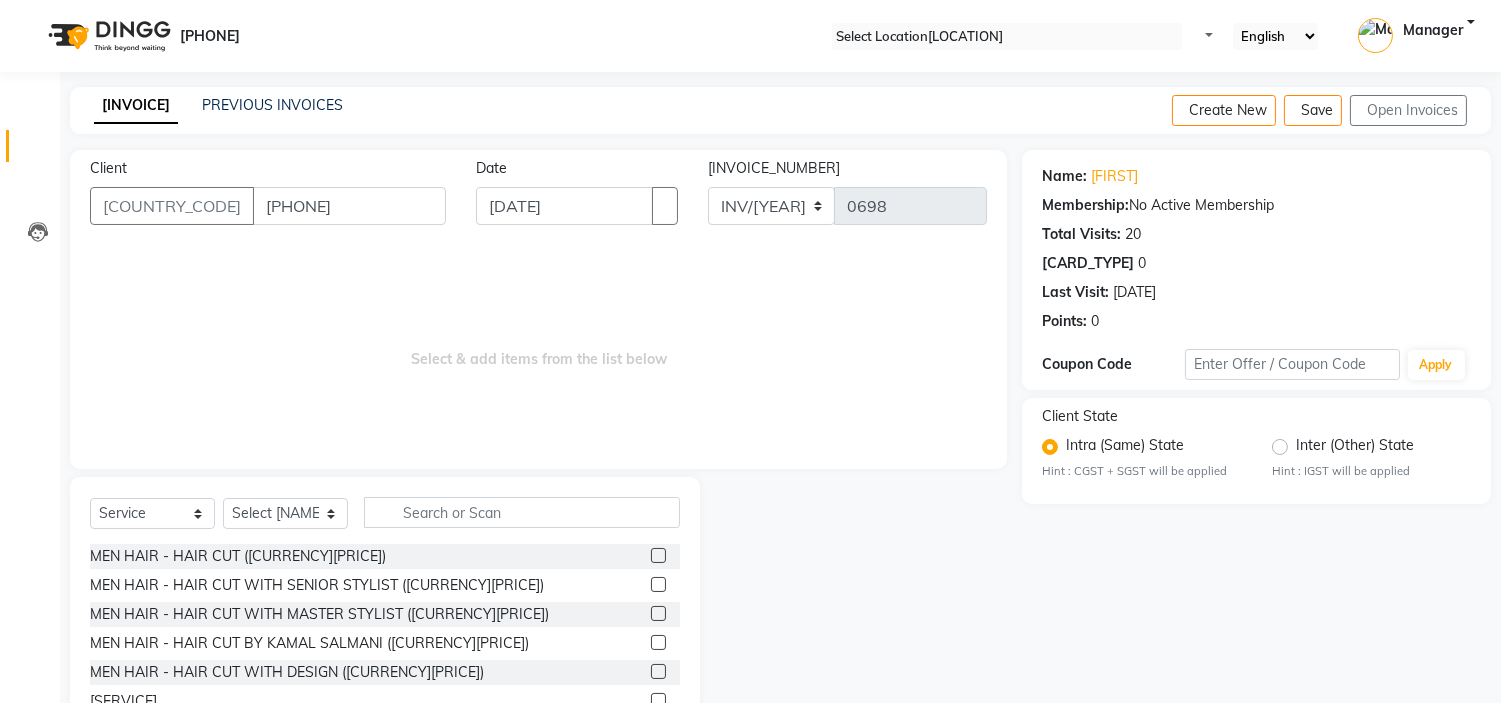 click at bounding box center (658, 613) 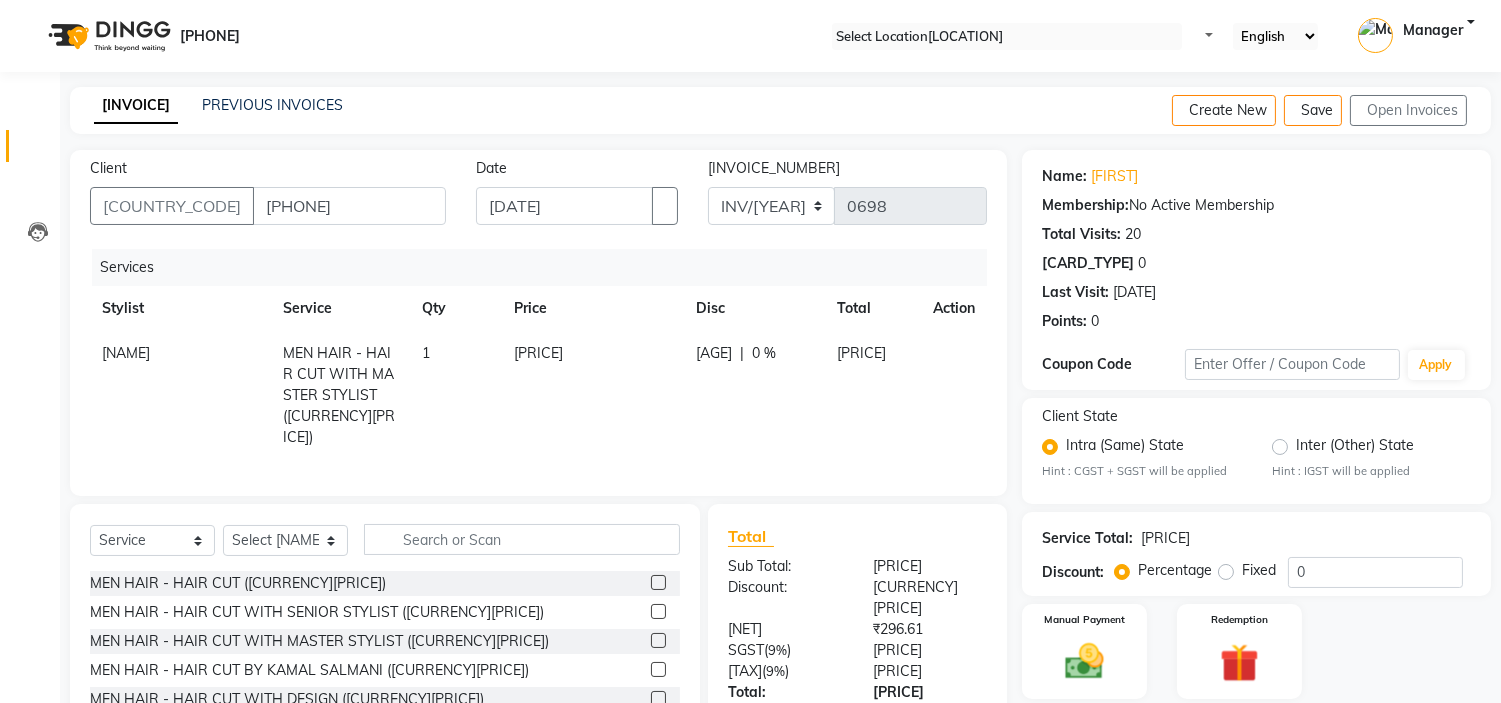 scroll, scrollTop: 120, scrollLeft: 0, axis: vertical 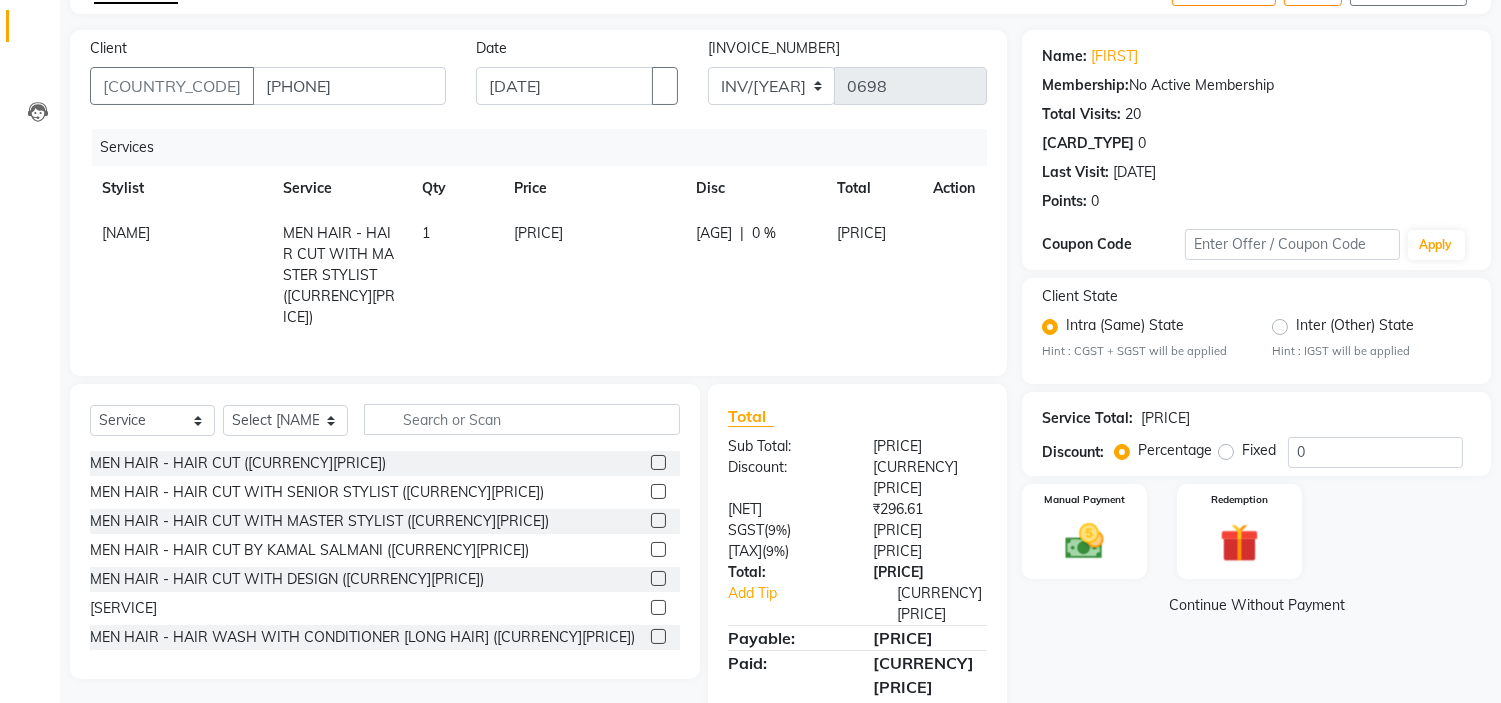click at bounding box center (658, 636) 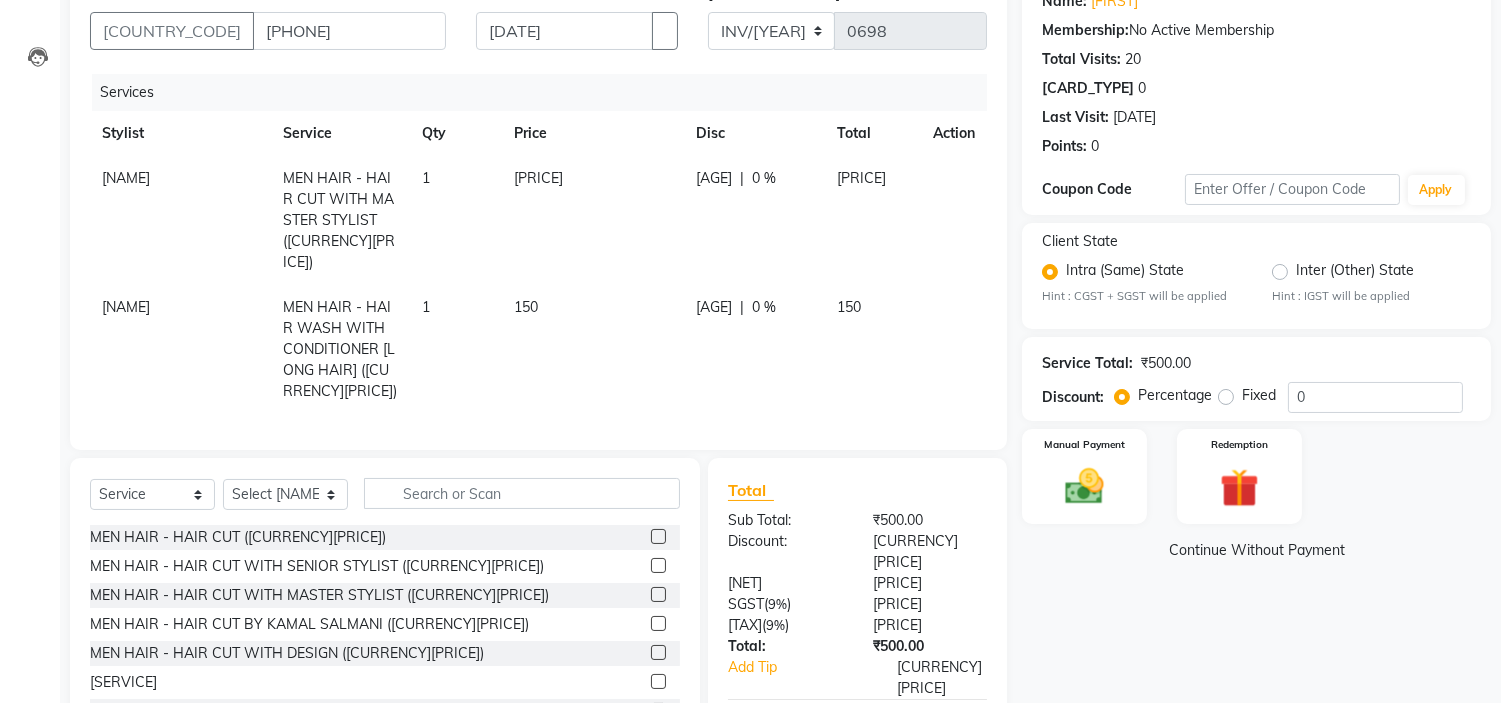 scroll, scrollTop: 228, scrollLeft: 0, axis: vertical 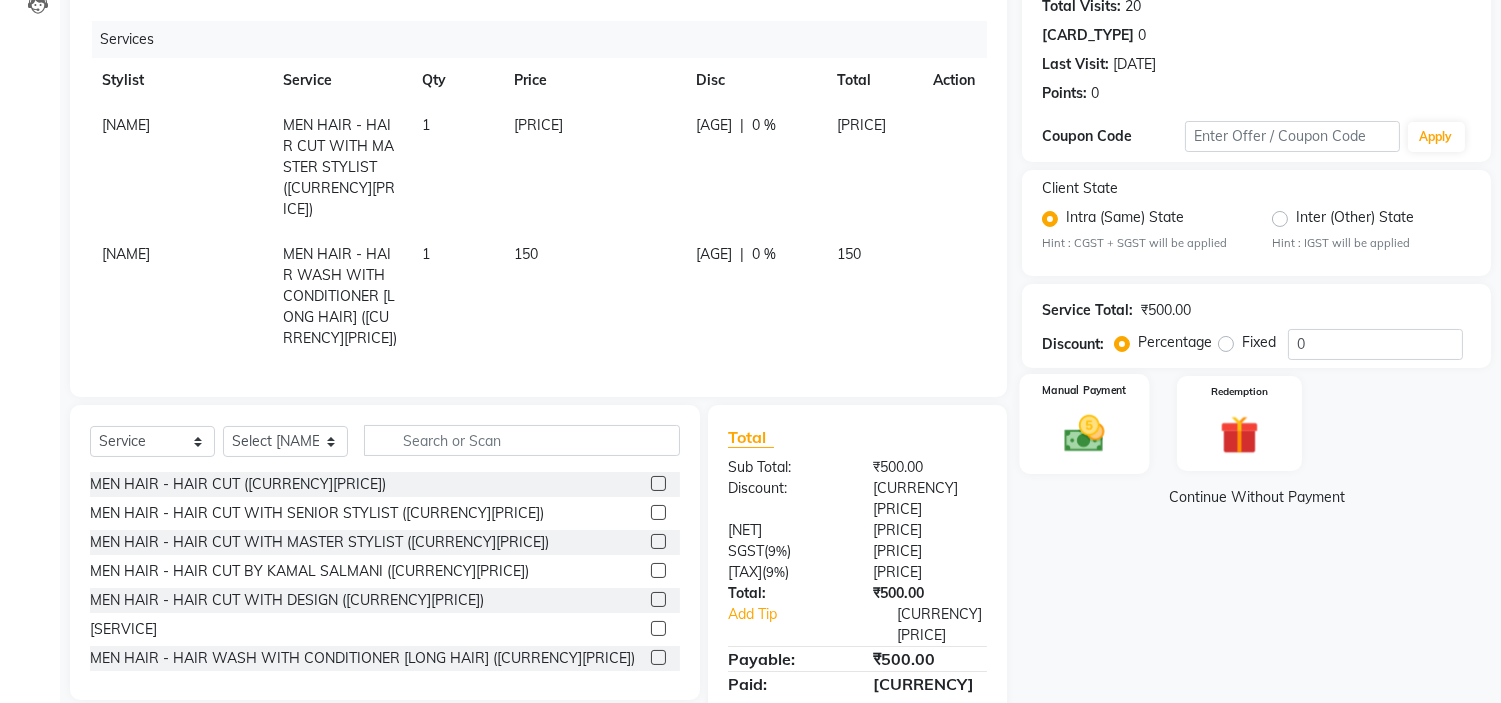 click at bounding box center [1085, 433] 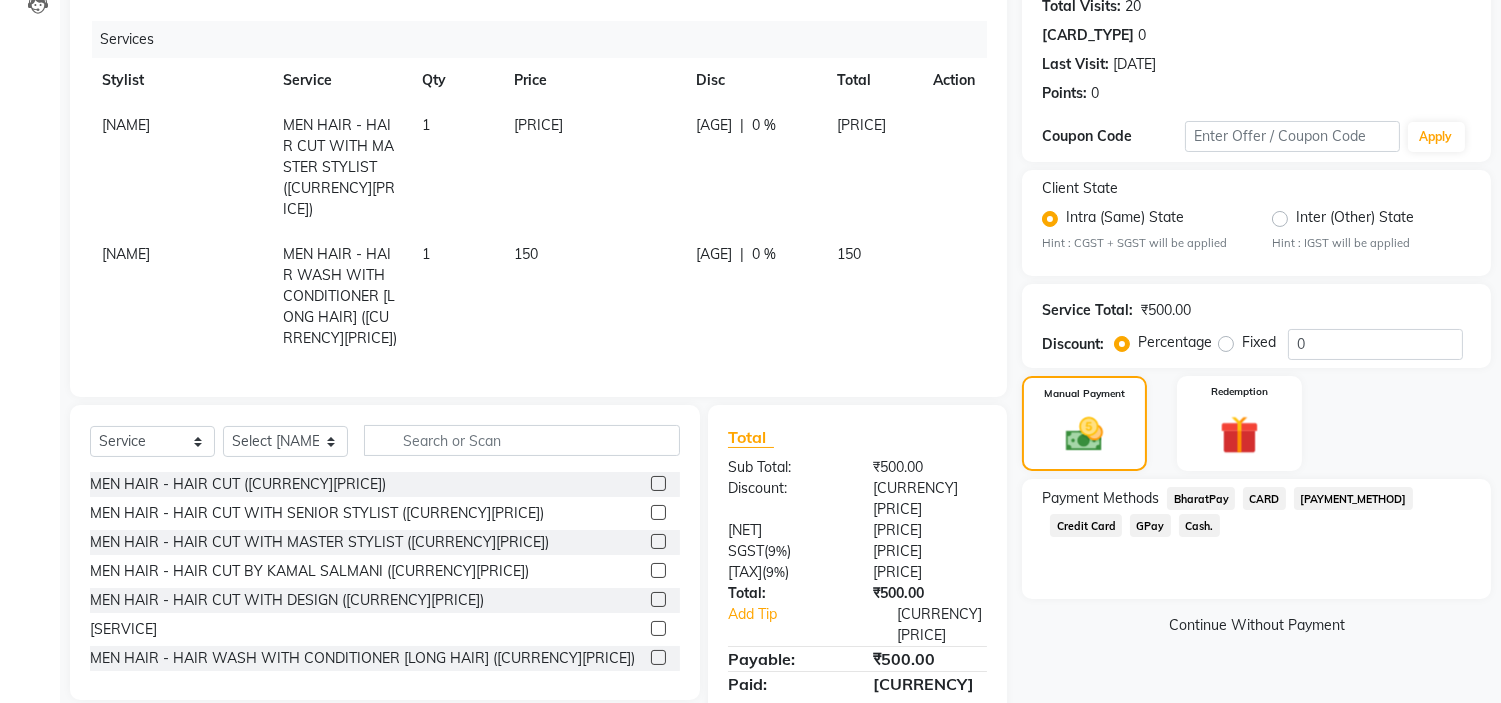 click on "Cash." at bounding box center [1201, 498] 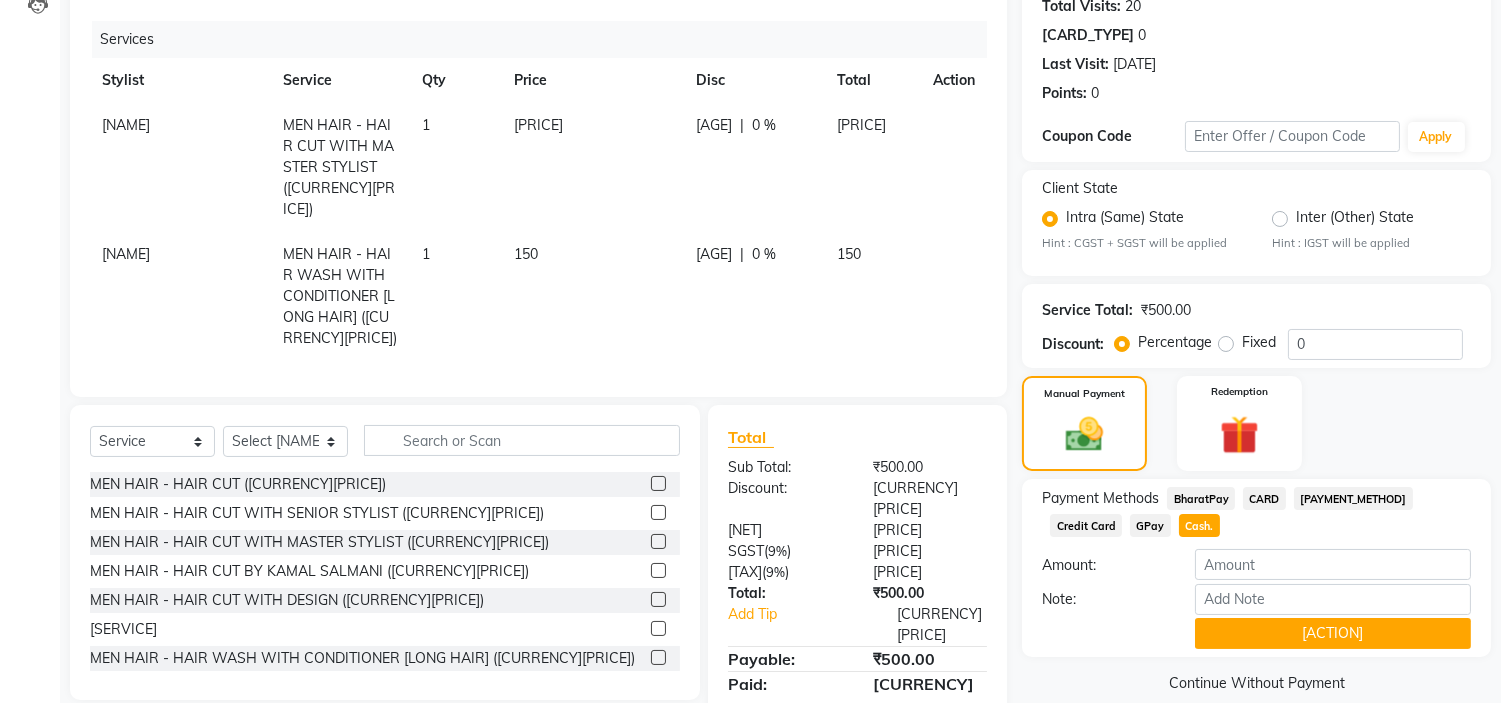 scroll, scrollTop: 257, scrollLeft: 0, axis: vertical 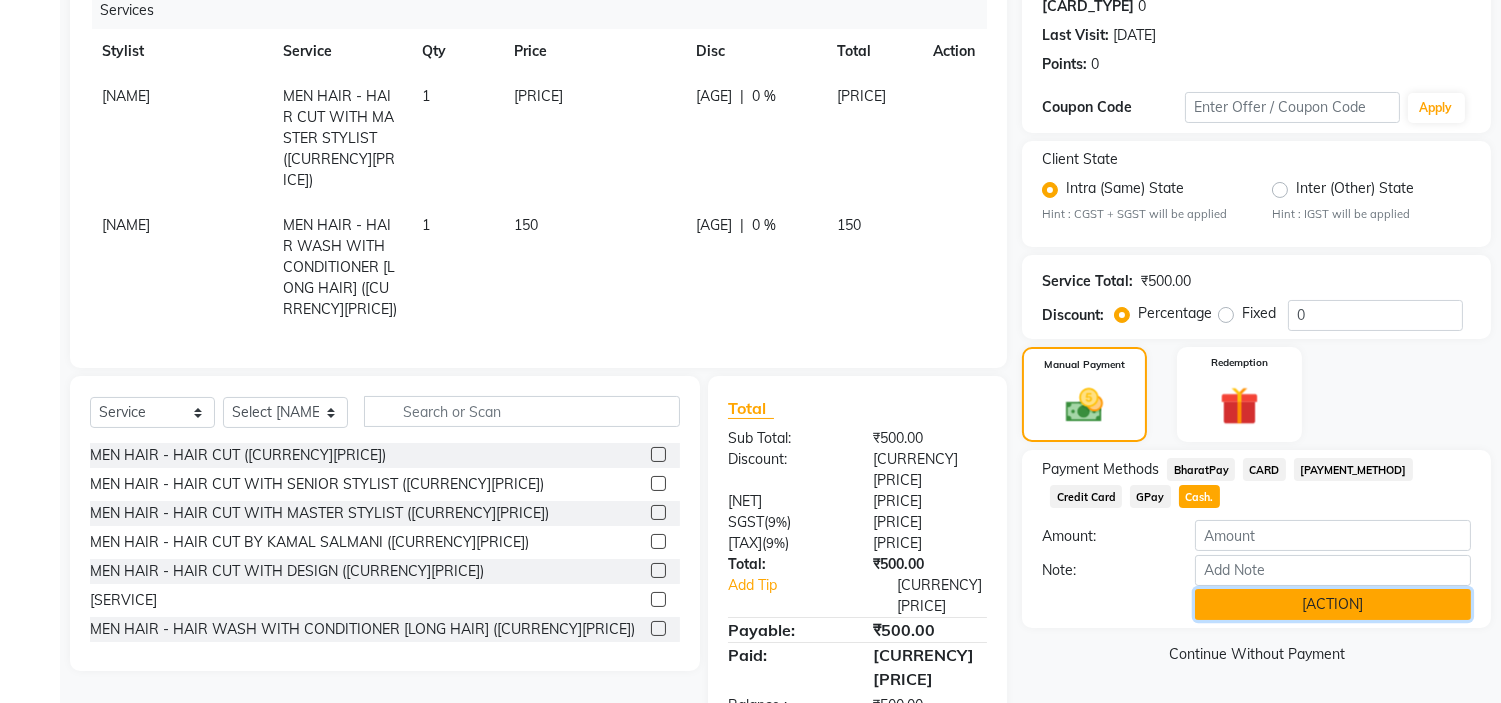 click on "Add Payment" at bounding box center (1333, 604) 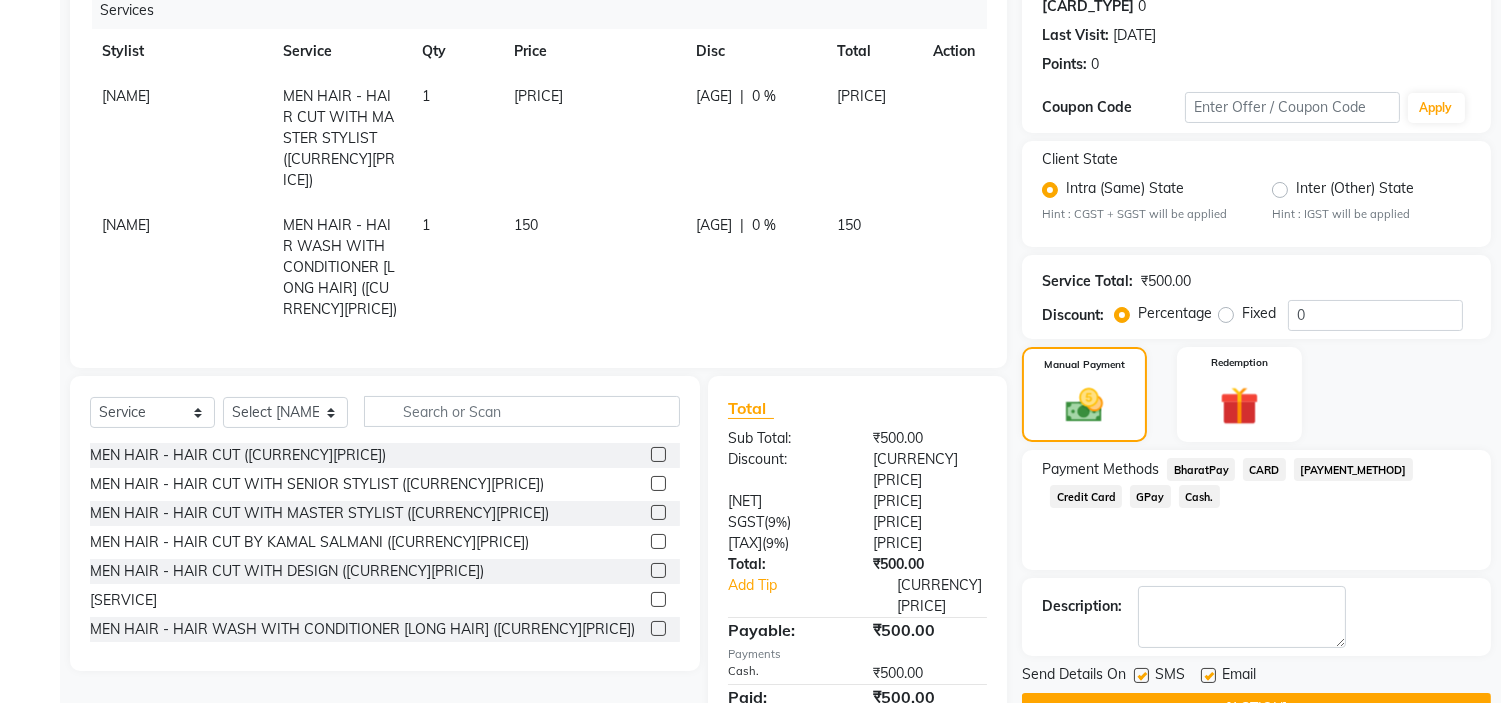 scroll, scrollTop: 314, scrollLeft: 0, axis: vertical 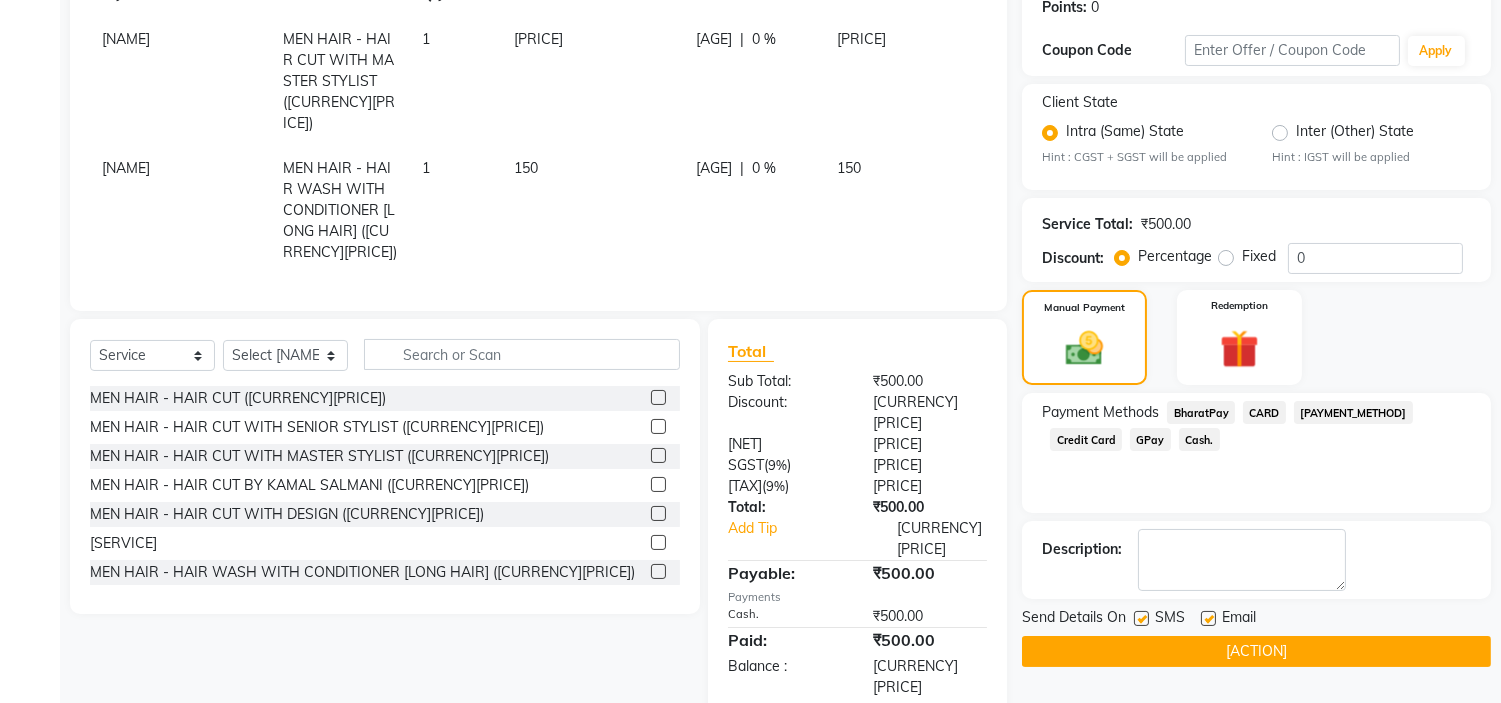 click on "Cash." at bounding box center (1201, 412) 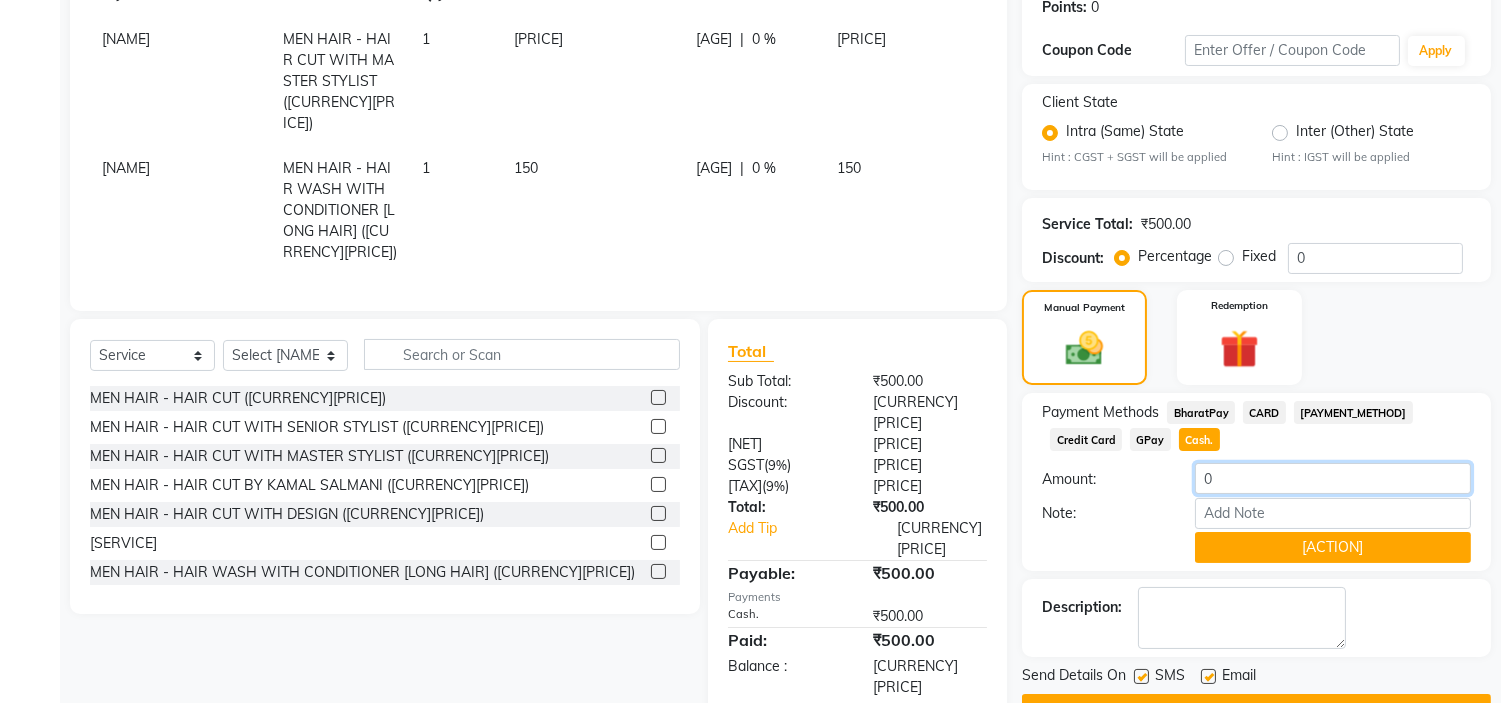 click on "0" at bounding box center (1333, 478) 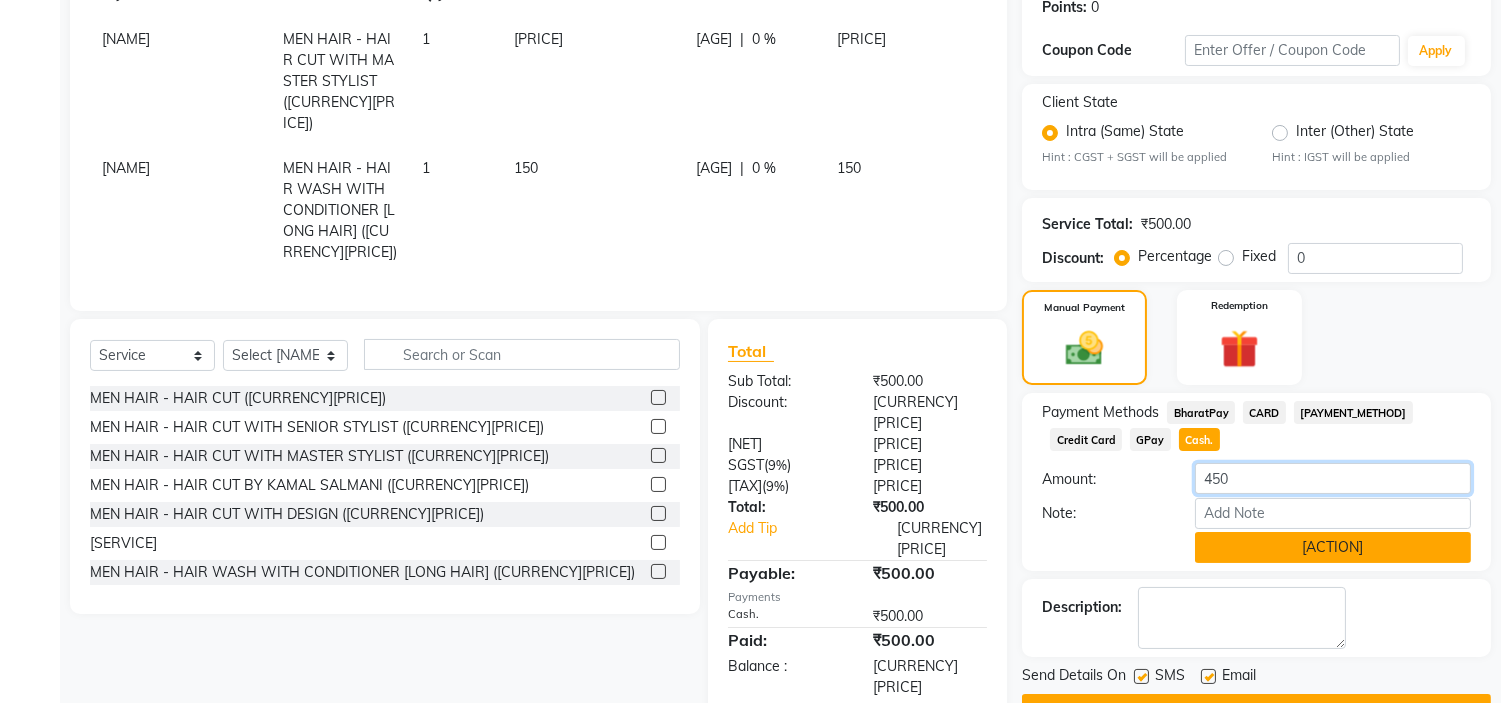 type on "450" 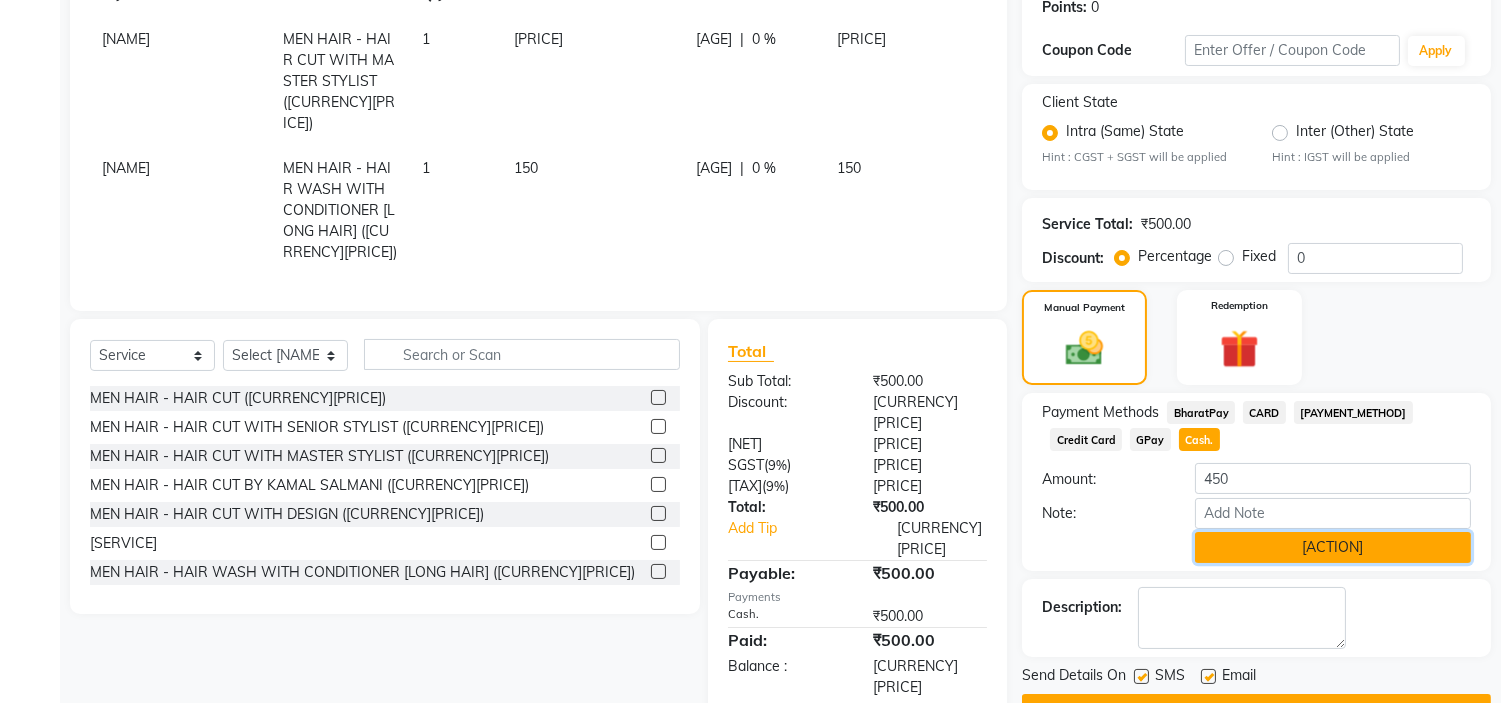 click on "Add Payment" at bounding box center (1333, 547) 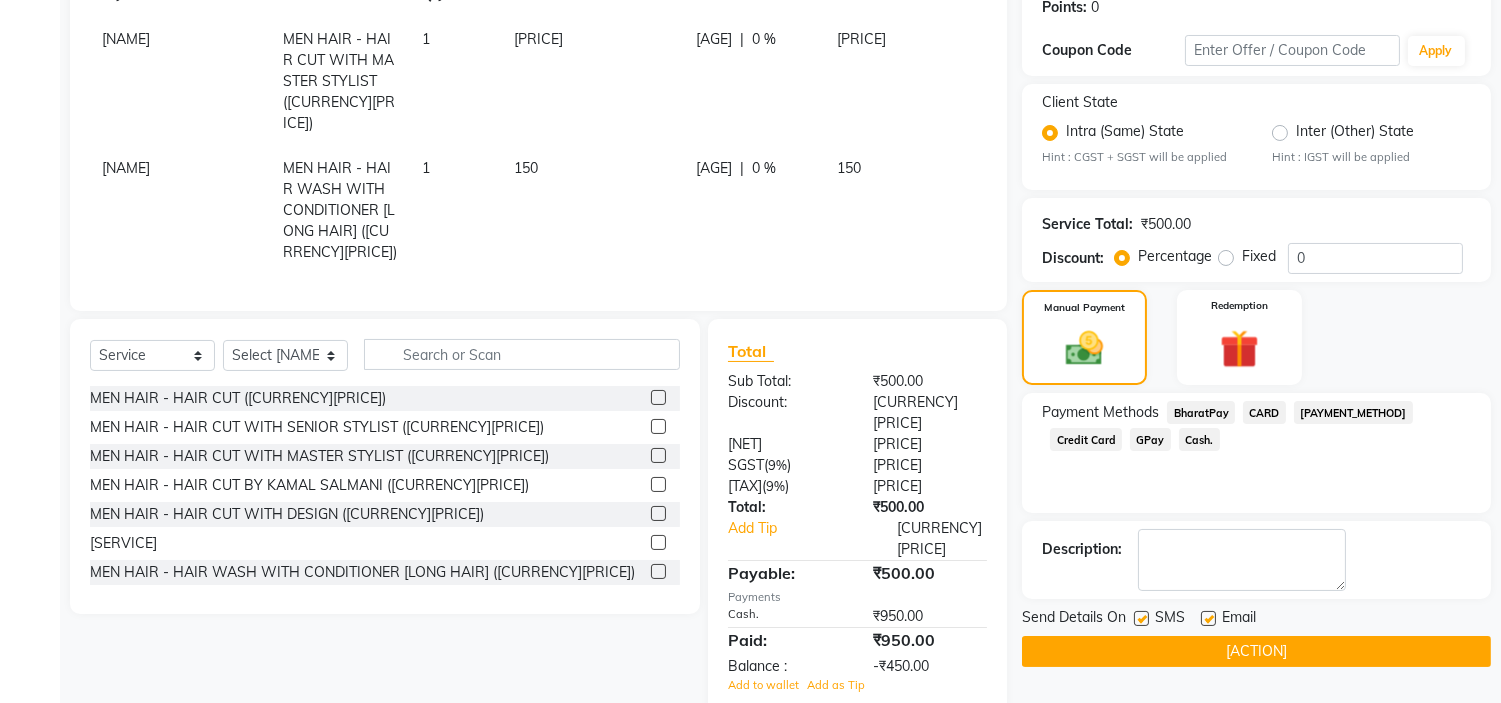 click on "[PAYMENT_METHOD]" at bounding box center (1201, 412) 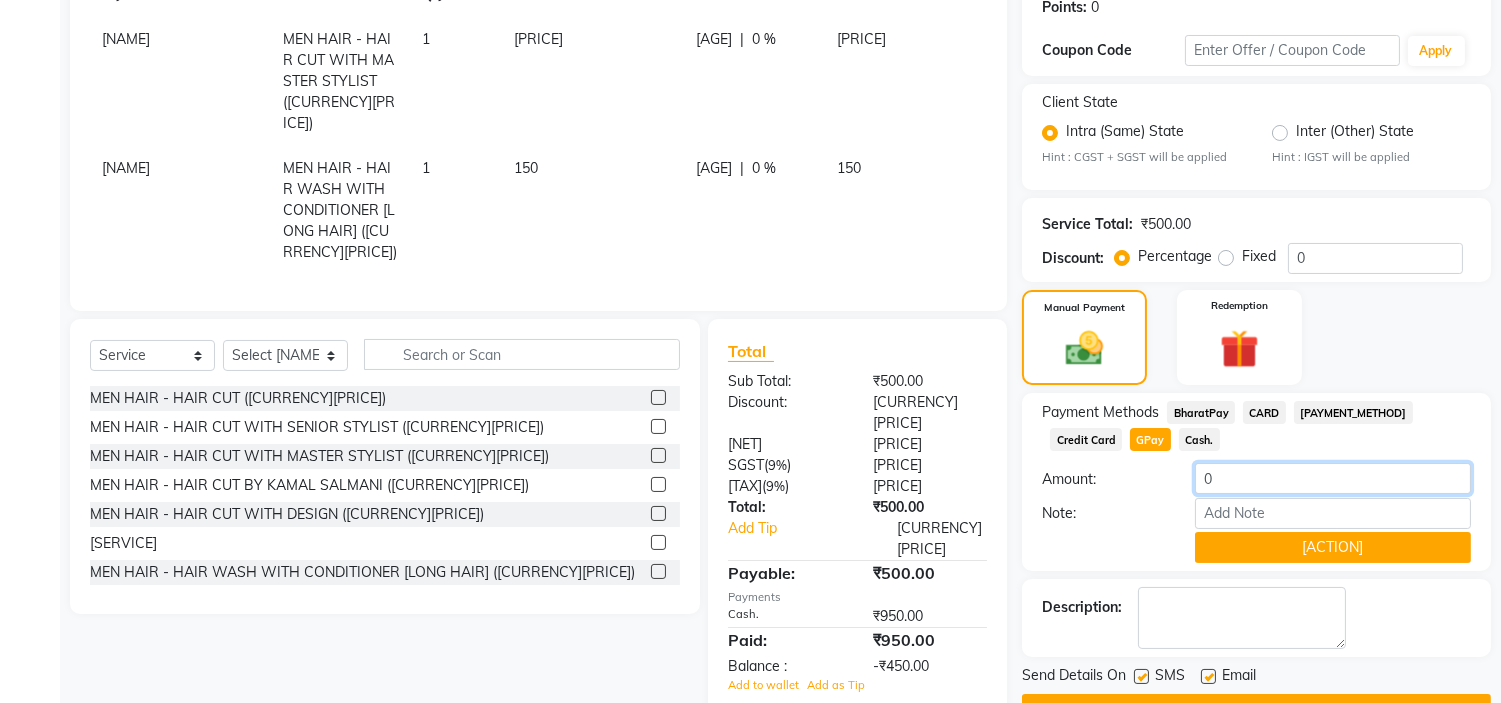 click on "0" at bounding box center (1333, 478) 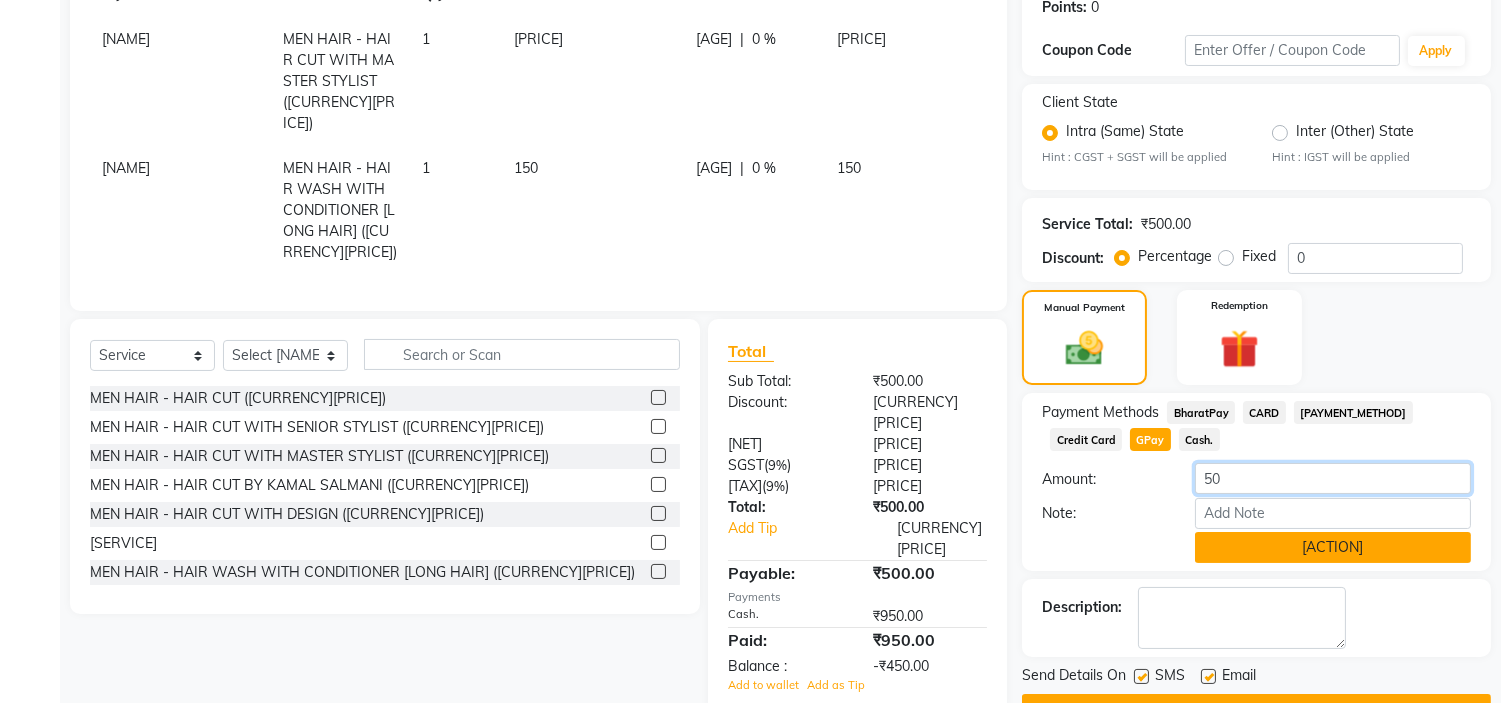 type on "50" 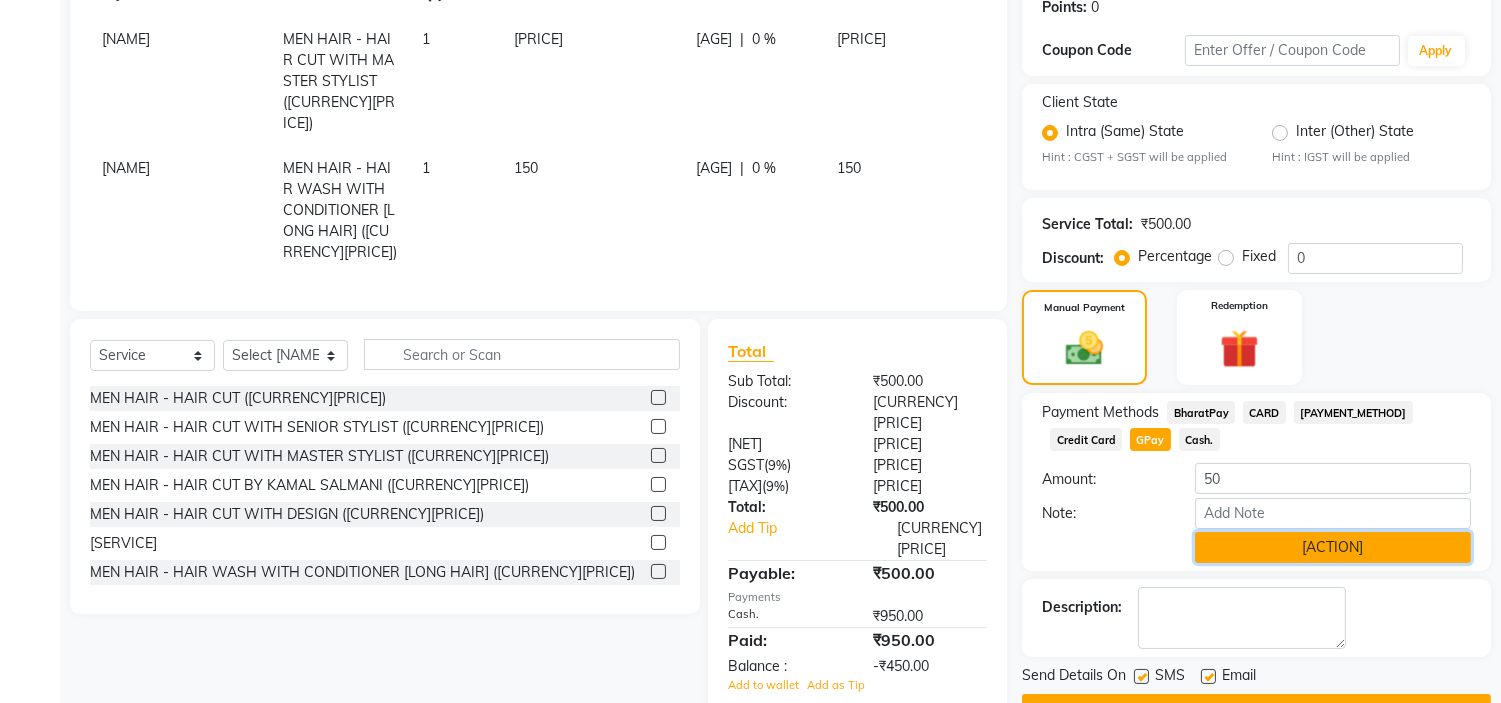 click on "Add Payment" at bounding box center (1333, 547) 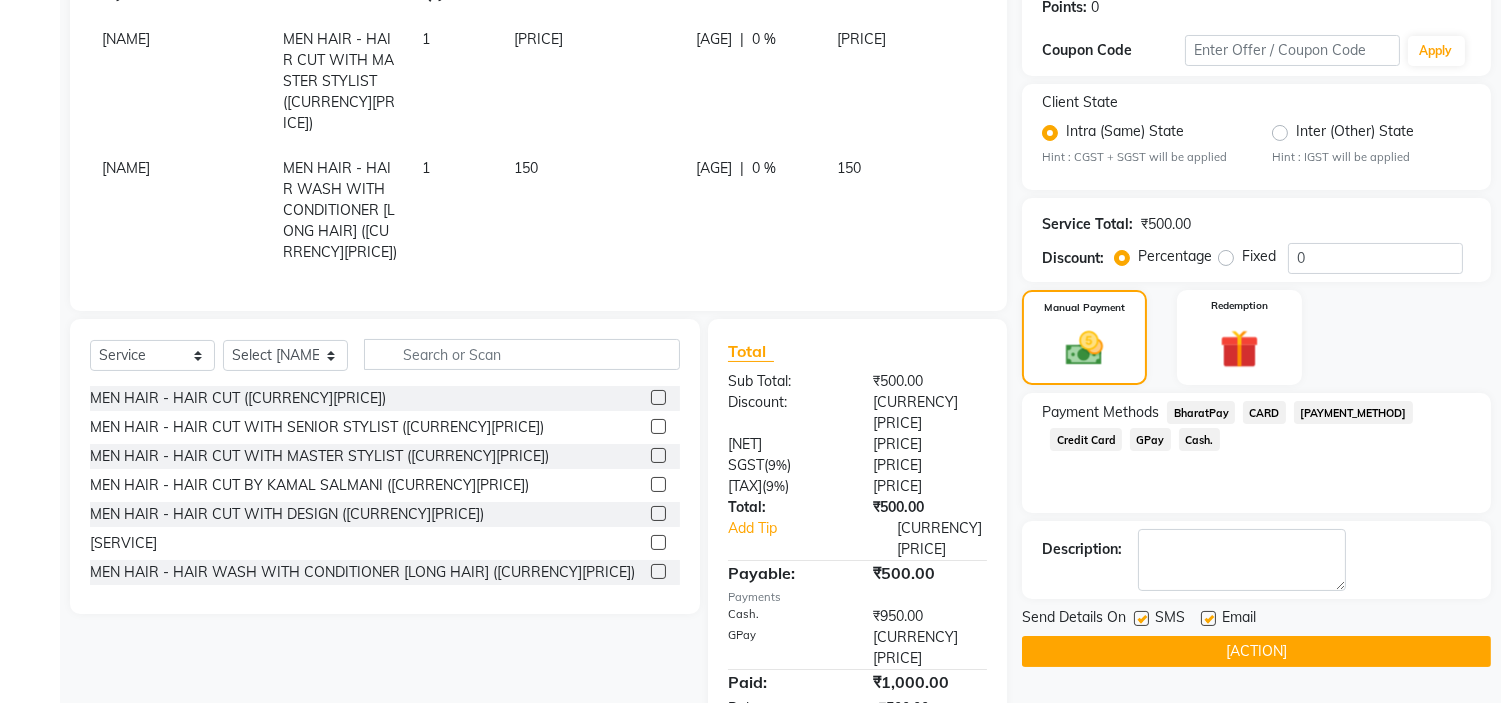 click at bounding box center [927, 616] 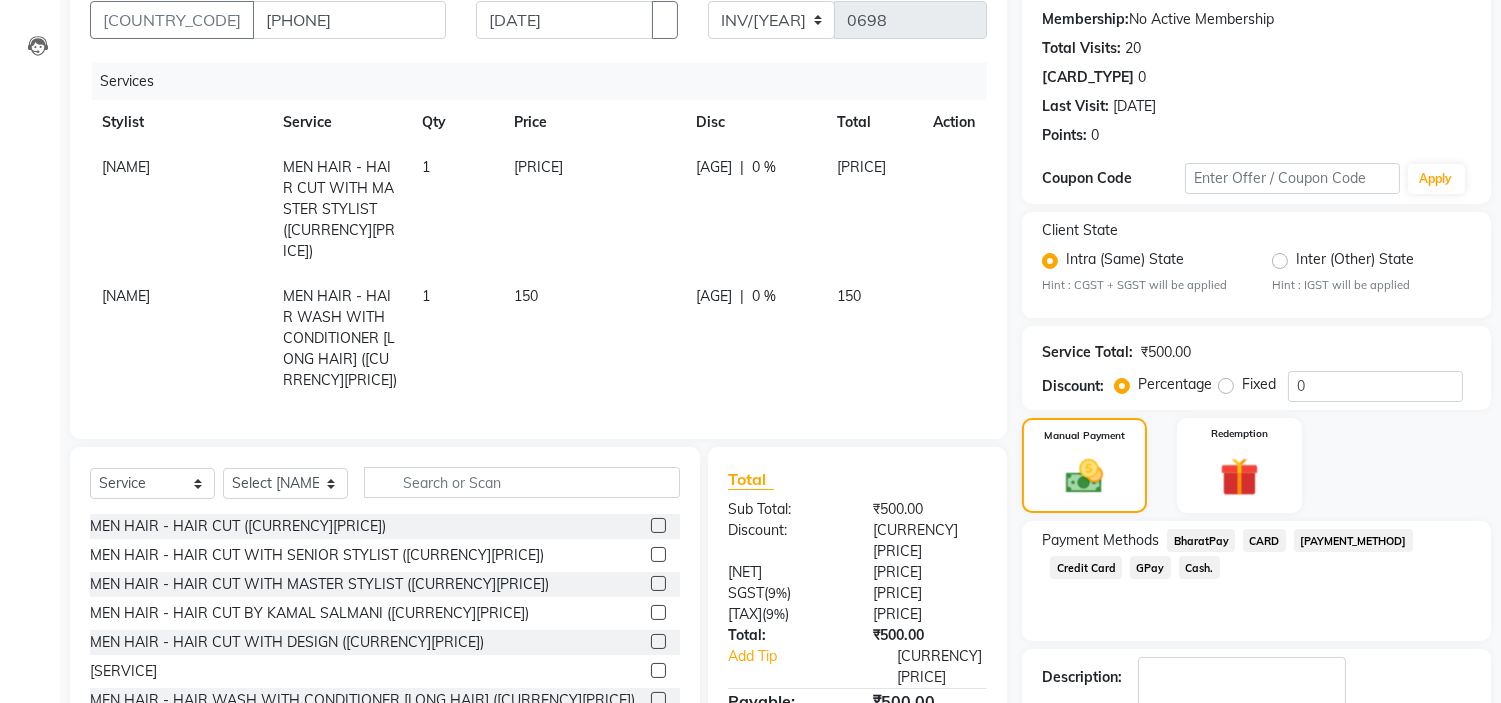 scroll, scrollTop: 0, scrollLeft: 0, axis: both 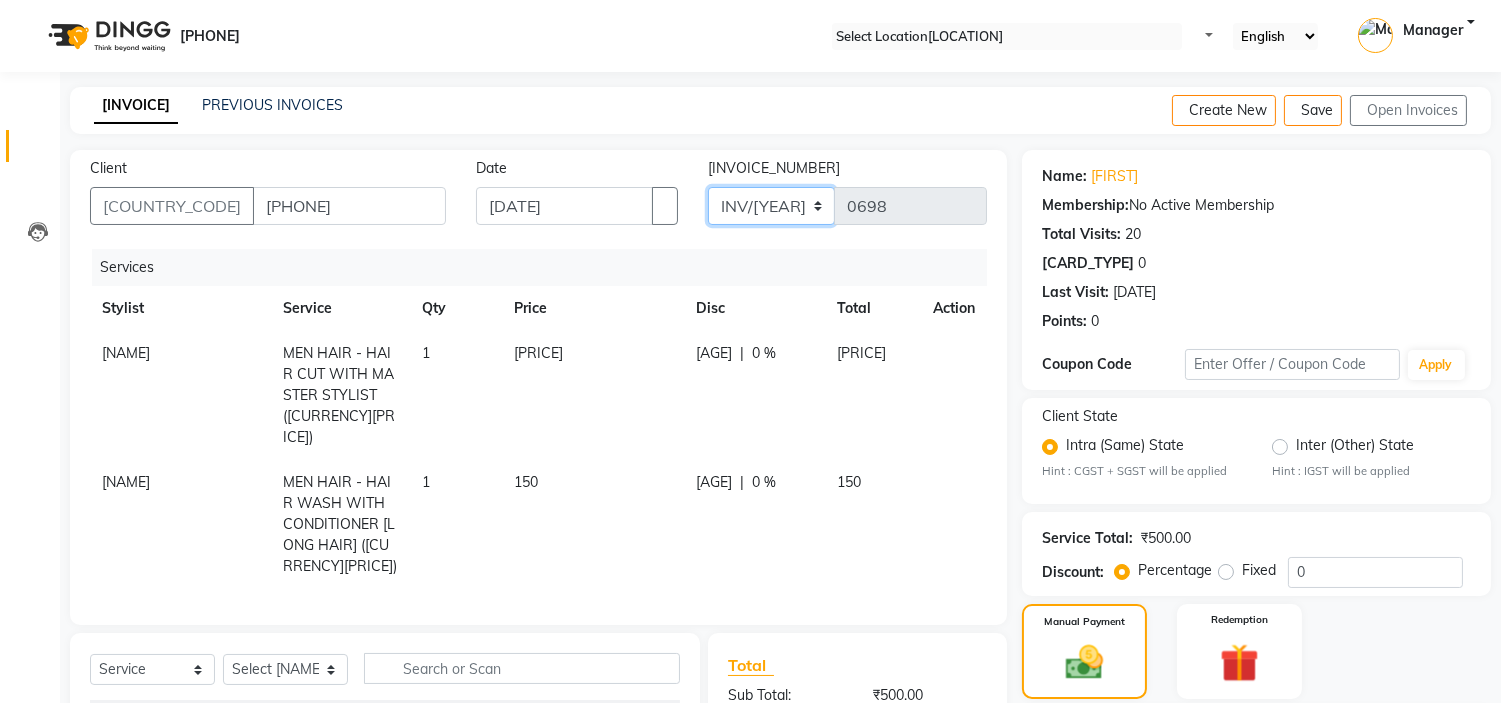 click on "INV/25-26 V/2025-26" at bounding box center [771, 206] 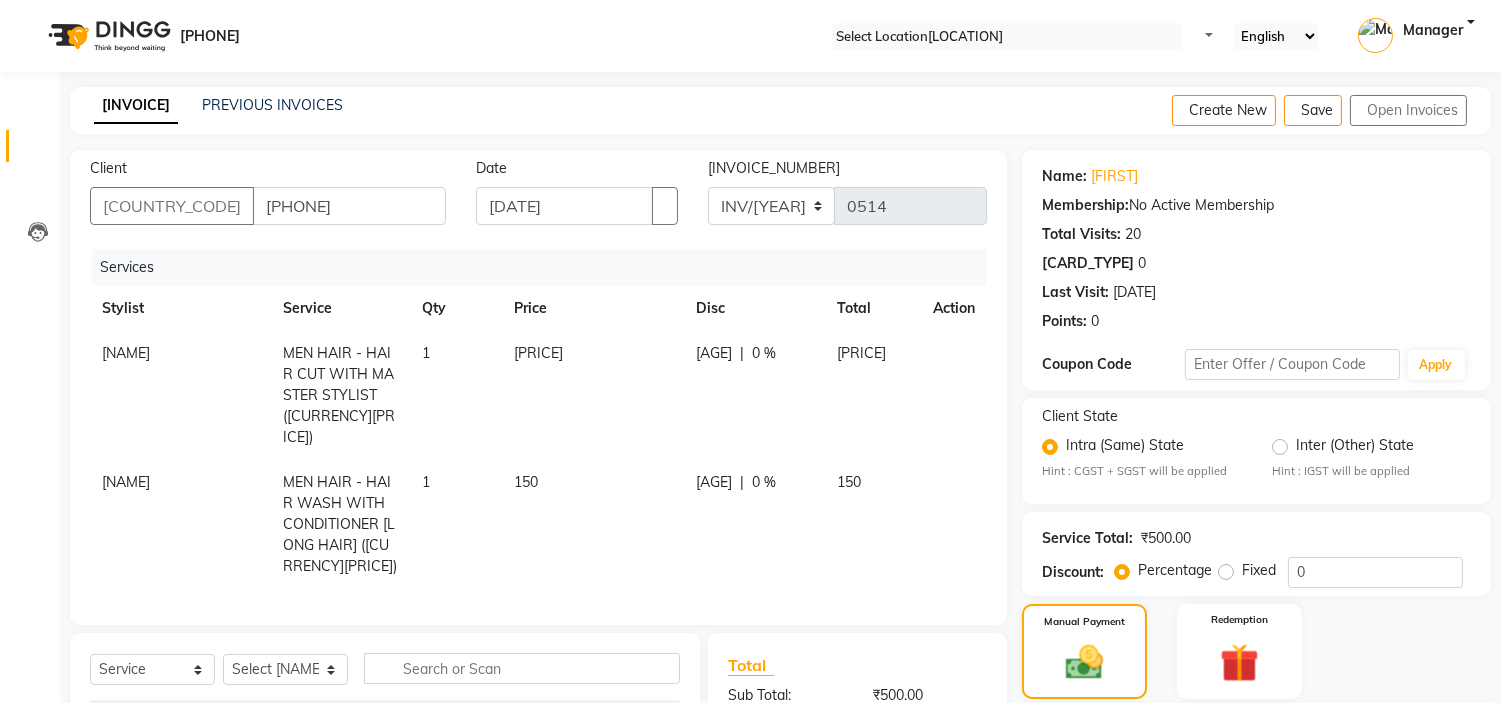 click at bounding box center (1475, 111) 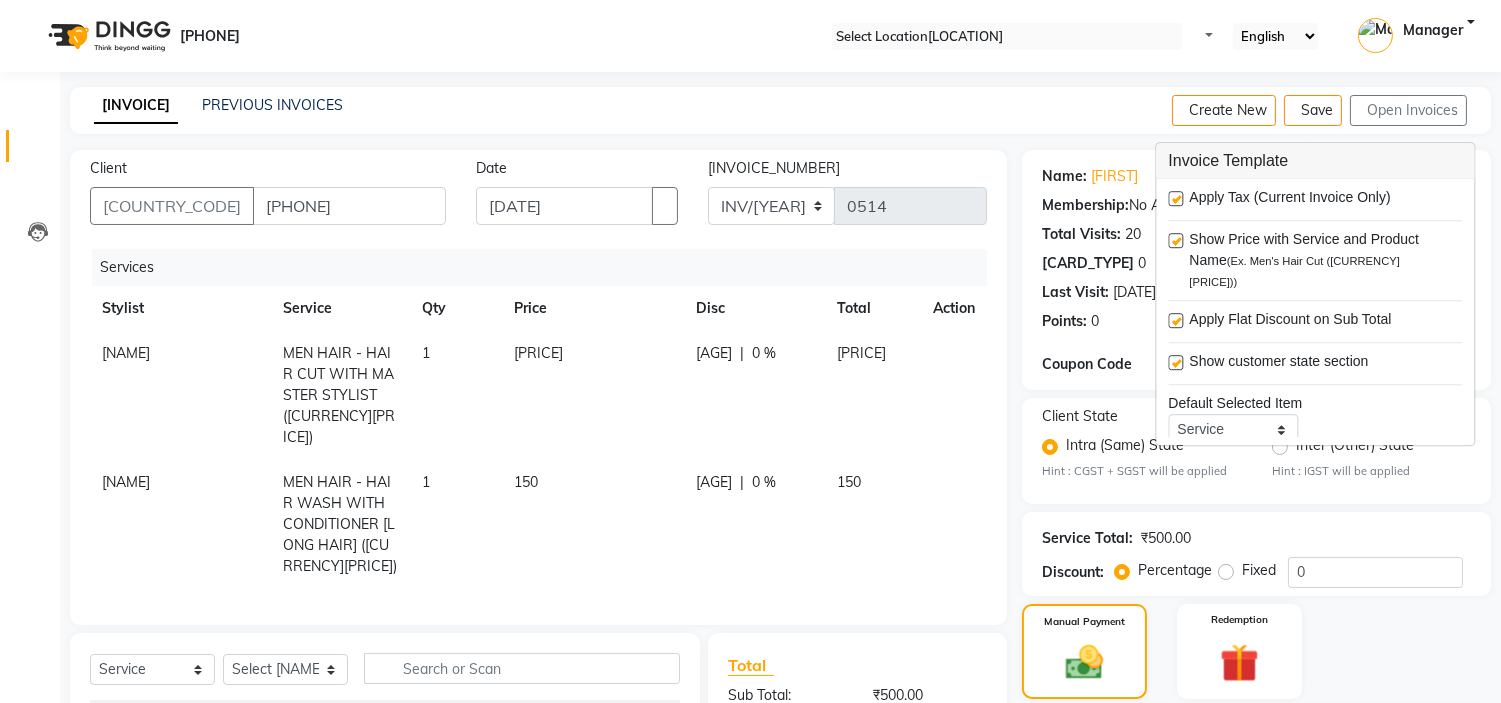 click at bounding box center (1175, 198) 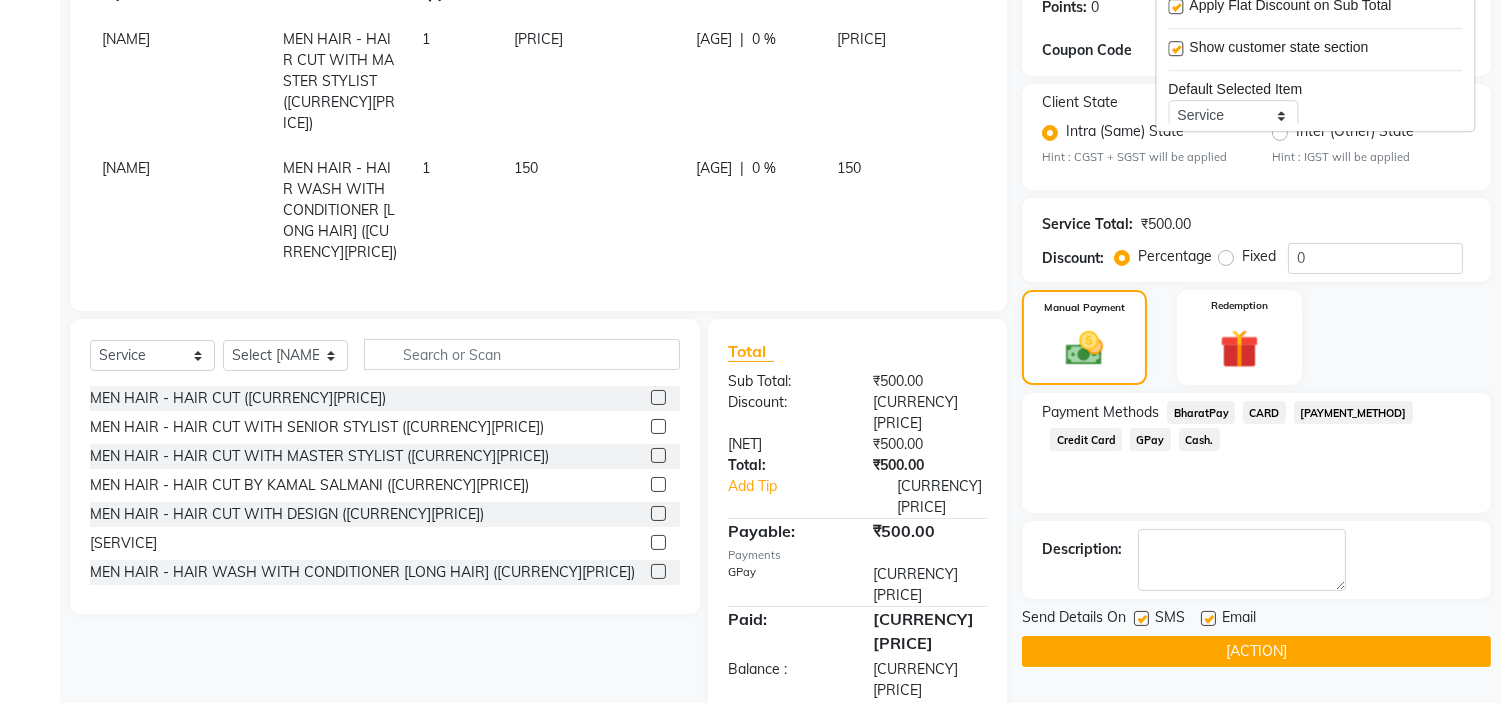scroll, scrollTop: 0, scrollLeft: 0, axis: both 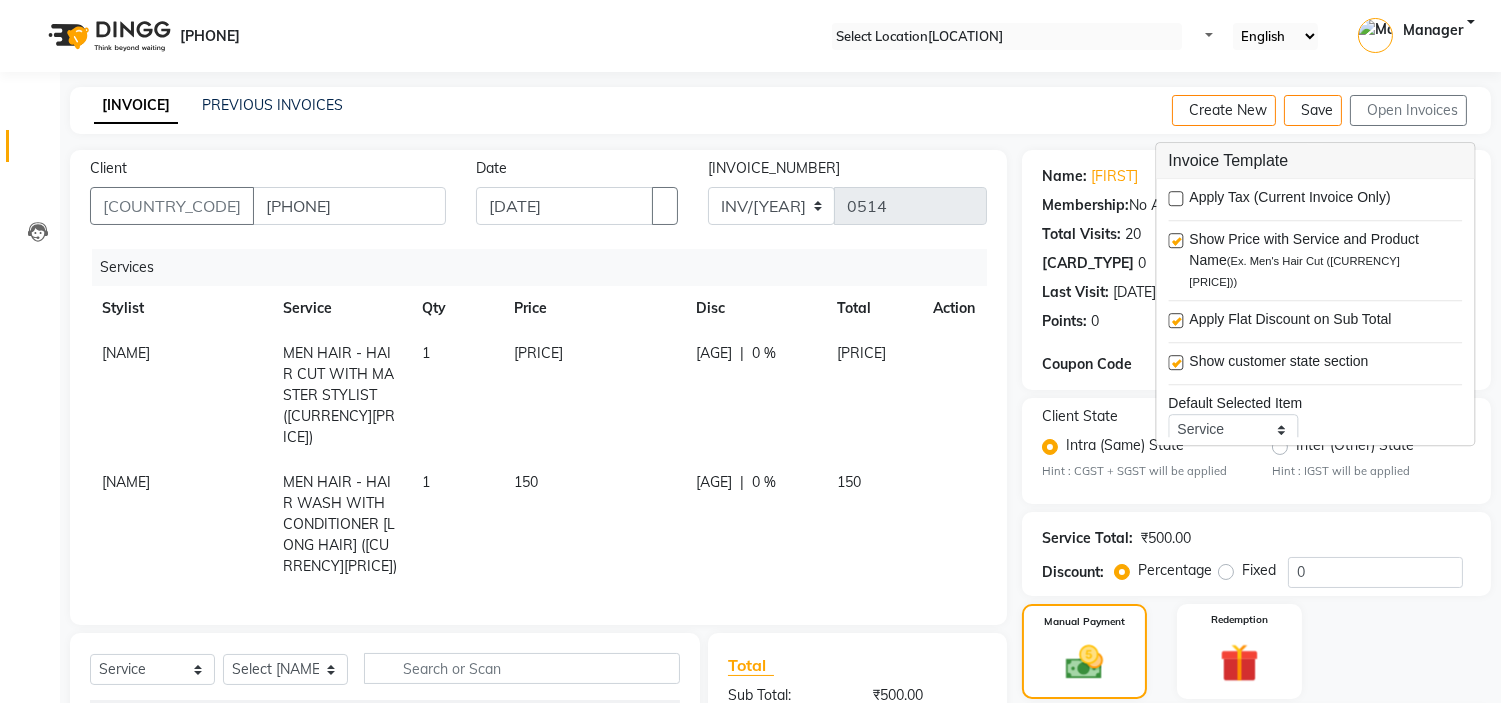 click at bounding box center (1175, 198) 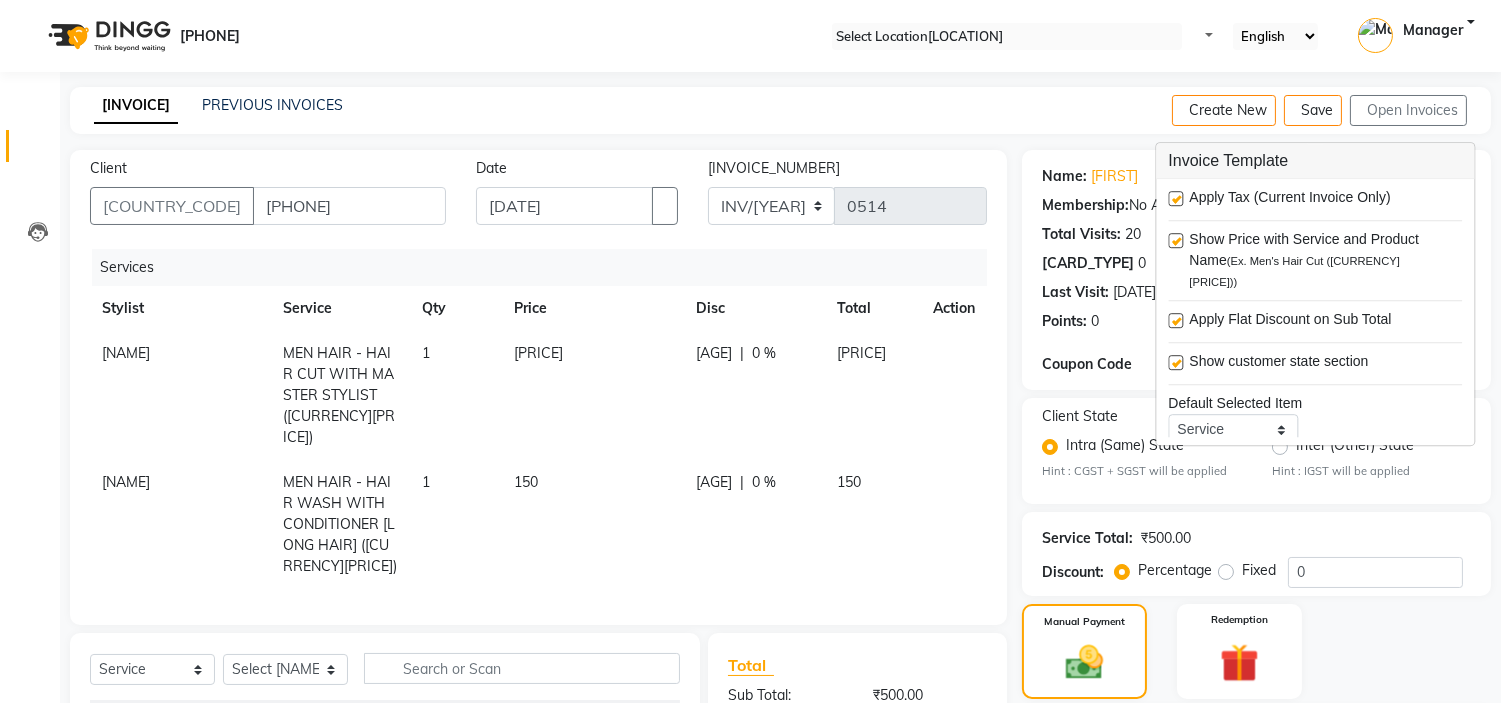 scroll, scrollTop: 314, scrollLeft: 0, axis: vertical 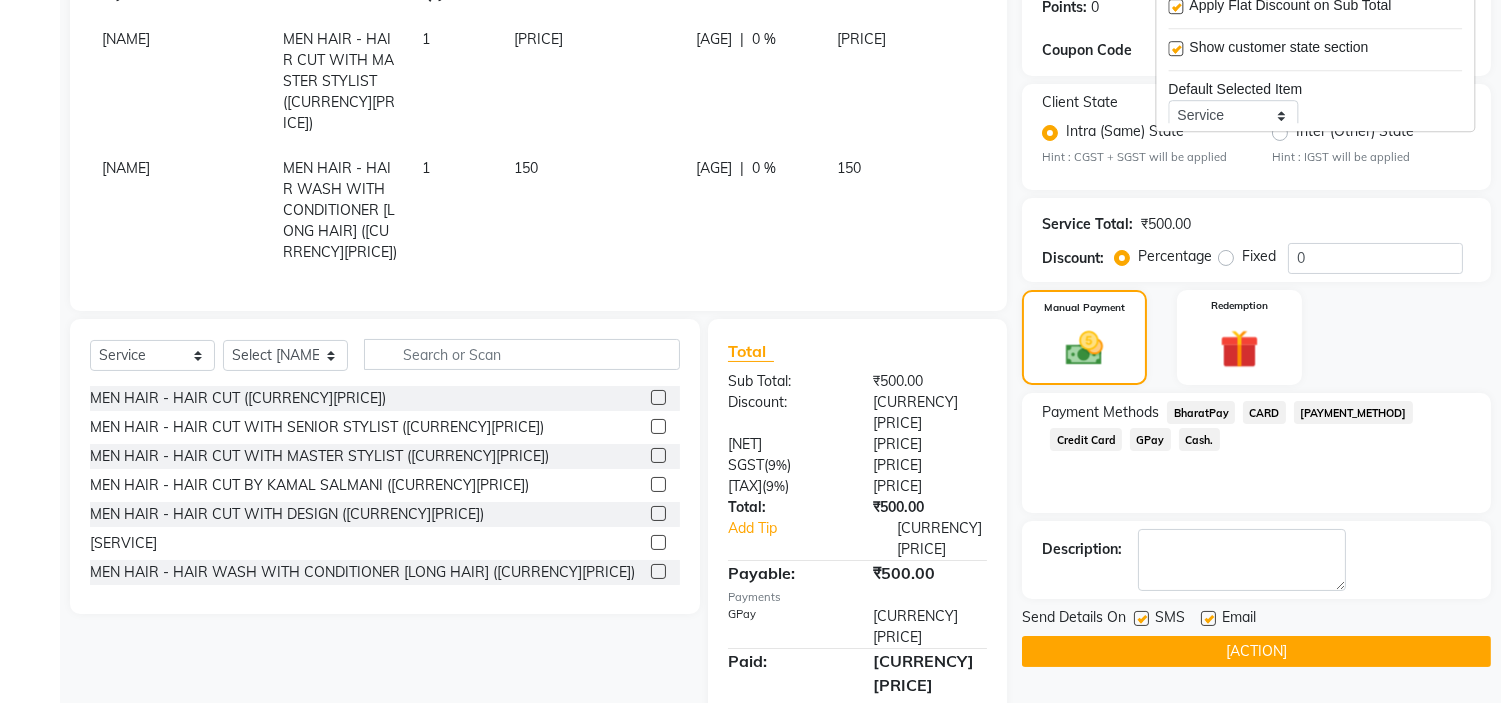 click at bounding box center (1208, 618) 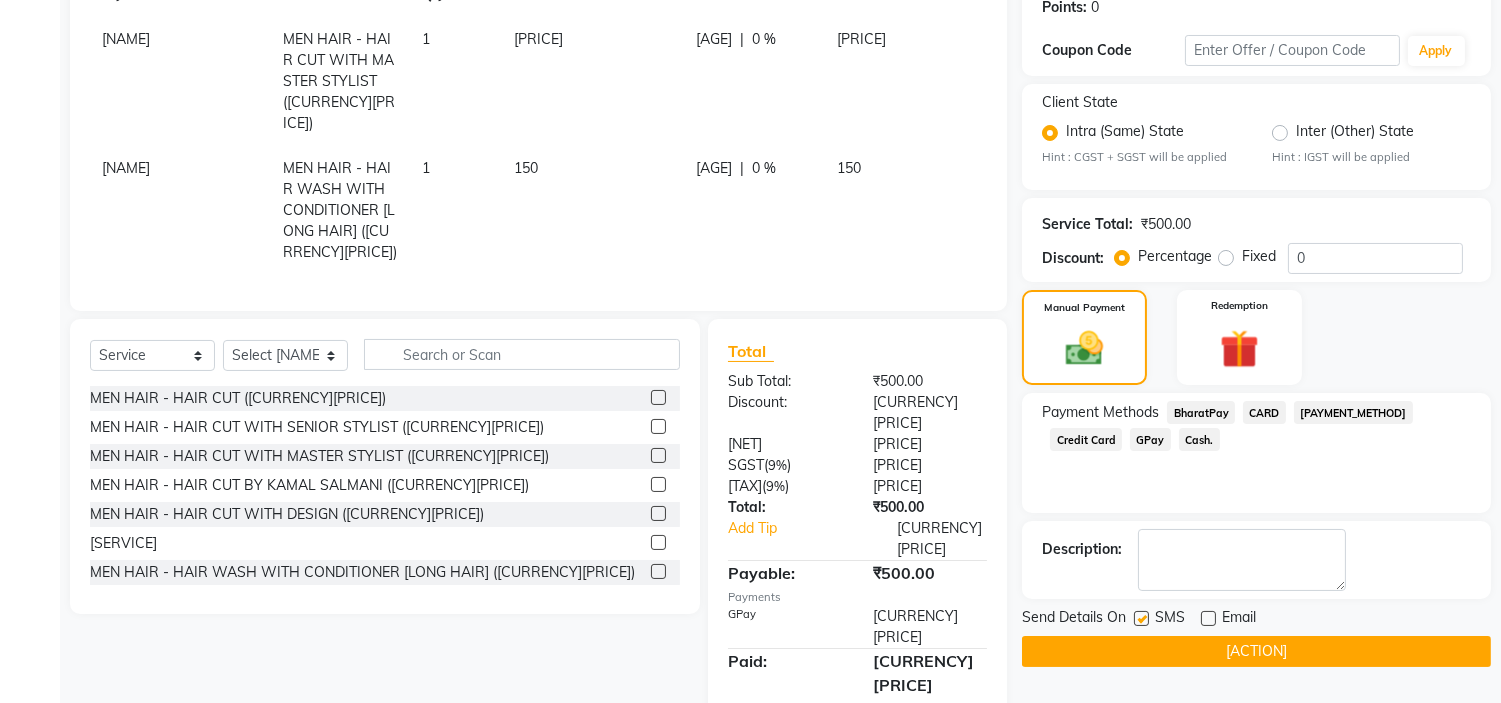 click at bounding box center (1141, 618) 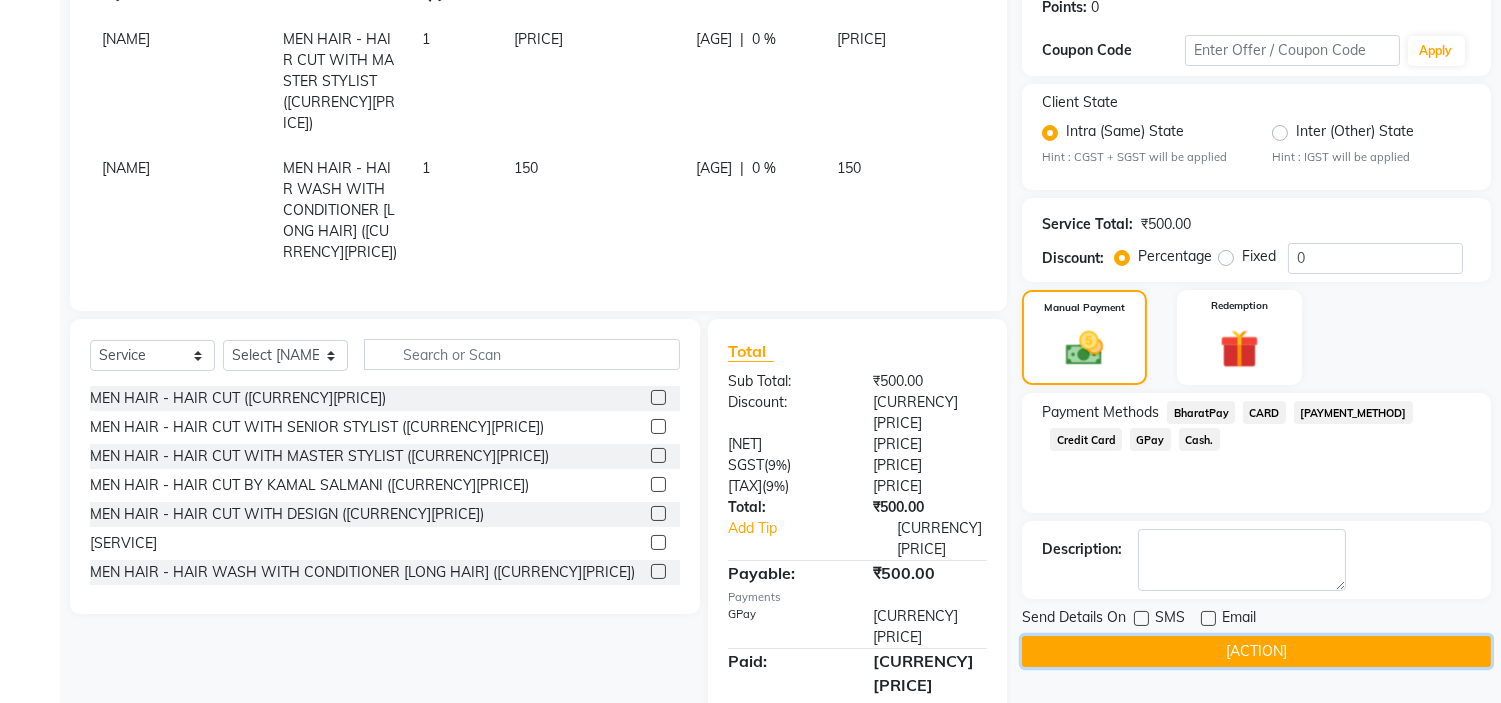 click on "Checkout" at bounding box center (1256, 651) 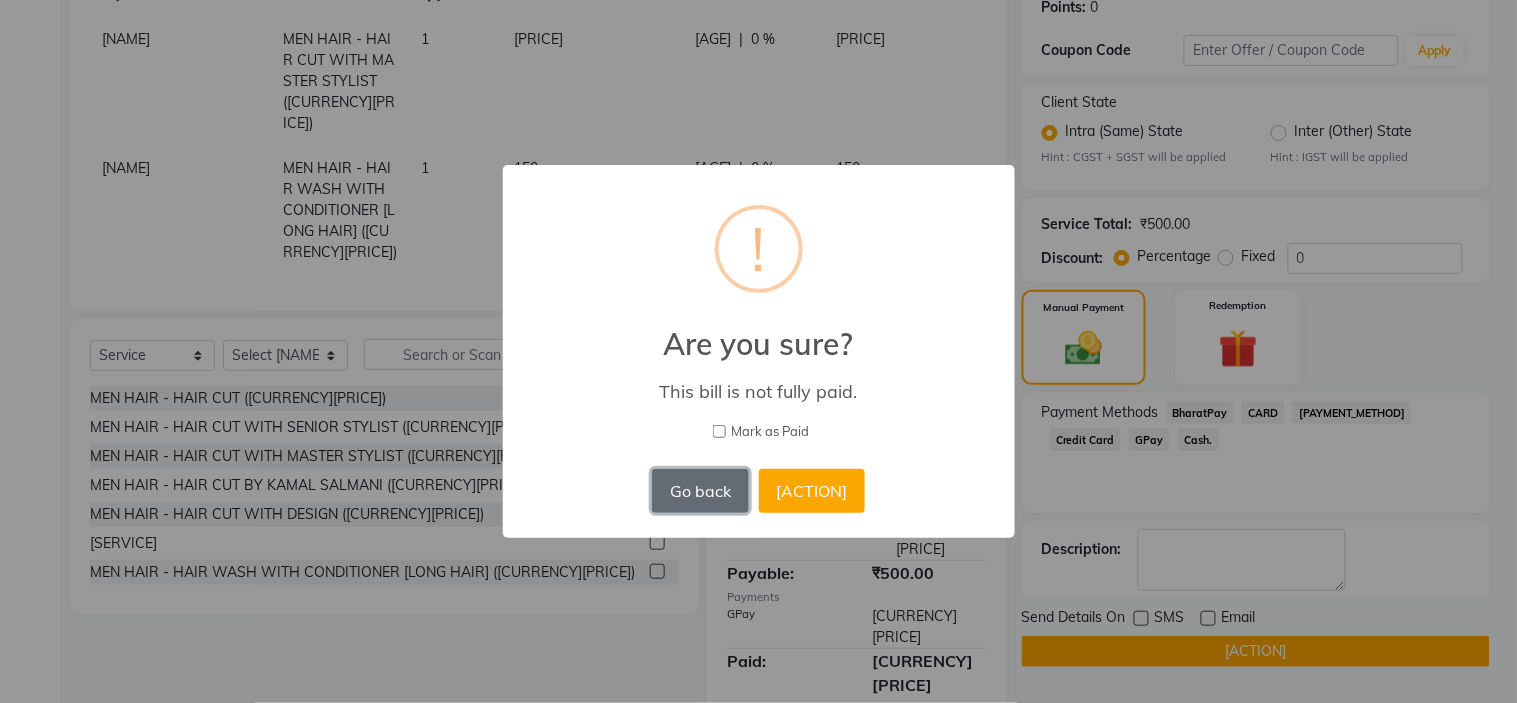 click on "Go back" at bounding box center (700, 491) 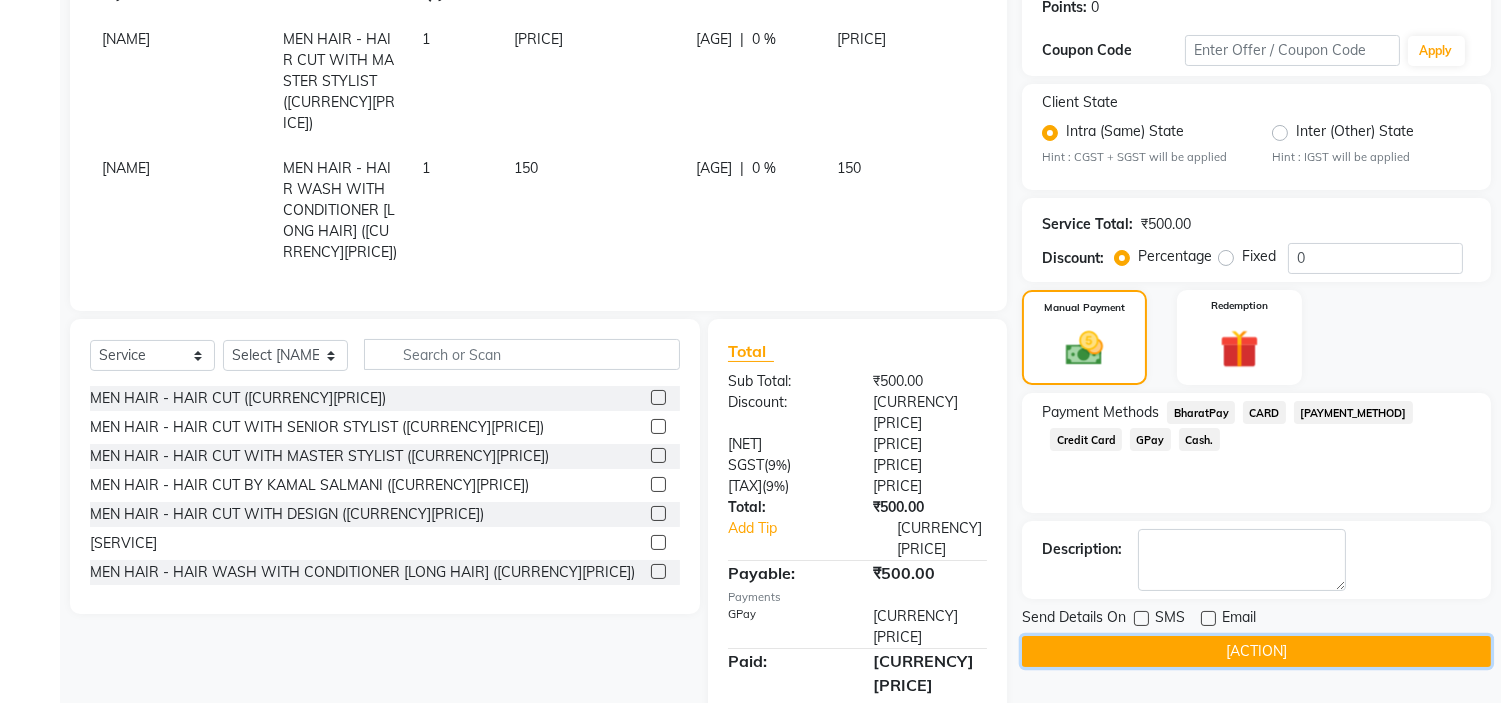 click on "Checkout" at bounding box center (1256, 651) 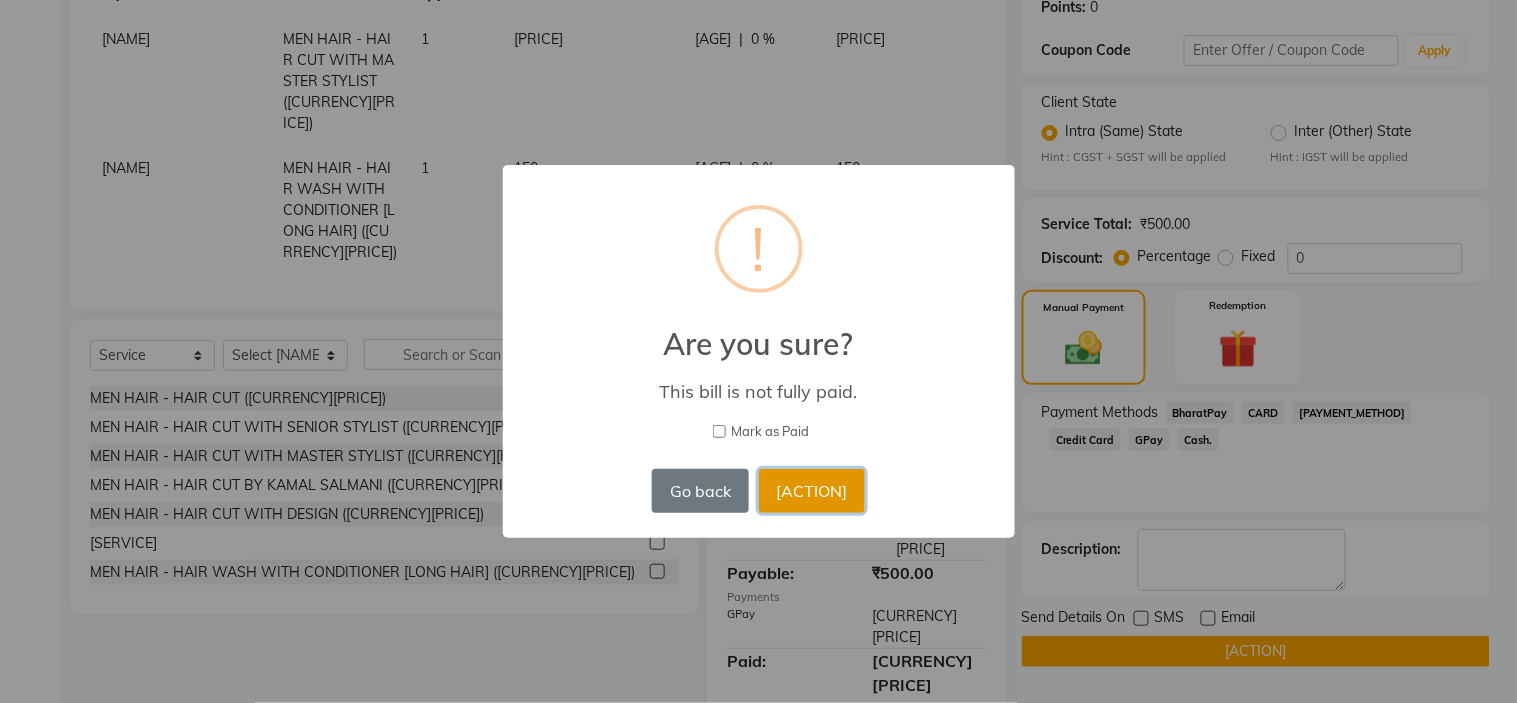 click on "Checkout" at bounding box center [812, 491] 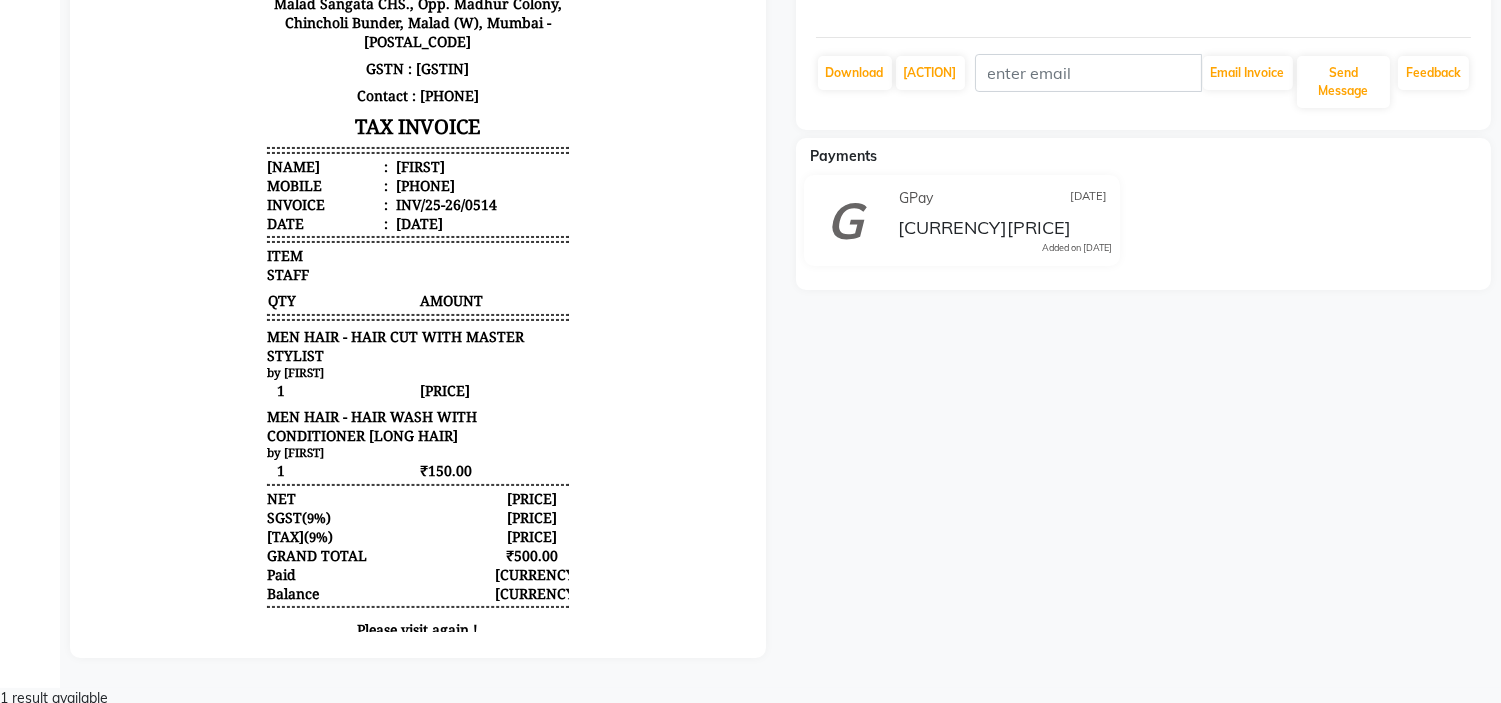 scroll, scrollTop: 0, scrollLeft: 0, axis: both 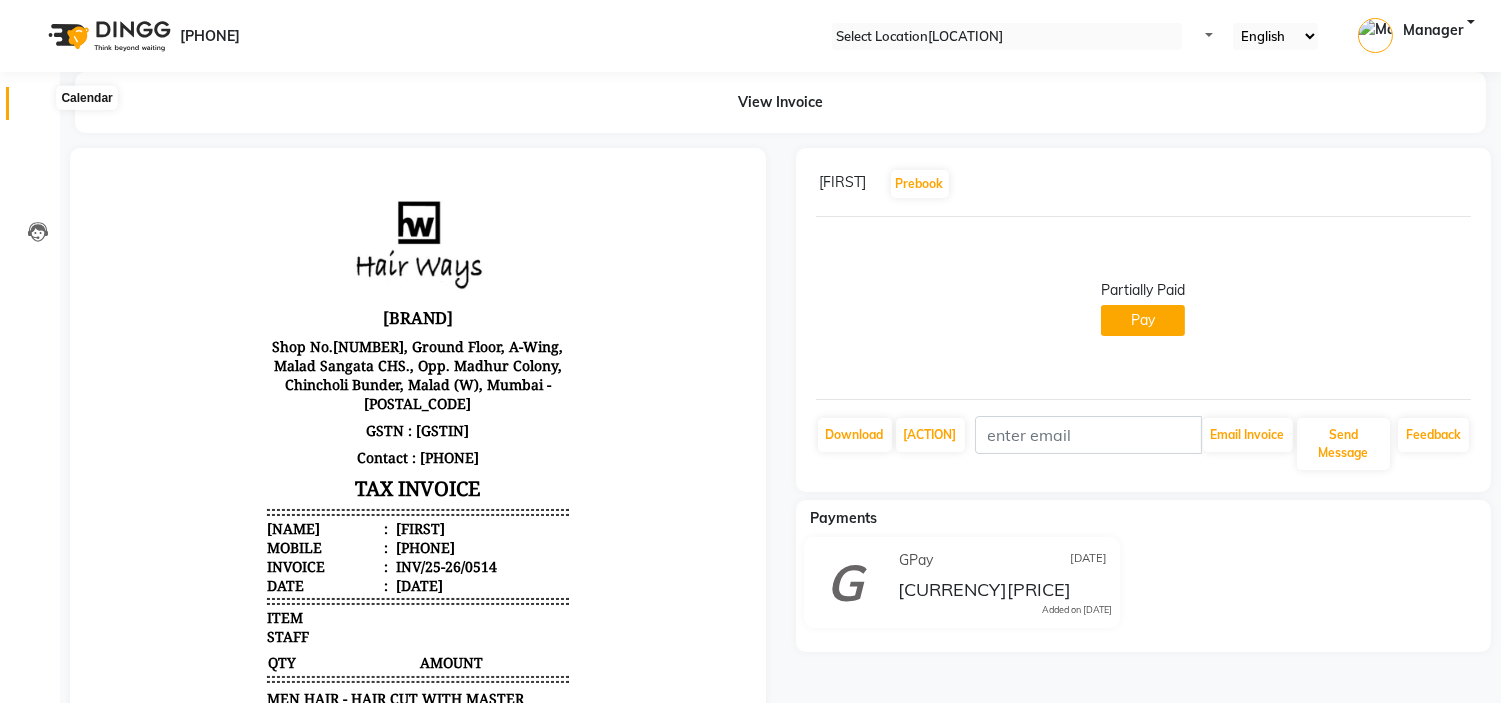 click at bounding box center (38, 108) 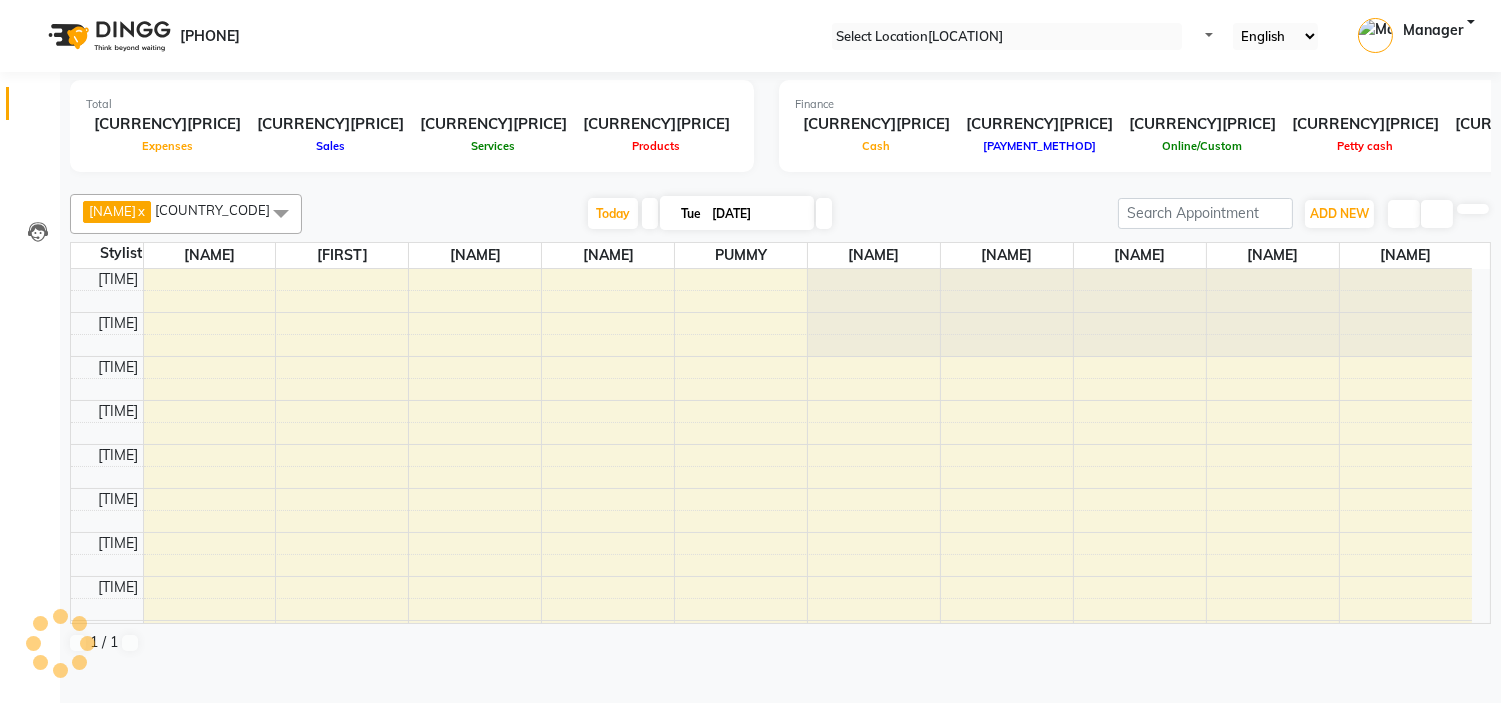 scroll, scrollTop: 0, scrollLeft: 0, axis: both 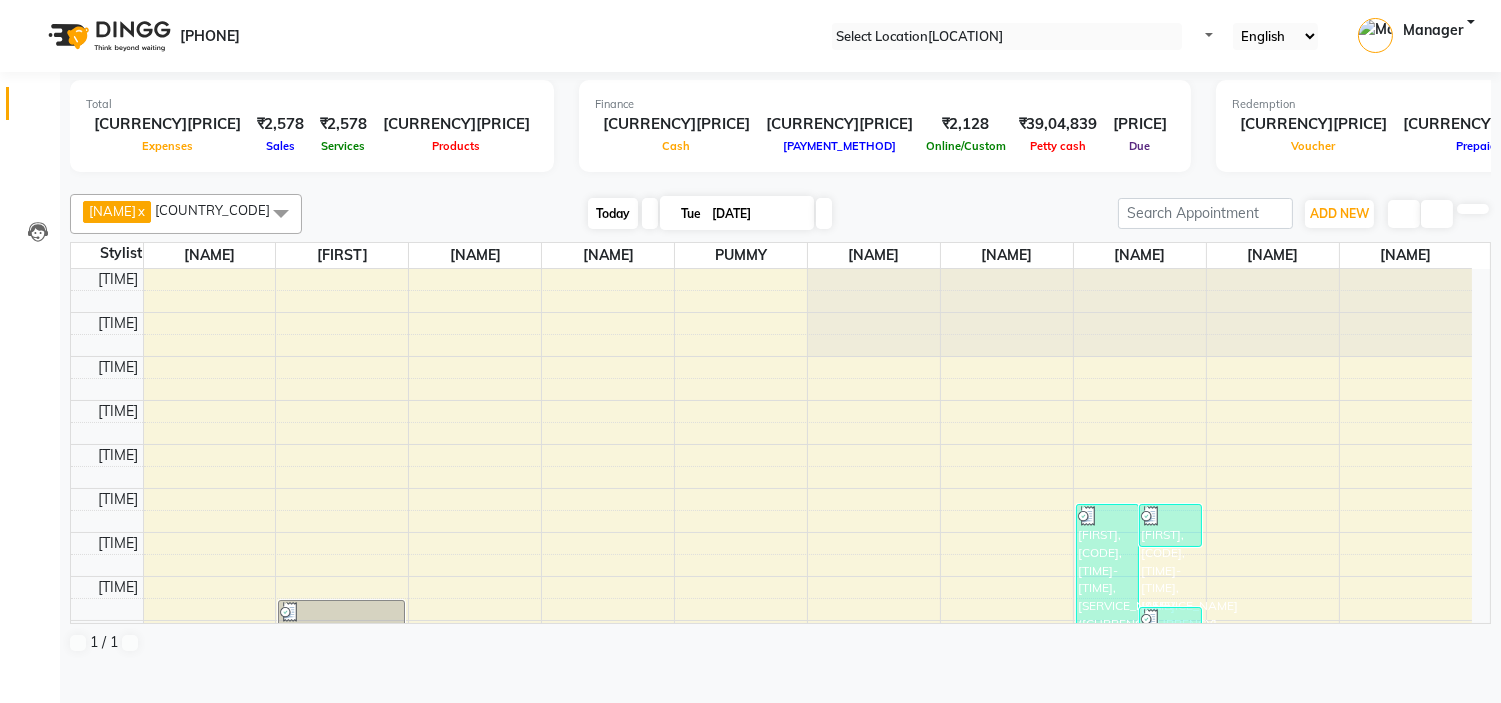 click on "Today" at bounding box center [613, 213] 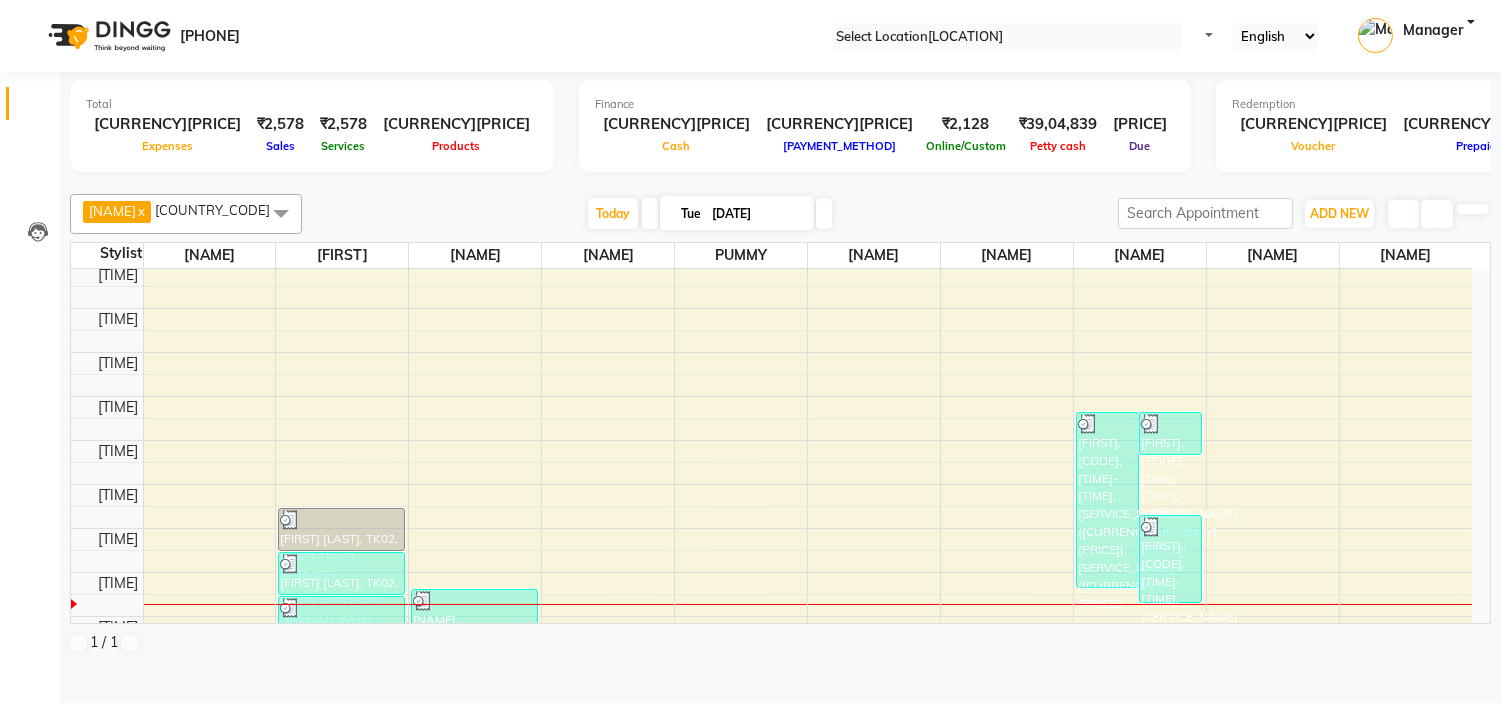 scroll, scrollTop: 22, scrollLeft: 0, axis: vertical 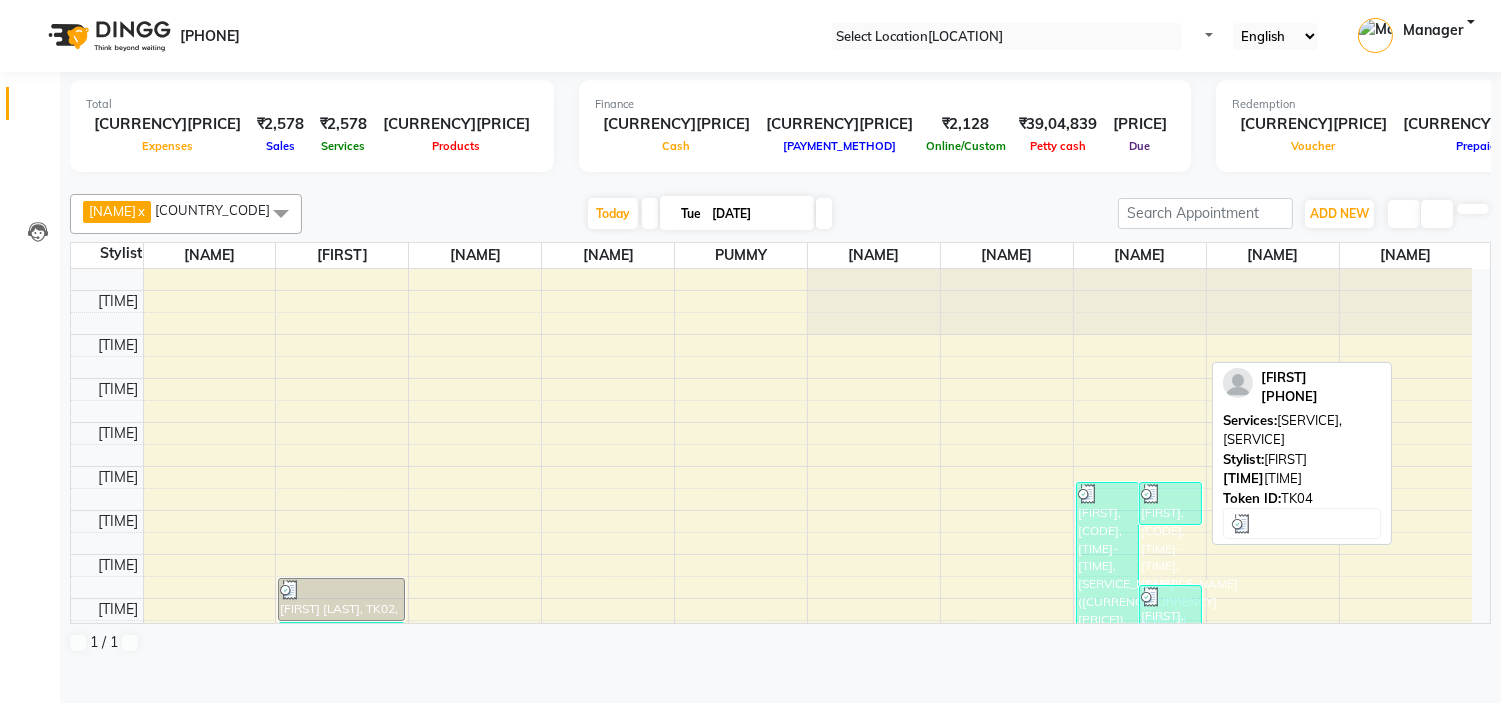 click on "[FIRST] [LAST], [ROOM_NUMBER], [TIME]-[TIME], MEN HAIR - HAIR CUT WITH MASTER STYLIST ([CURRENCY][PRICE]),MEN HAIR - HAIR WASH WITH CONDITIONER [LONG HAIR] ([CURRENCY][PRICE])" at bounding box center (341, 599) 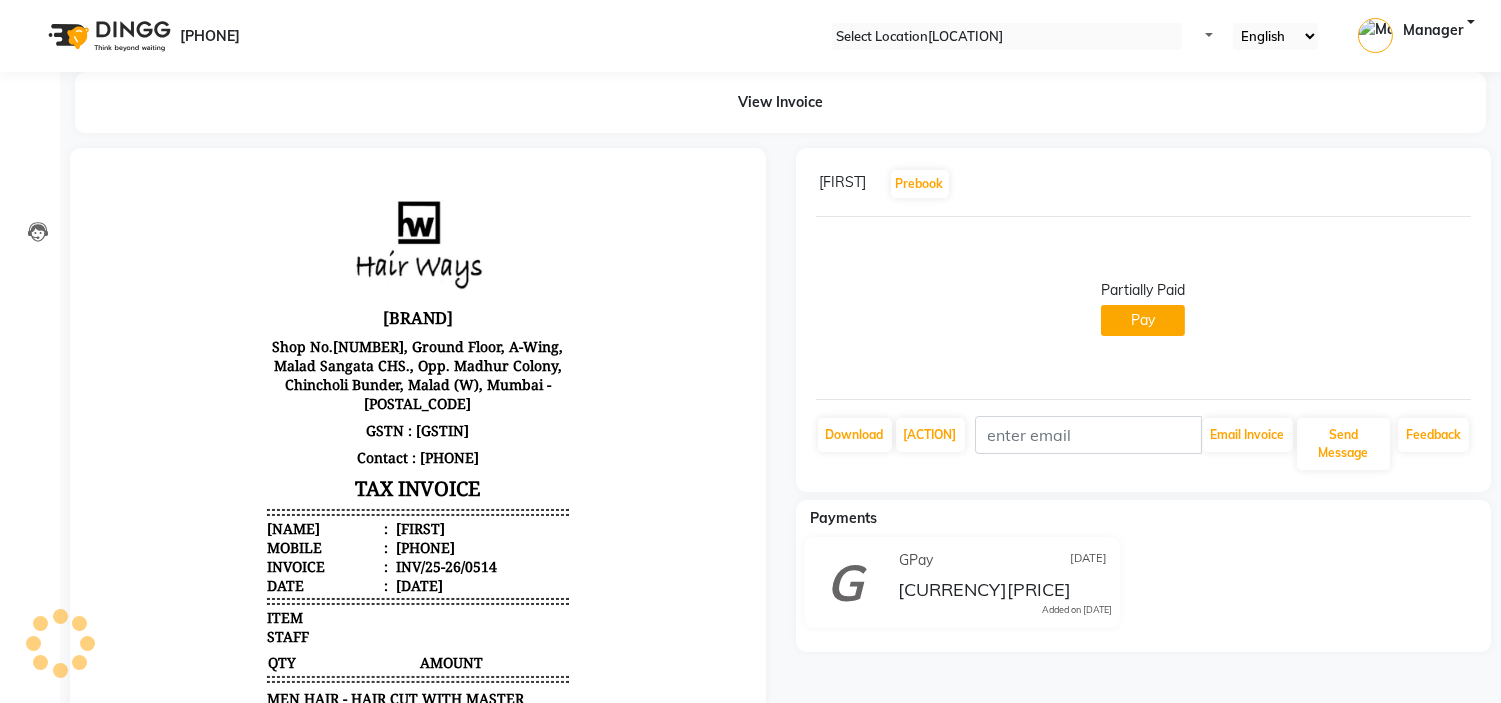 scroll, scrollTop: 0, scrollLeft: 0, axis: both 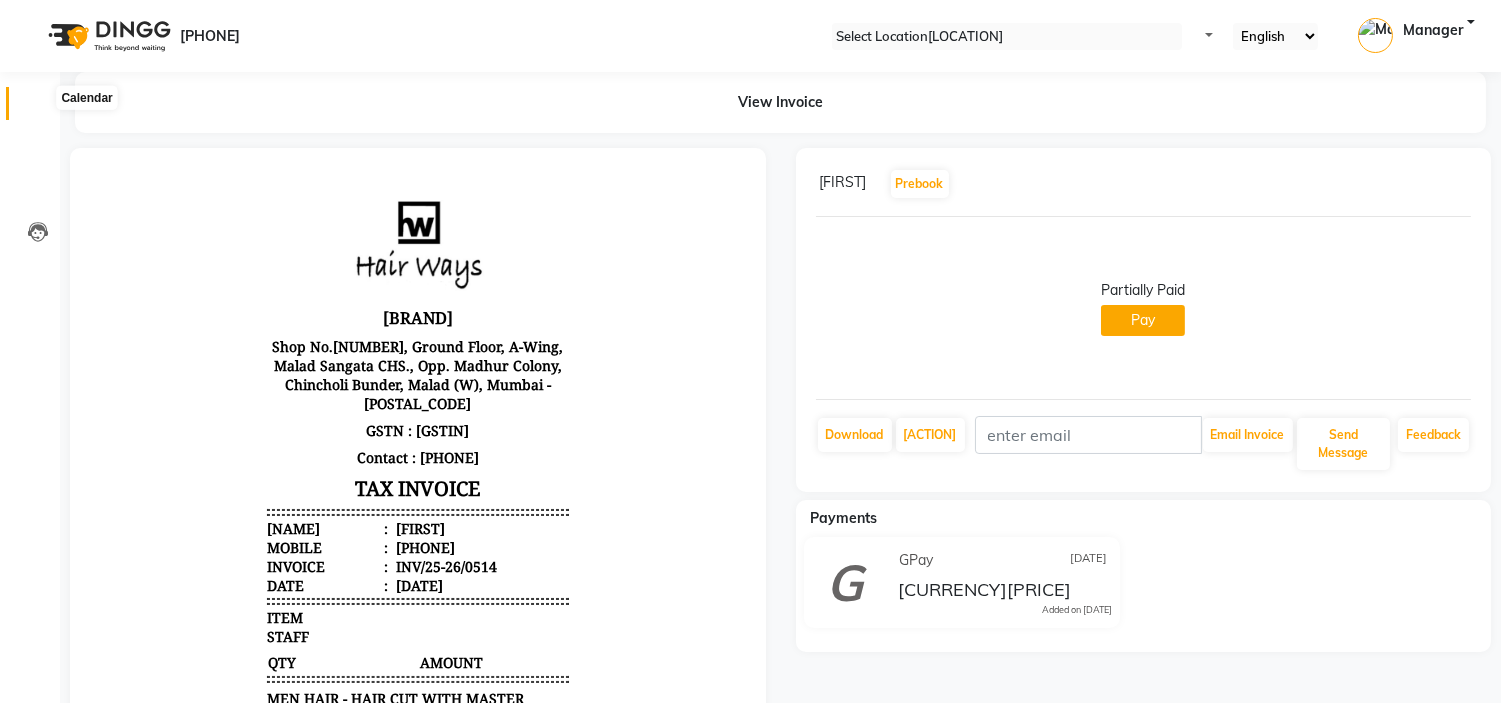 click at bounding box center (38, 108) 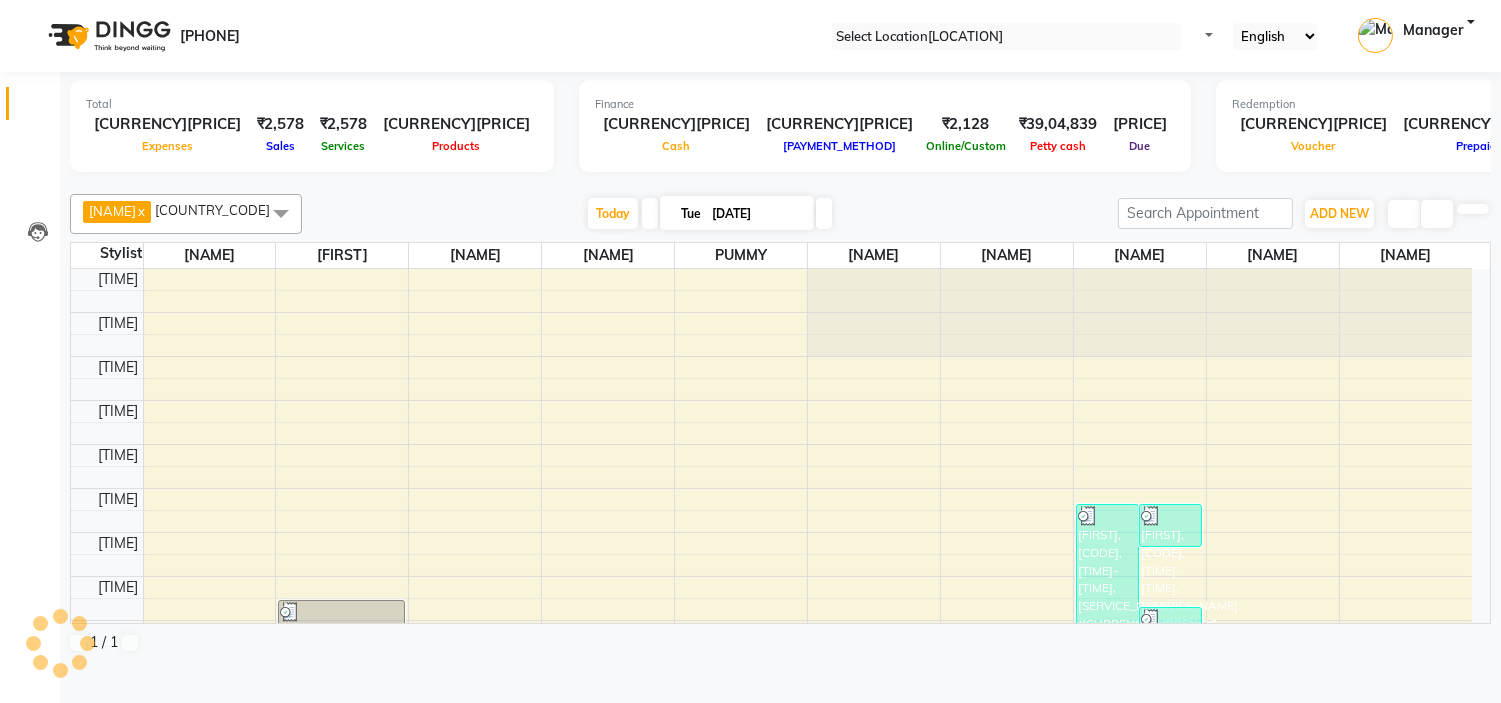 scroll, scrollTop: 0, scrollLeft: 0, axis: both 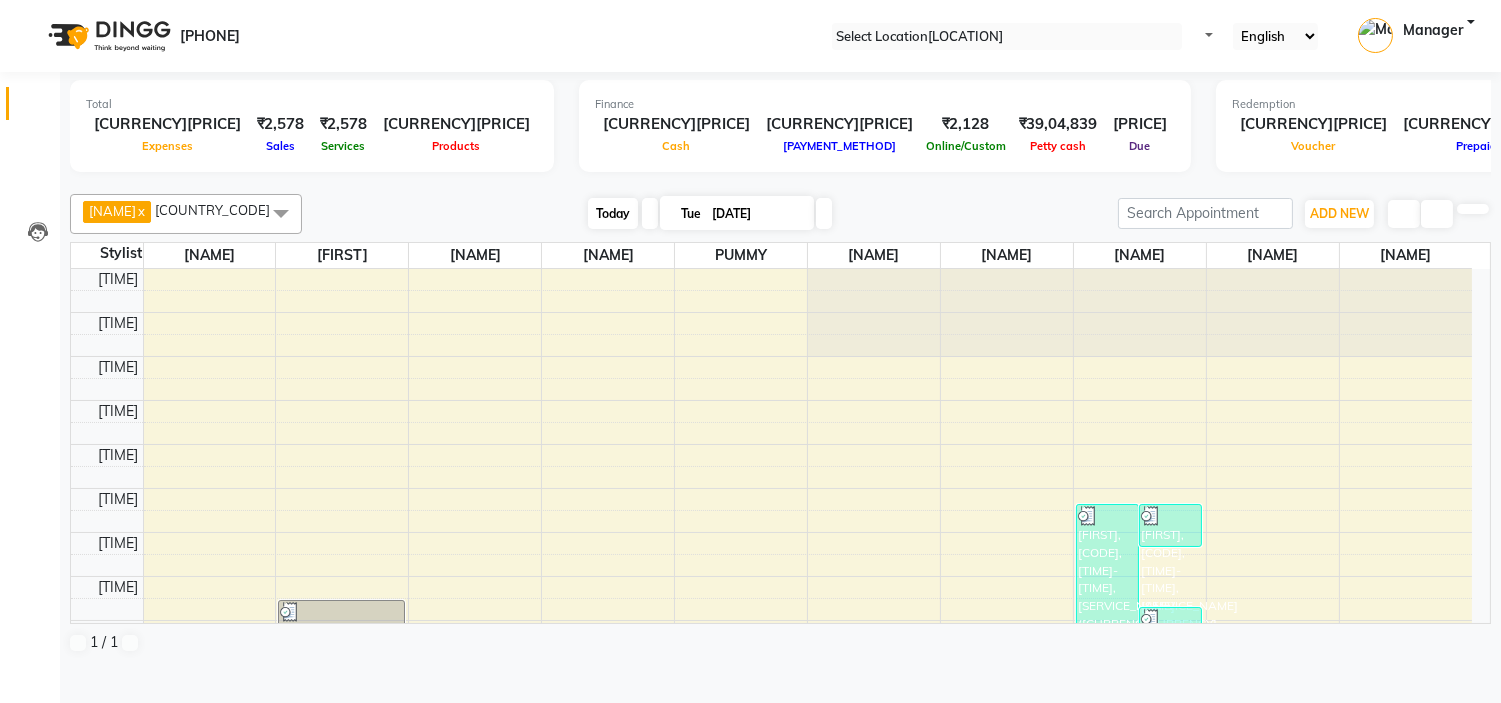 click on "Today" at bounding box center (613, 213) 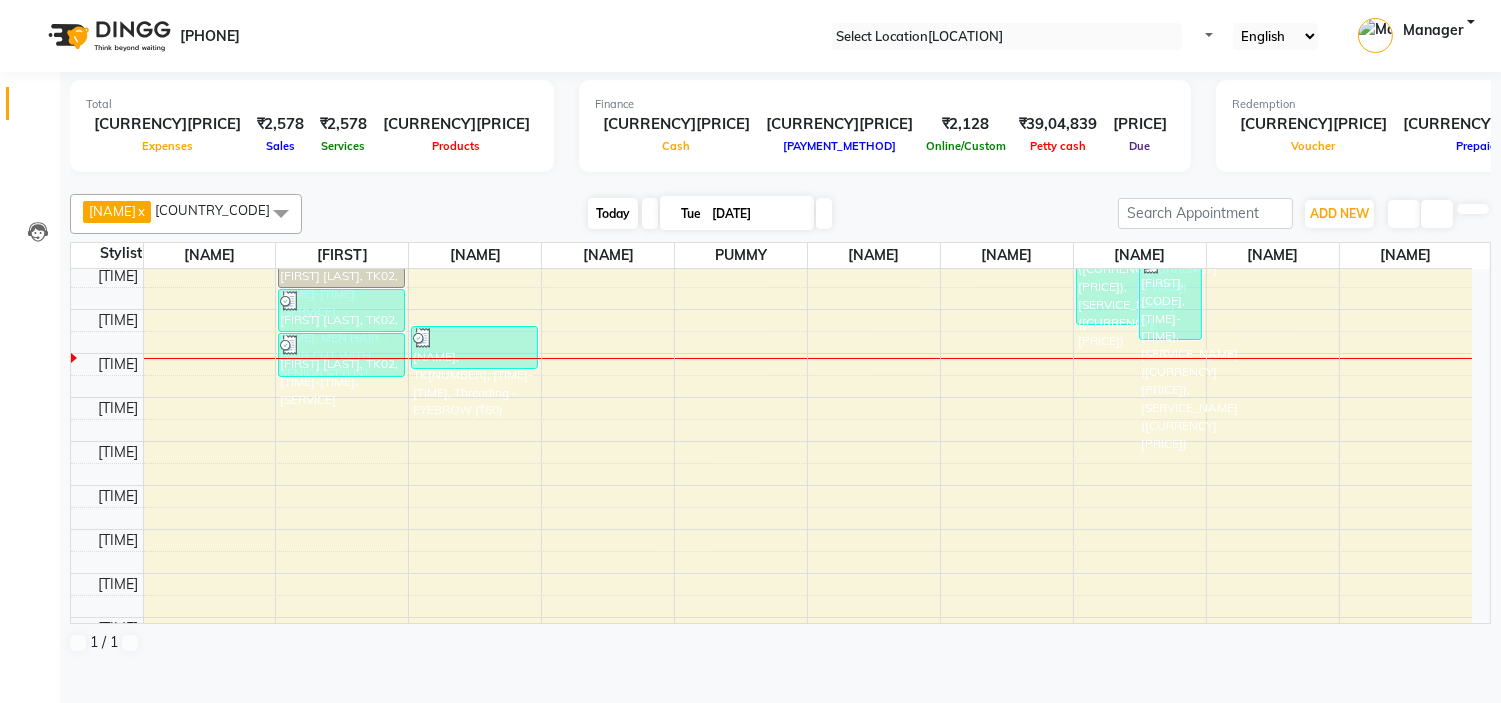 click on "Today" at bounding box center (613, 213) 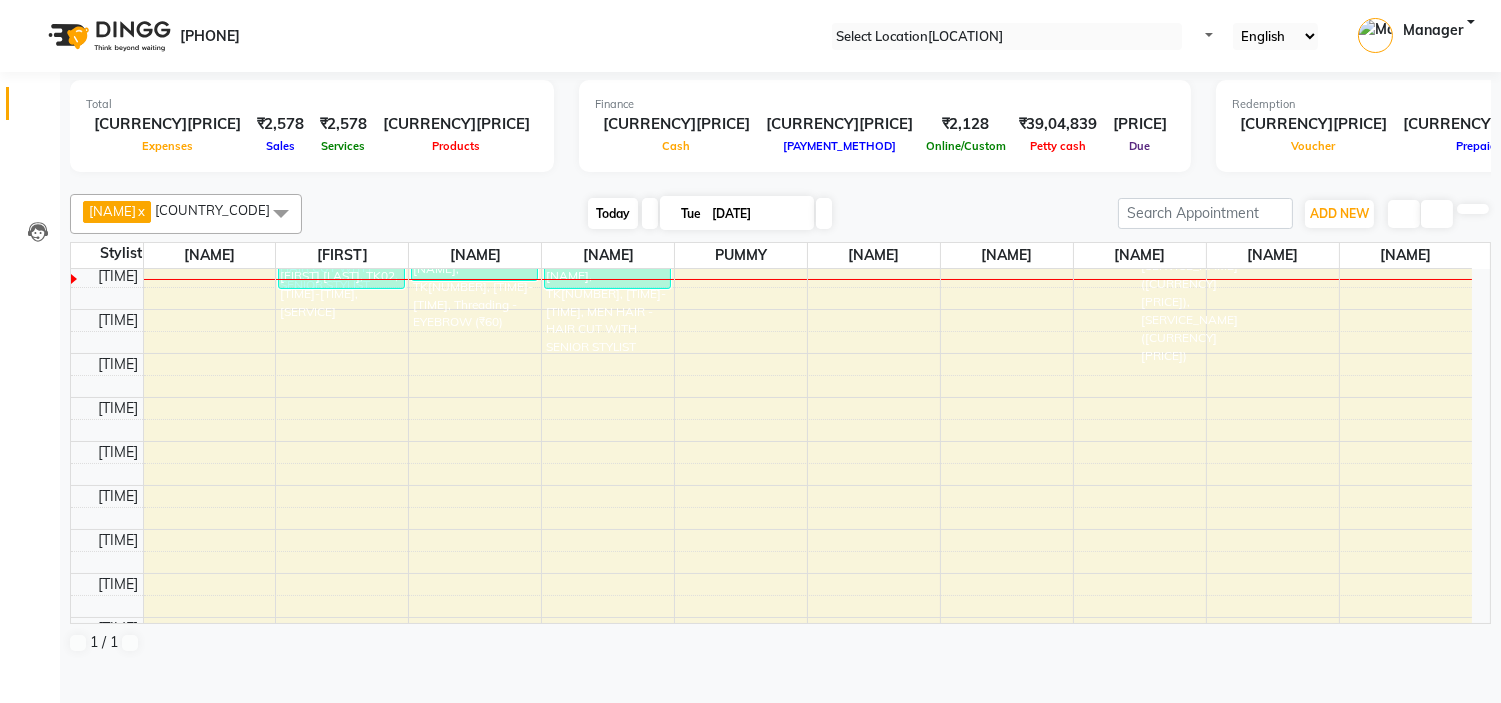 click on "Today" at bounding box center [613, 213] 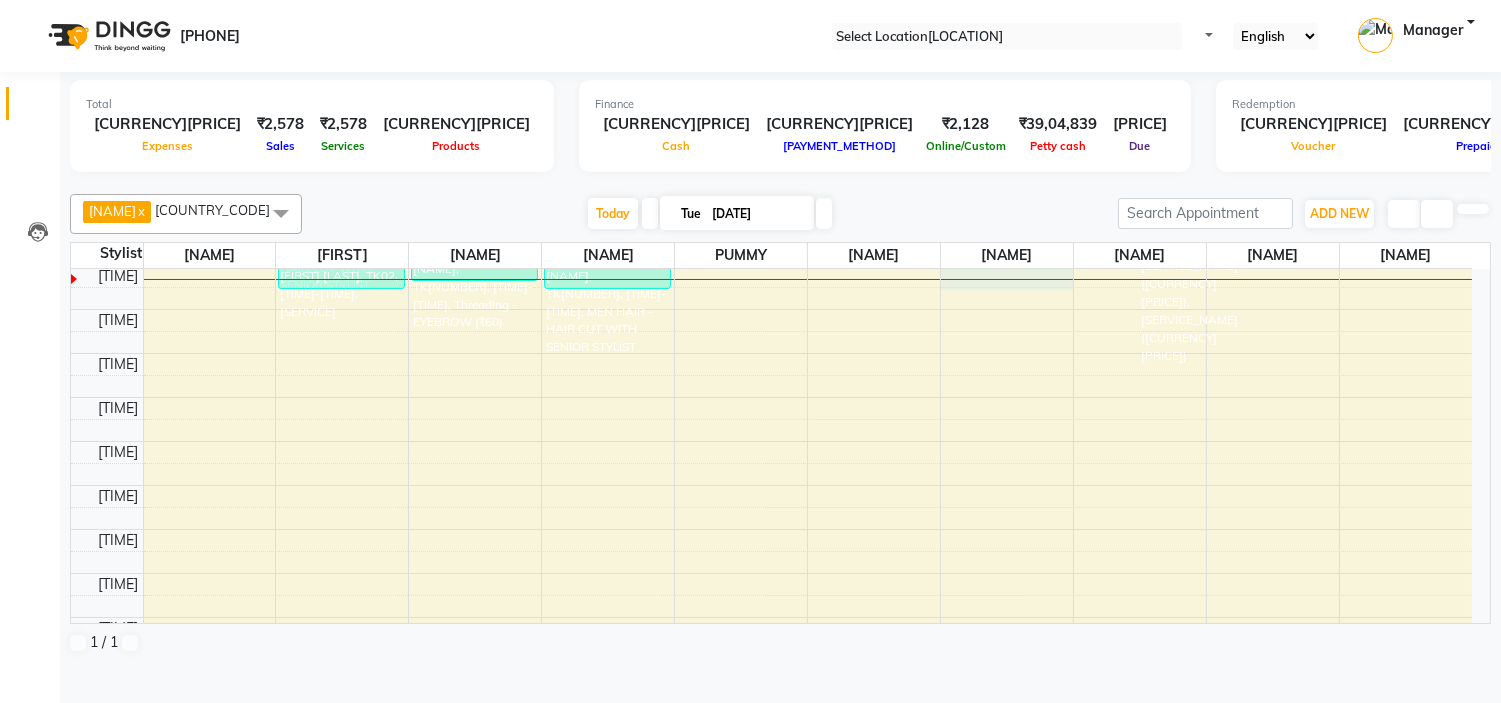 click on "9:00 AM 9:30 AM 10:00 AM 10:30 AM 11:00 AM 11:30 AM 12:00 PM 12:30 PM 1:00 PM 1:30 PM 2:00 PM 2:30 PM 3:00 PM 3:30 PM 4:00 PM 4:30 PM 5:00 PM 5:30 PM 6:00 PM 6:30 PM 7:00 PM 7:30 PM 8:00 PM 8:30 PM 9:00 PM 9:30 PM 10:00 PM 10:30 PM     Akshay Kathe, TK02, 12:45 PM-01:15 PM, MEN HAIR - HAIR CUT     Akshay Kathe, TK02, 01:15 PM-01:45 PM, MEN HAIR - HAIR CUT WITH SENIOR STYLIST     Akshay Kathe, TK02, 01:45 PM-02:15 PM, MEN HAIR - REGULAR SHAVE/TRIM     VIMALSHAH, TK03, 01:40 PM-02:10 PM, Threading - EYEBROW (₹60)     CHIRU RONTA, TK05, 01:45 PM-02:15 PM, MEN HAIR - HAIR CUT WITH SENIOR STYLIST     VIMALSHAH, TK03, 11:40 AM-01:40 PM, MEN HAIR - HAIR CUT WITH MASTER STYLIST (₹350),Hair Colour Male - GLOBAL COLOUR(INΟΑ) (₹1300)     SONA PUNJABI, TK01, 11:40 AM-12:10 PM, MEN HAIR - HAIR CUT WITH SENIOR STYLIST (₹300)     Deepak Sikaria, TK04, 12:50 PM-01:50 PM, MEN HAIR - HAIR CUT WITH MASTER STYLIST (₹350),MEN HAIR - HAIR WASH WITH CONDITIONER [LONG HAIR] (₹150)" at bounding box center (771, 441) 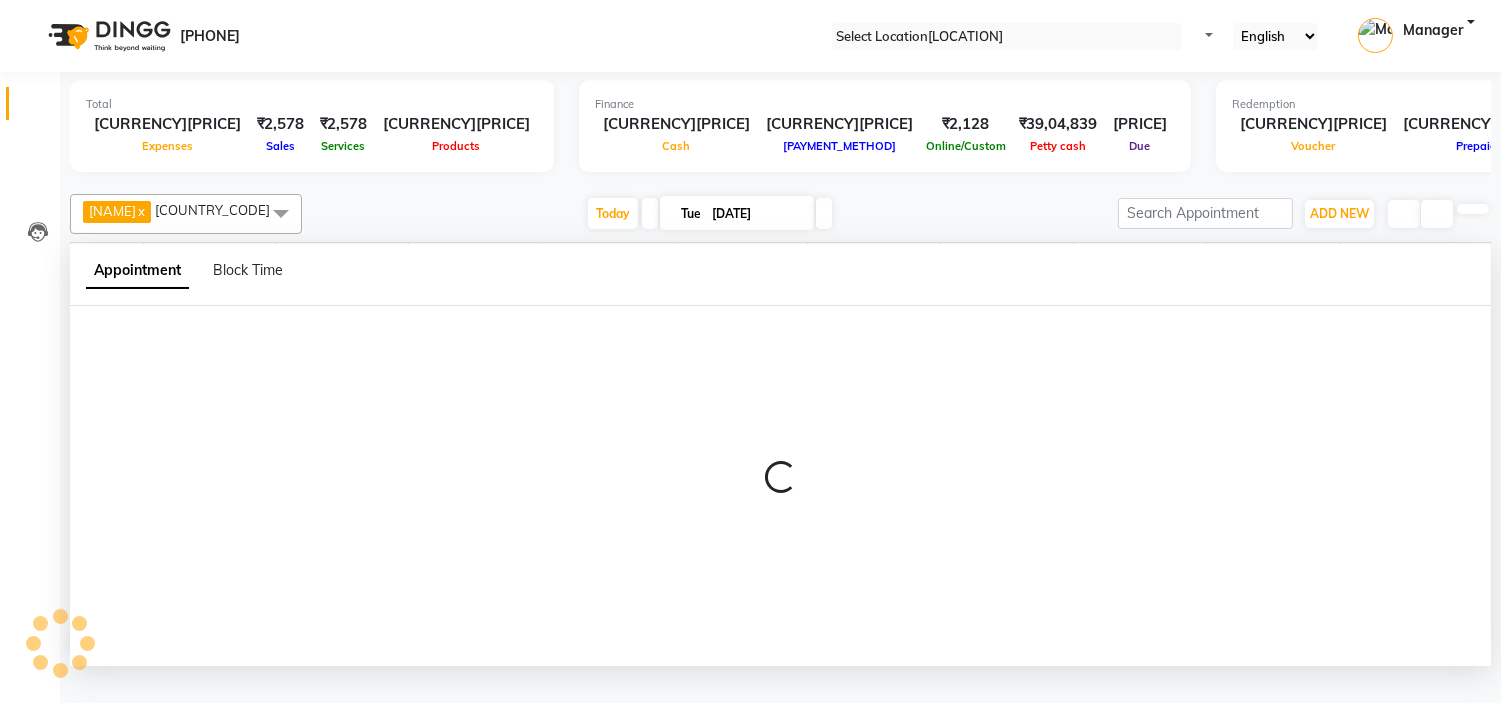 scroll, scrollTop: 1, scrollLeft: 0, axis: vertical 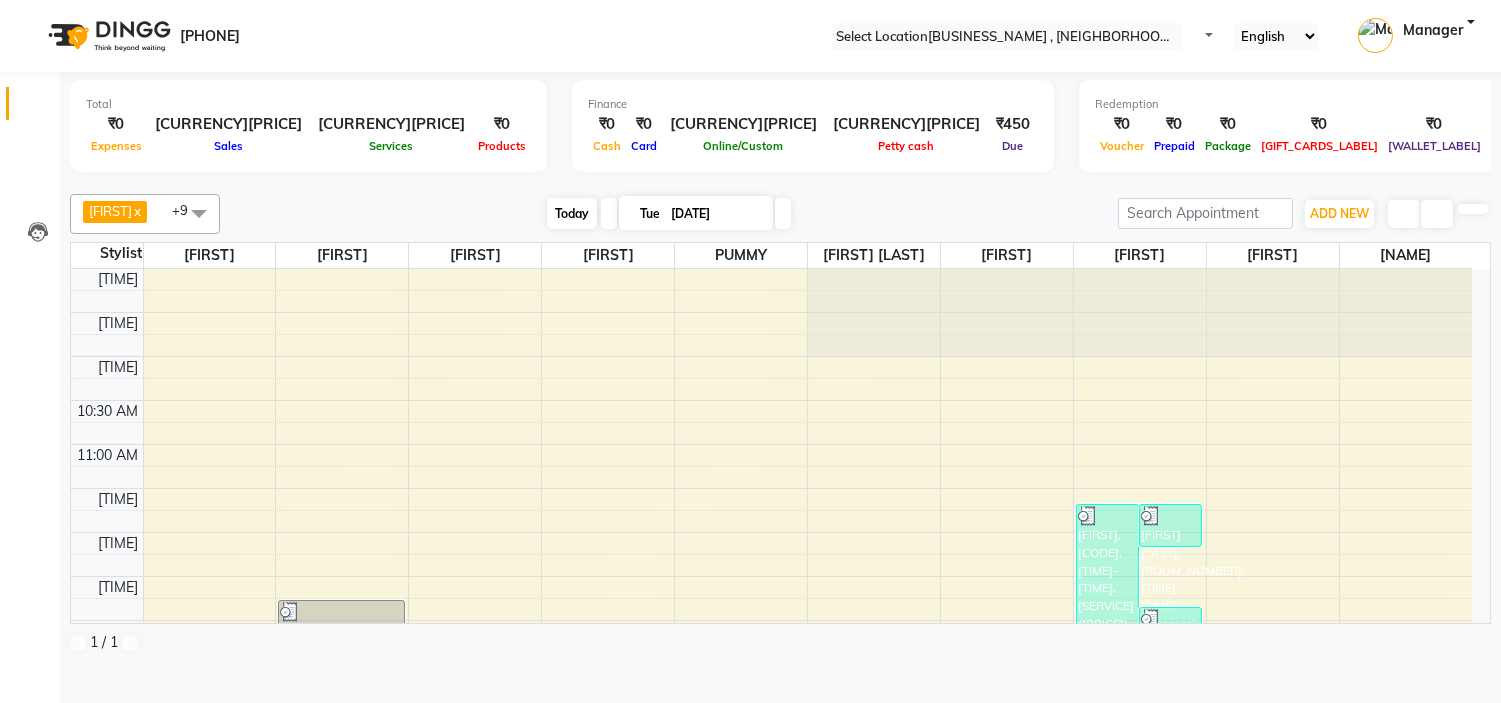 click on "Today" at bounding box center [572, 213] 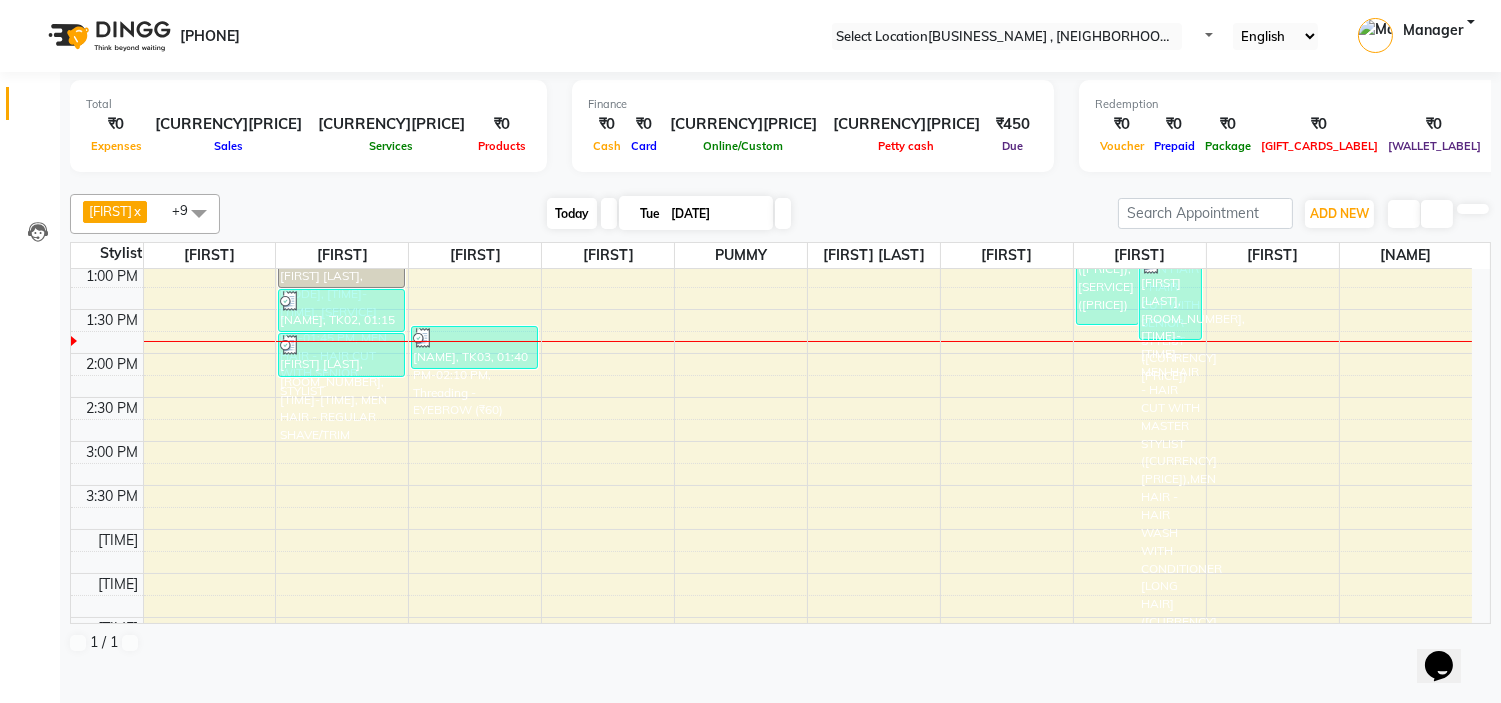 scroll, scrollTop: 0, scrollLeft: 0, axis: both 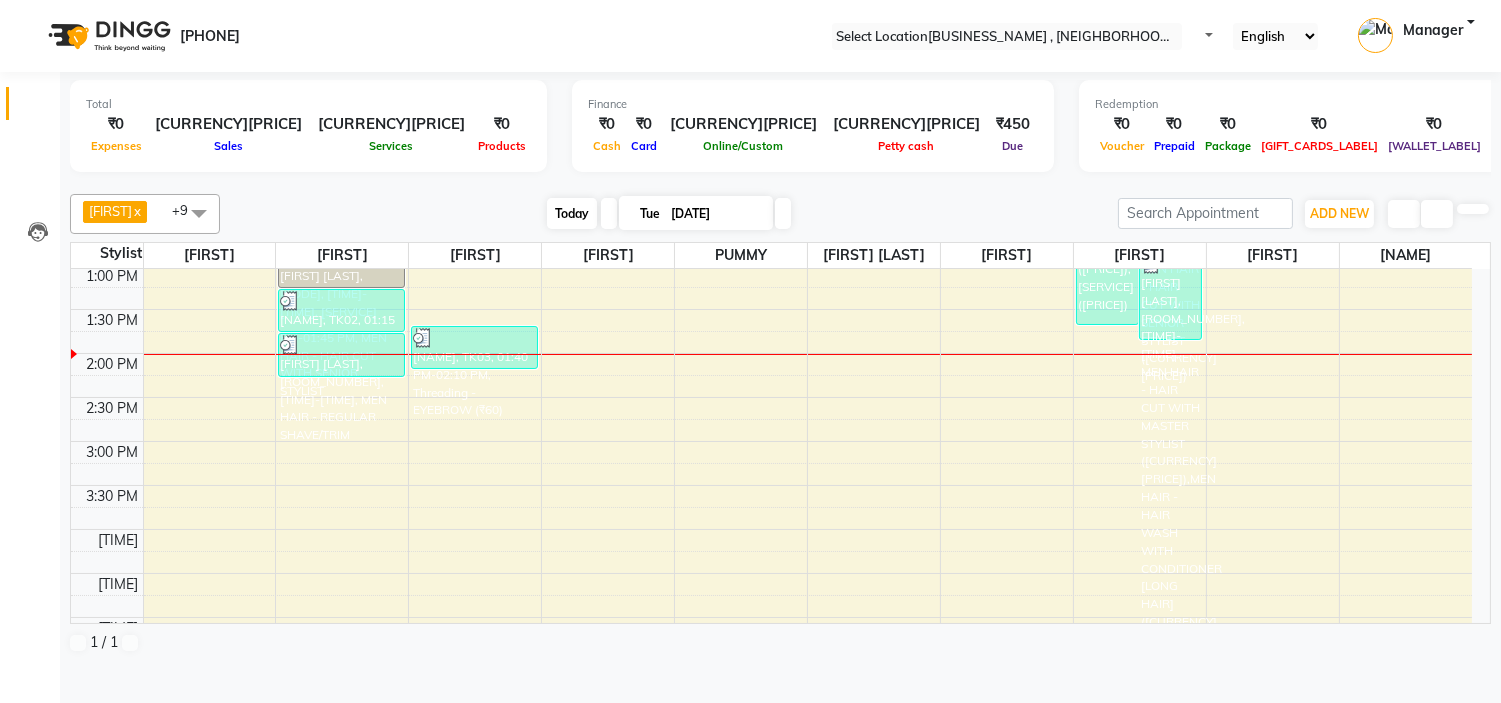 click on "Today" at bounding box center (572, 213) 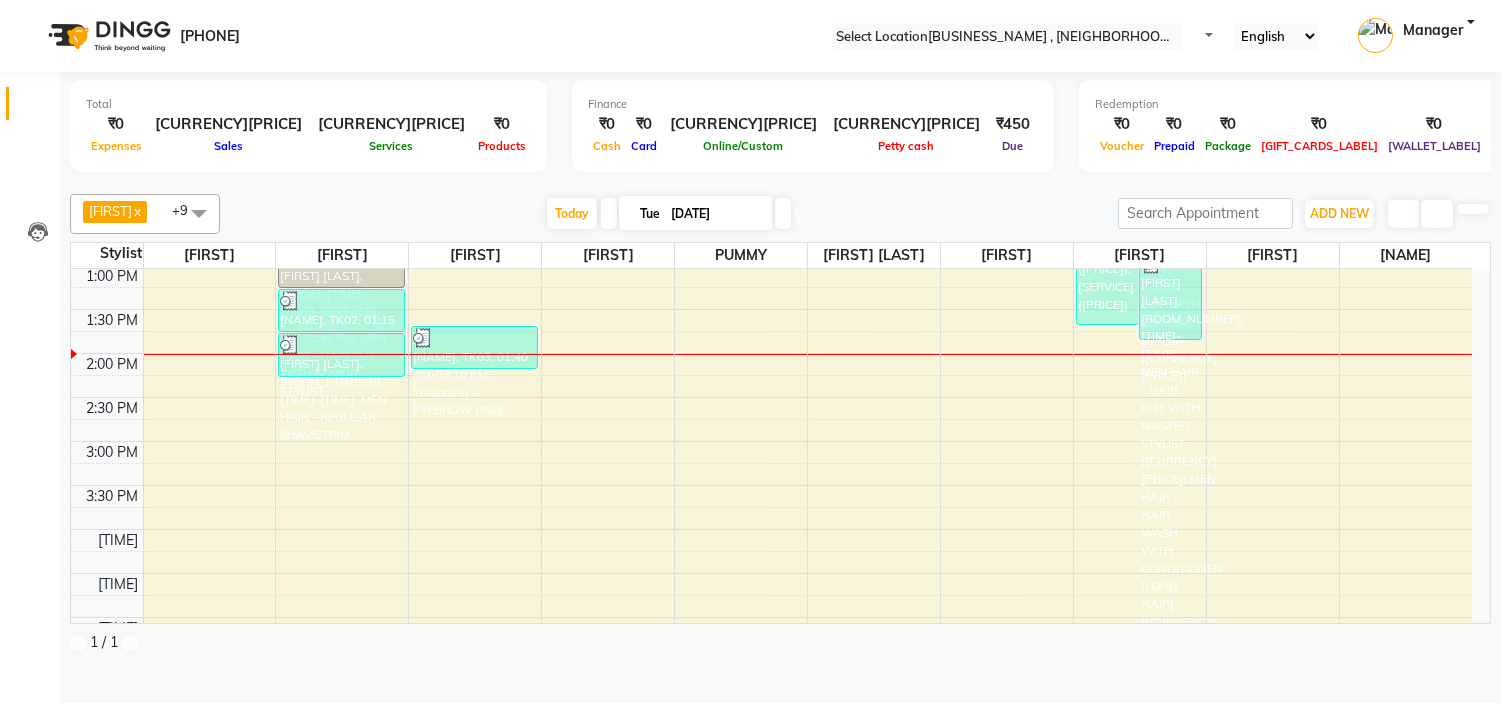 click on "9:00 AM 9:30 AM 10:00 AM 10:30 AM 11:00 AM 11:30 AM 12:00 PM 12:30 PM 1:00 PM 1:30 PM 2:00 PM 2:30 PM 3:00 PM 3:30 PM 4:00 PM 4:30 PM 5:00 PM 5:30 PM 6:00 PM 6:30 PM 7:00 PM 7:30 PM 8:00 PM 8:30 PM 9:00 PM 9:30 PM 10:00 PM 10:30 PM [NAME], TK02, 12:45 PM-01:15 PM, MEN HAIR - HAIR CUT [NAME], TK02, 01:15 PM-01:45 PM, MEN HAIR - HAIR CUT WITH SENIOR STYLIST [NAME], TK02, 01:45 PM-02:15 PM, MEN HAIR - REGULAR SHAVE/TRIM [NAME], TK03, 01:40 PM-02:10 PM, Threading - EYEBROW (₹60) [NAME], TK03, 11:40 AM-01:40 PM, MEN HAIR - HAIR CUT WITH MASTER STYLIST (₹350),Hair Colour Male - GLOBAL COLOUR(INΟΑ) (₹1300) [NAME], TK01, 11:40 AM-12:10 PM, MEN HAIR - HAIR CUT WITH SENIOR STYLIST (₹300) [NAME], TK04, 12:50 PM-01:50 PM, MEN HAIR - HAIR CUT WITH MASTER STYLIST (₹350),MEN HAIR - HAIR WASH WITH CONDITIONER [LONG HAIR] (₹150)" at bounding box center [771, 529] 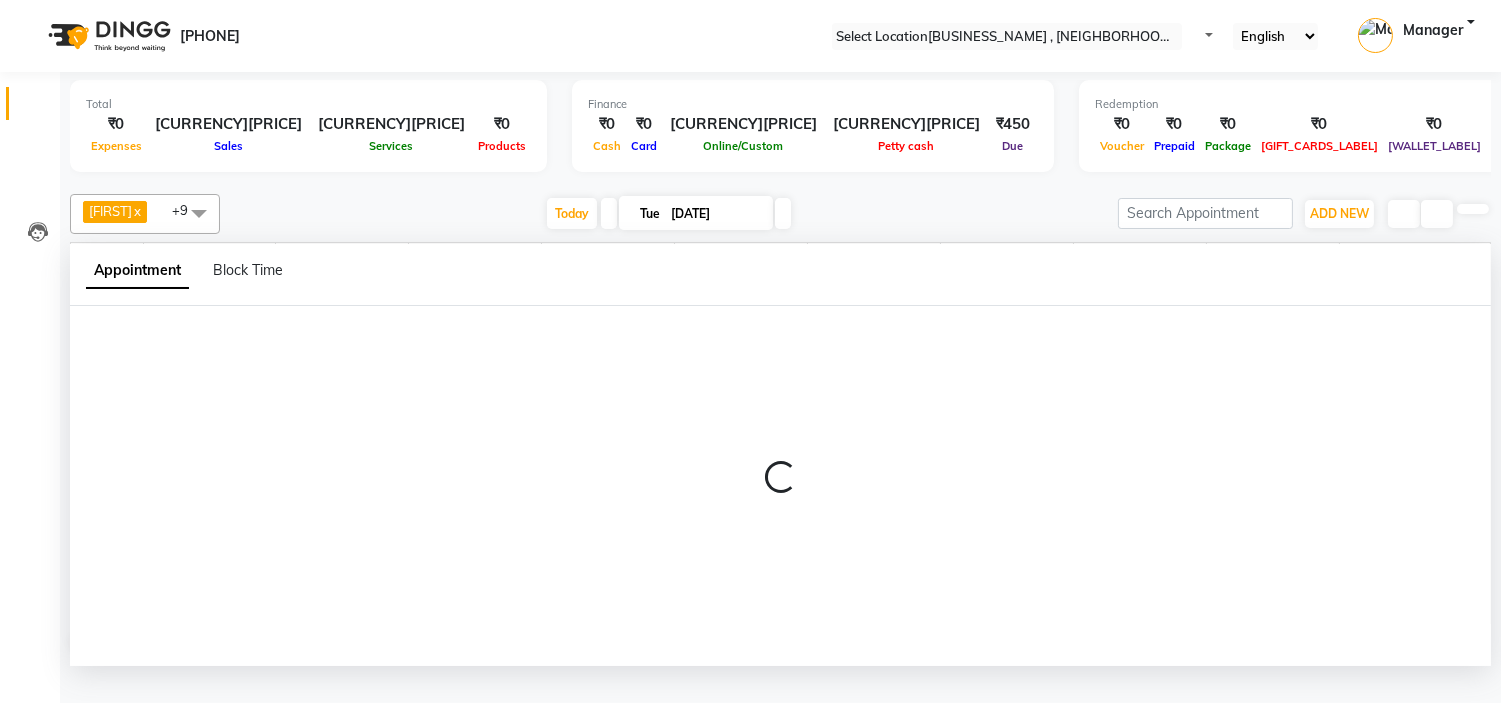 scroll, scrollTop: 1, scrollLeft: 0, axis: vertical 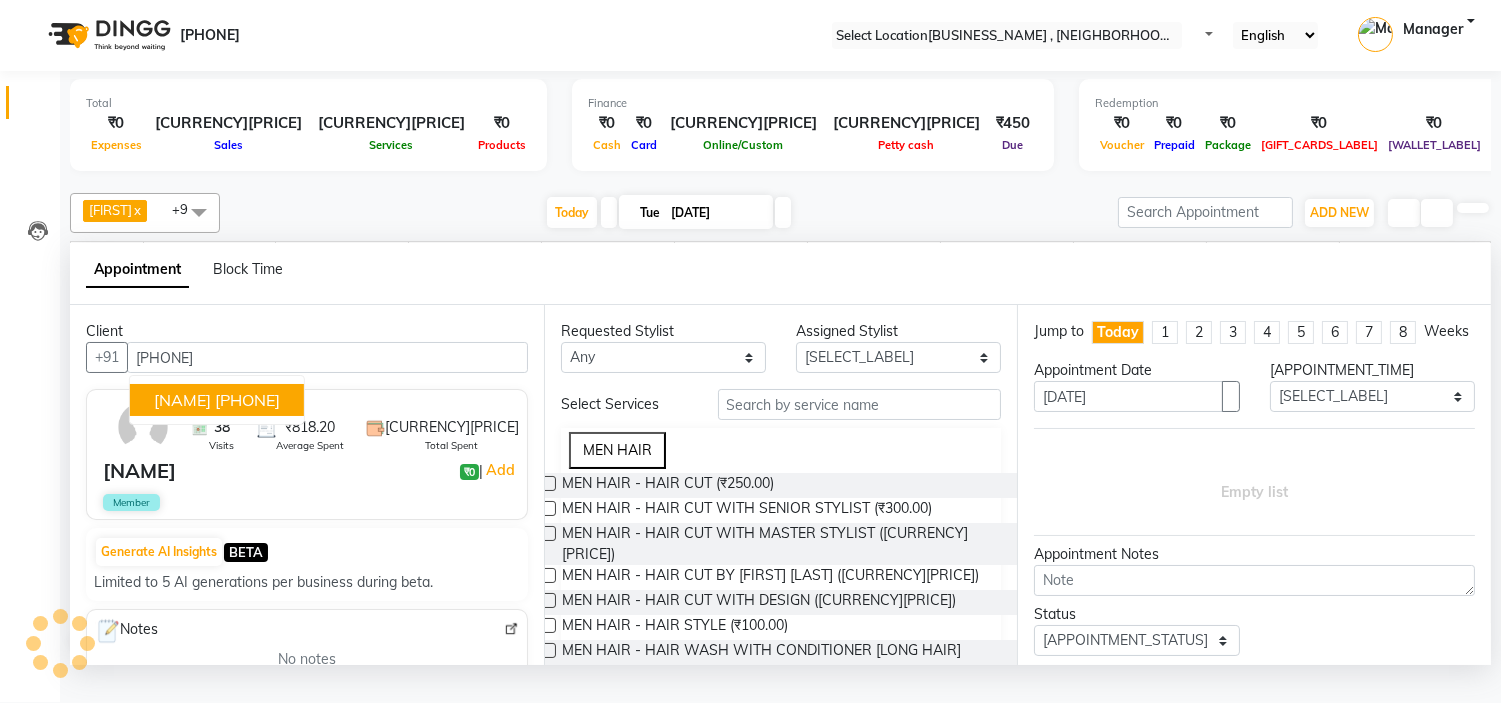 click on "[NAME]" at bounding box center (182, 400) 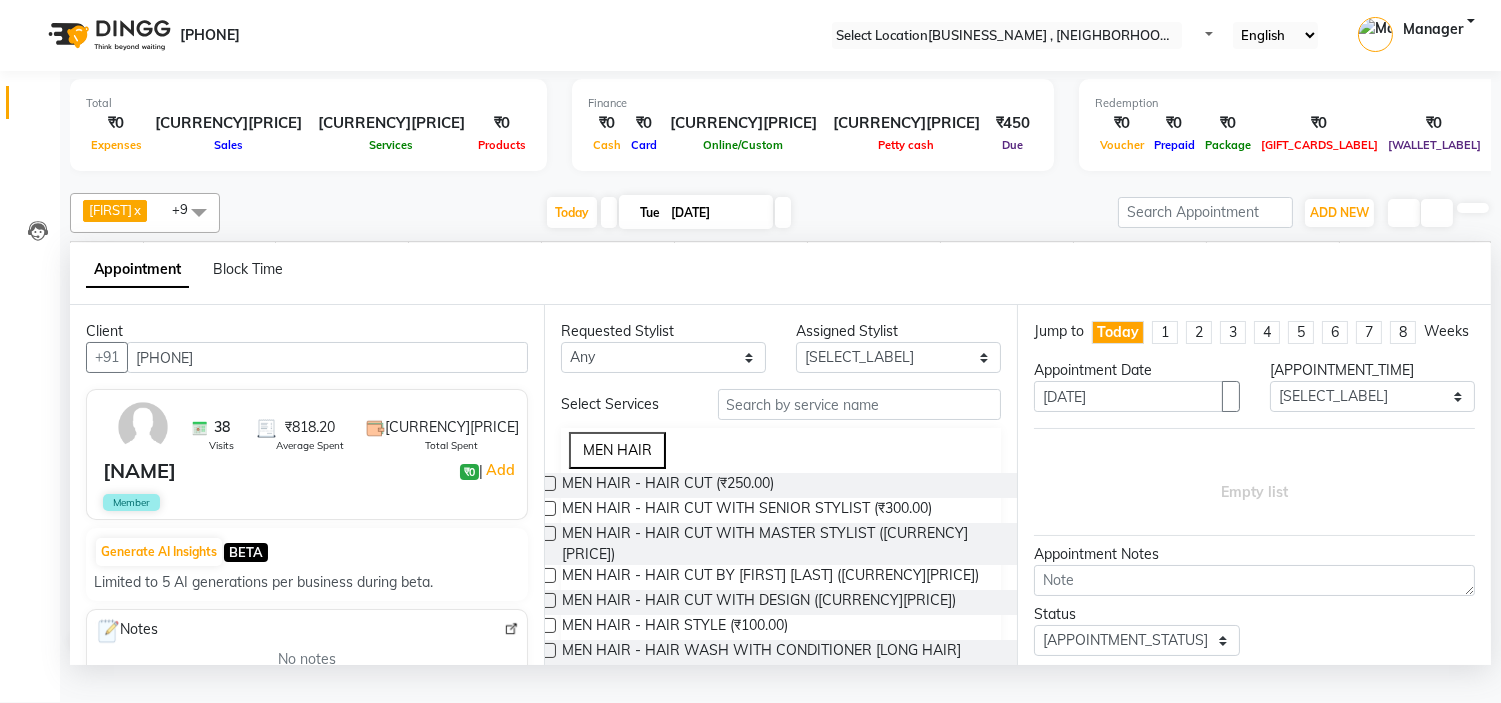 type on "[PHONE]" 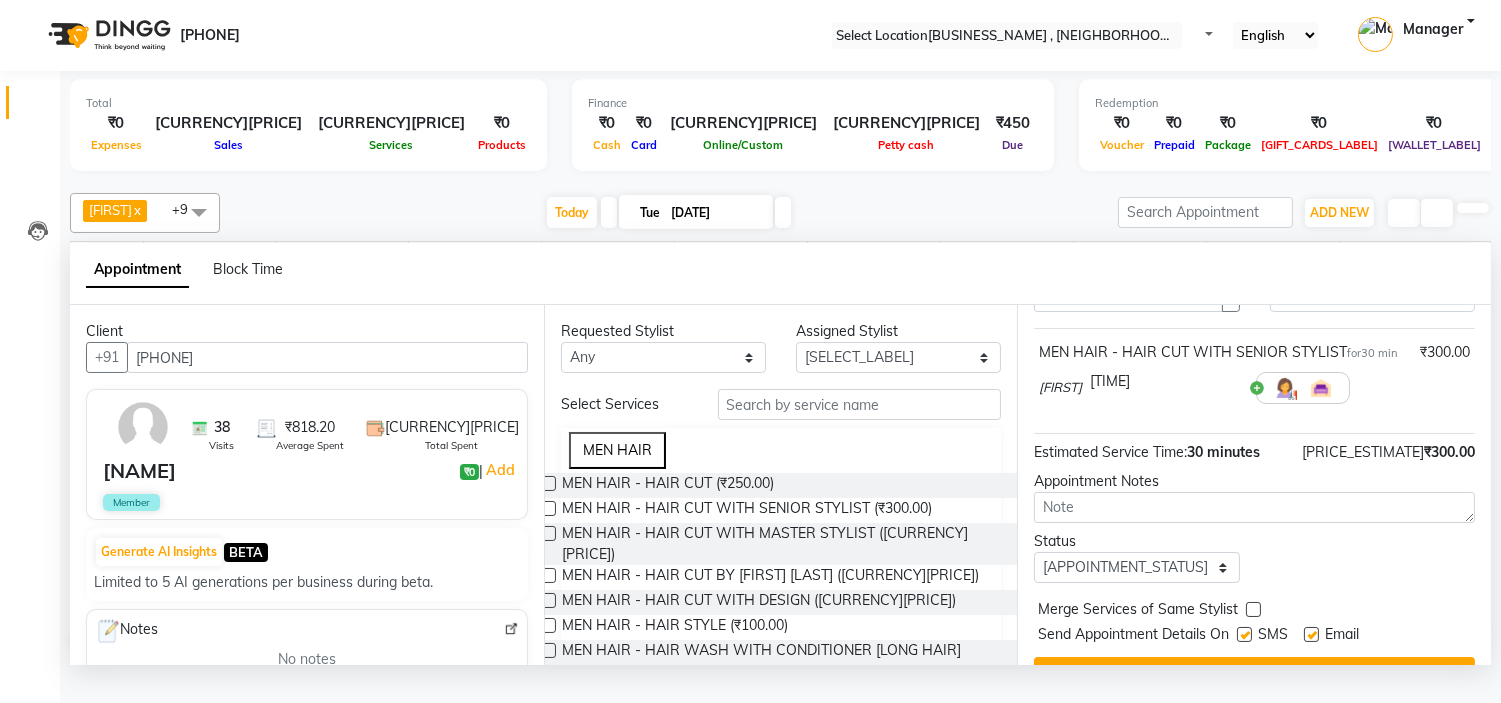 scroll, scrollTop: 186, scrollLeft: 0, axis: vertical 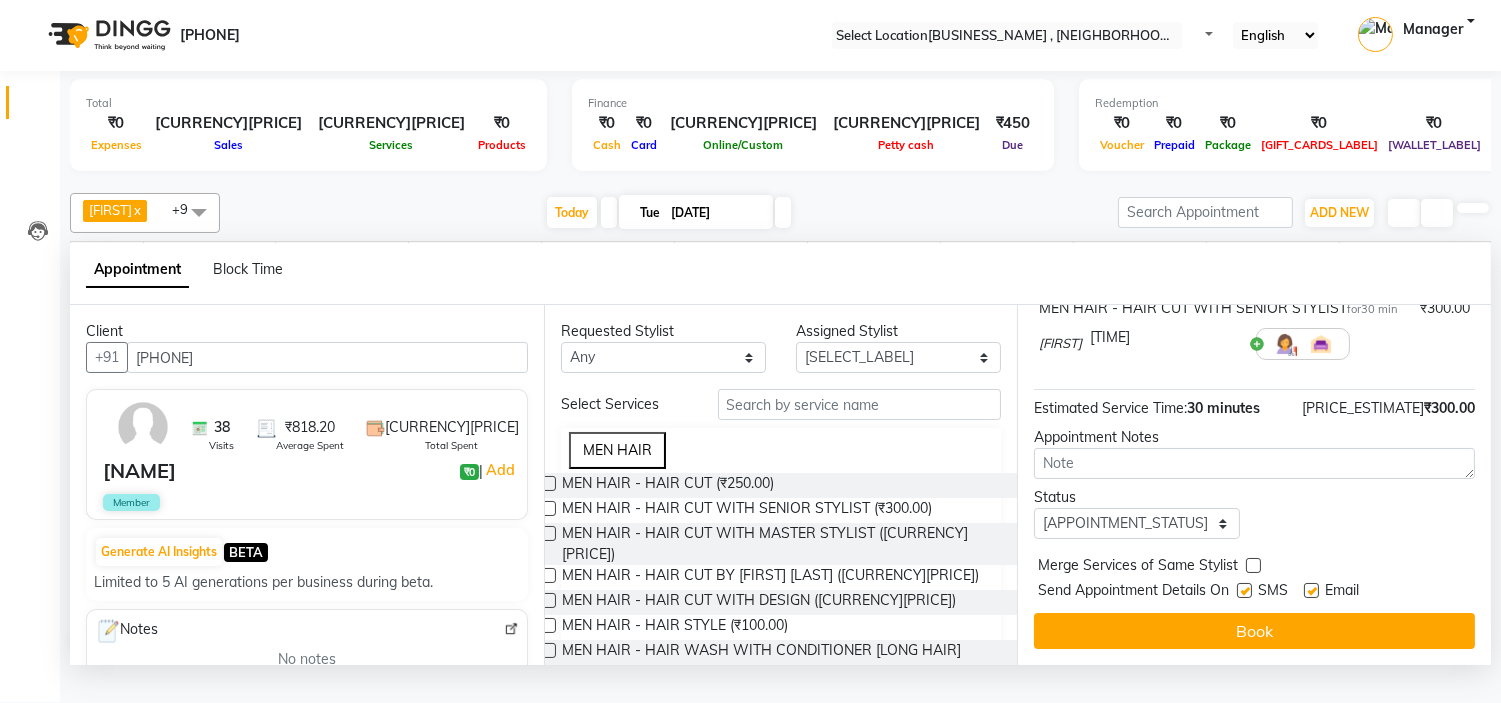 click on "Send Appointment Details On SMS Email" at bounding box center (1256, 592) 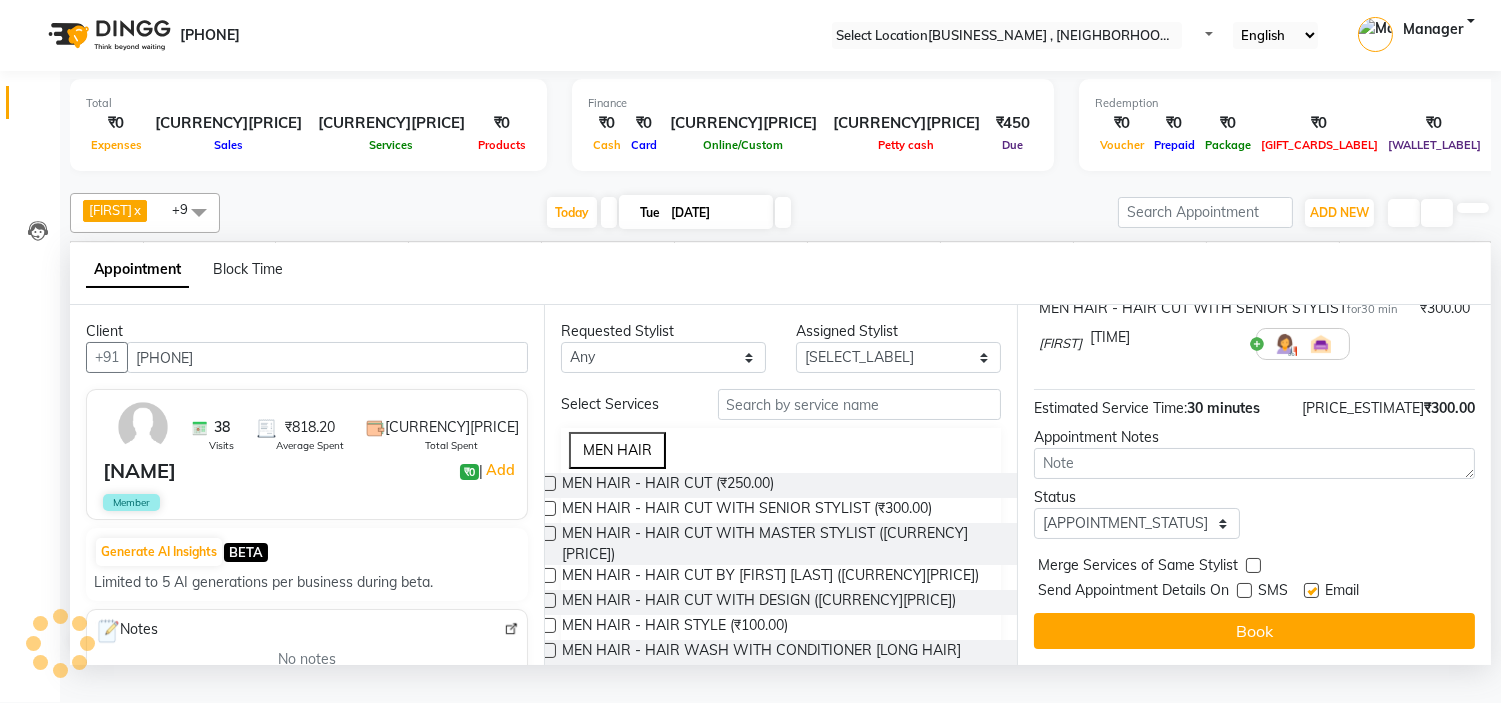 click at bounding box center [1311, 590] 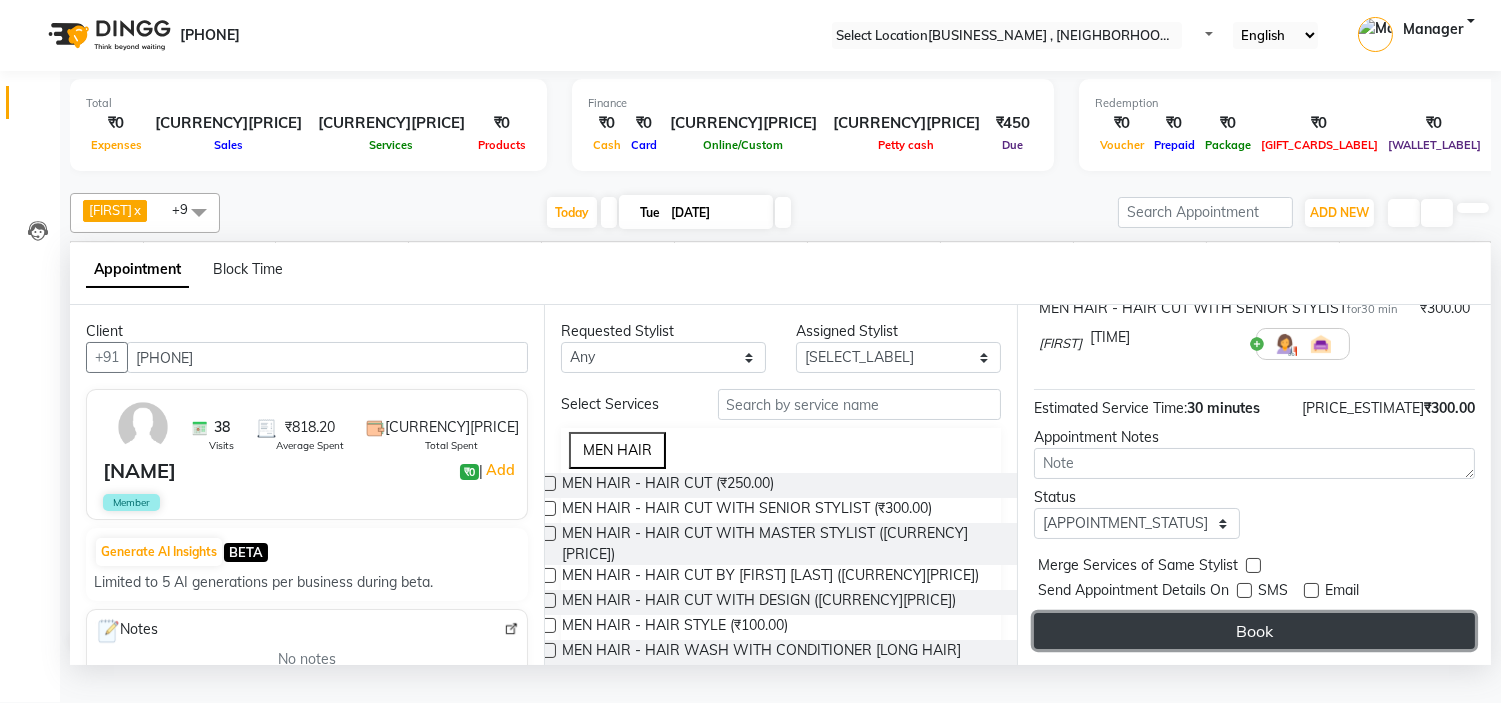 click on "Book" at bounding box center (1254, 631) 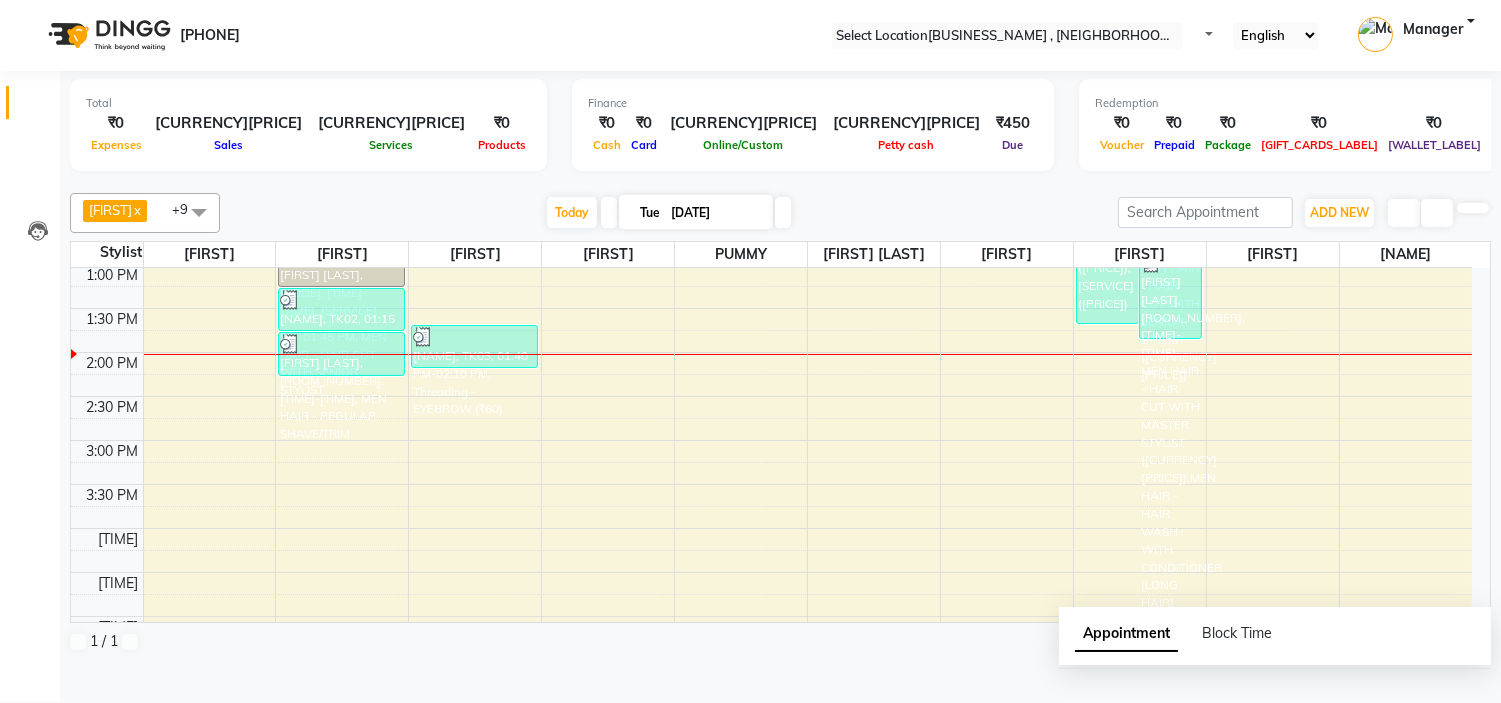 scroll, scrollTop: 0, scrollLeft: 0, axis: both 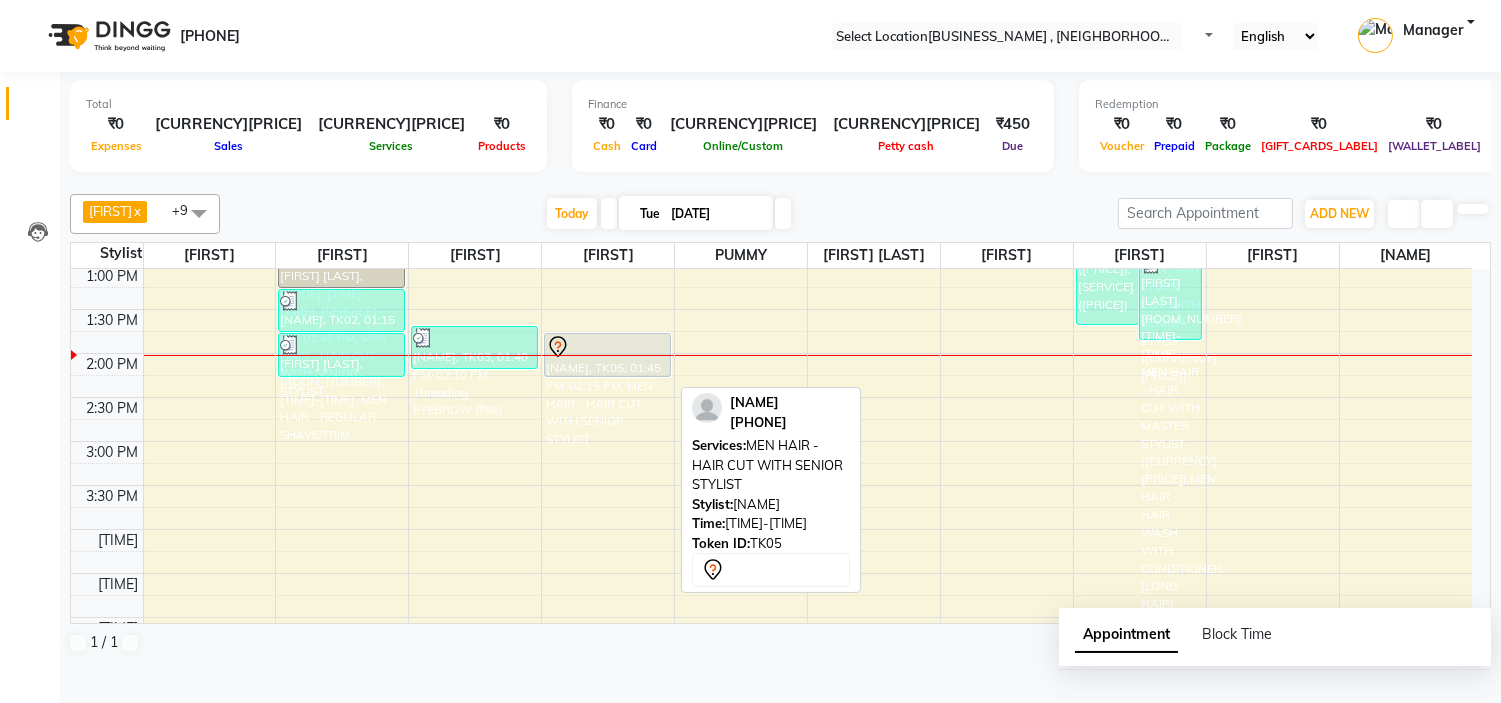 click at bounding box center [607, 347] 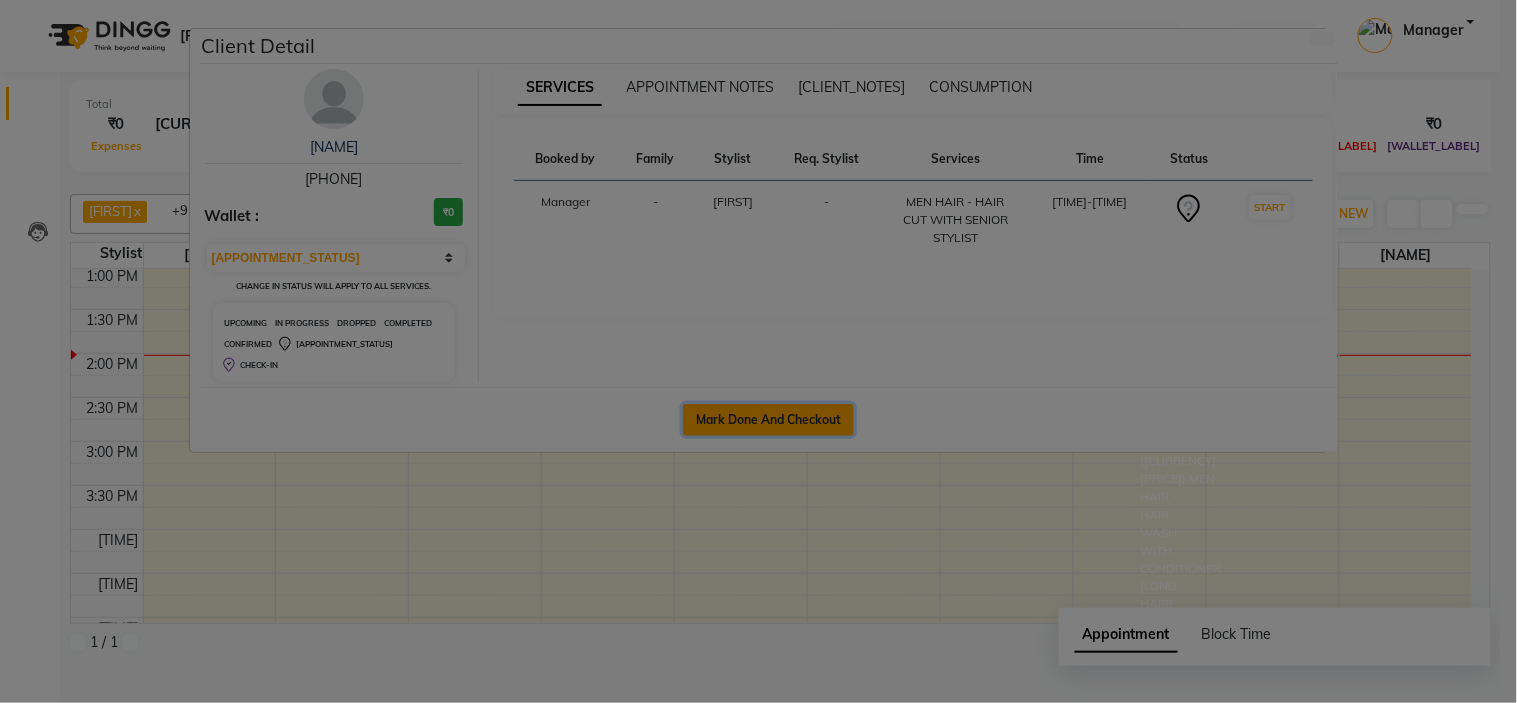 click on "Mark Done And Checkout" at bounding box center (768, 420) 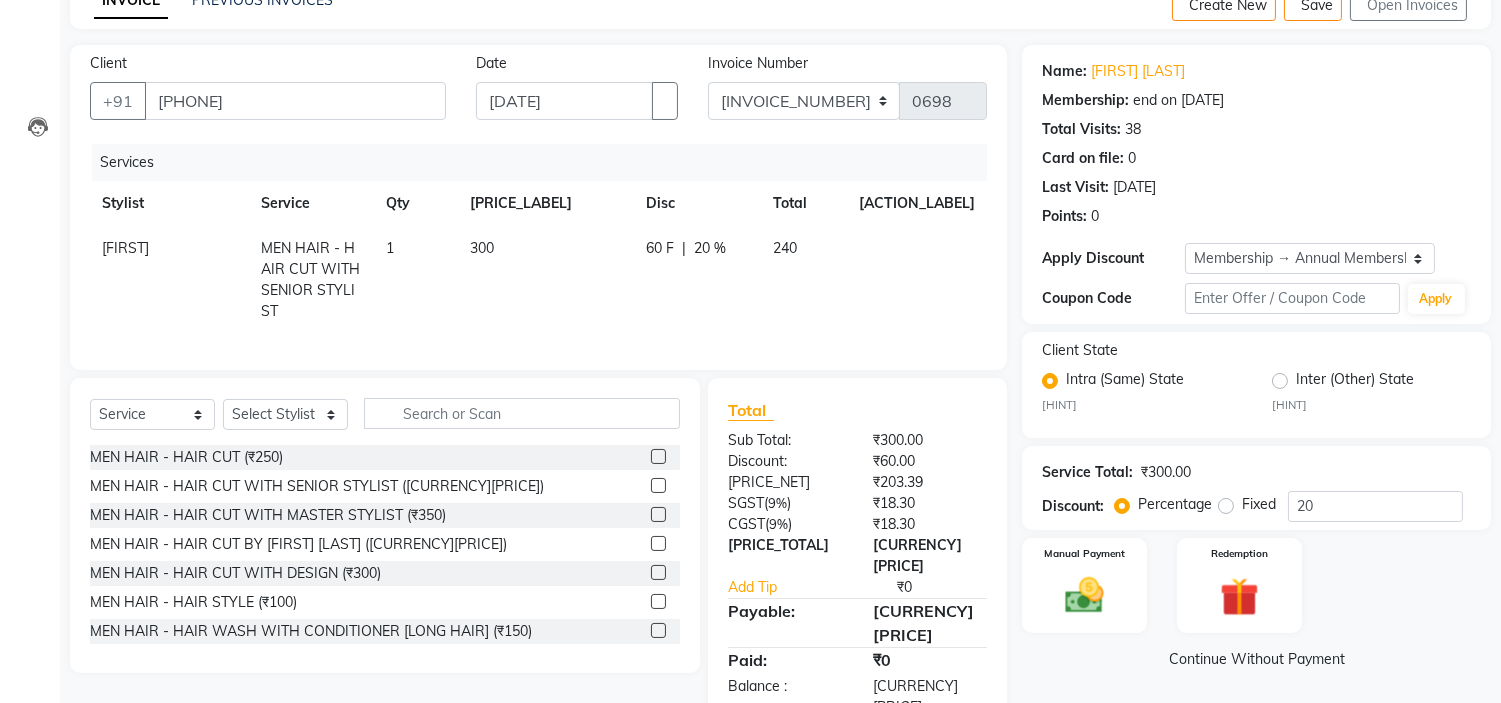 scroll, scrollTop: 111, scrollLeft: 0, axis: vertical 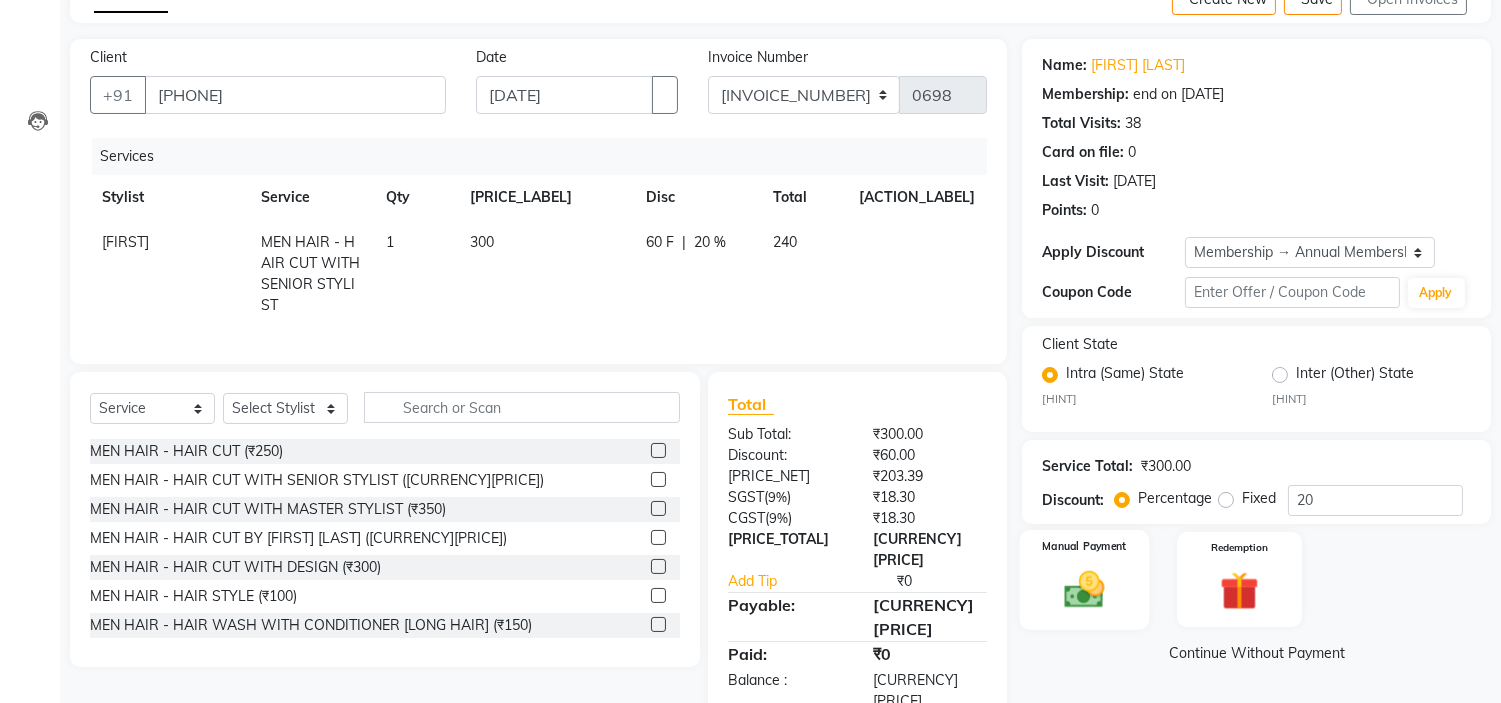 click at bounding box center [1085, 589] 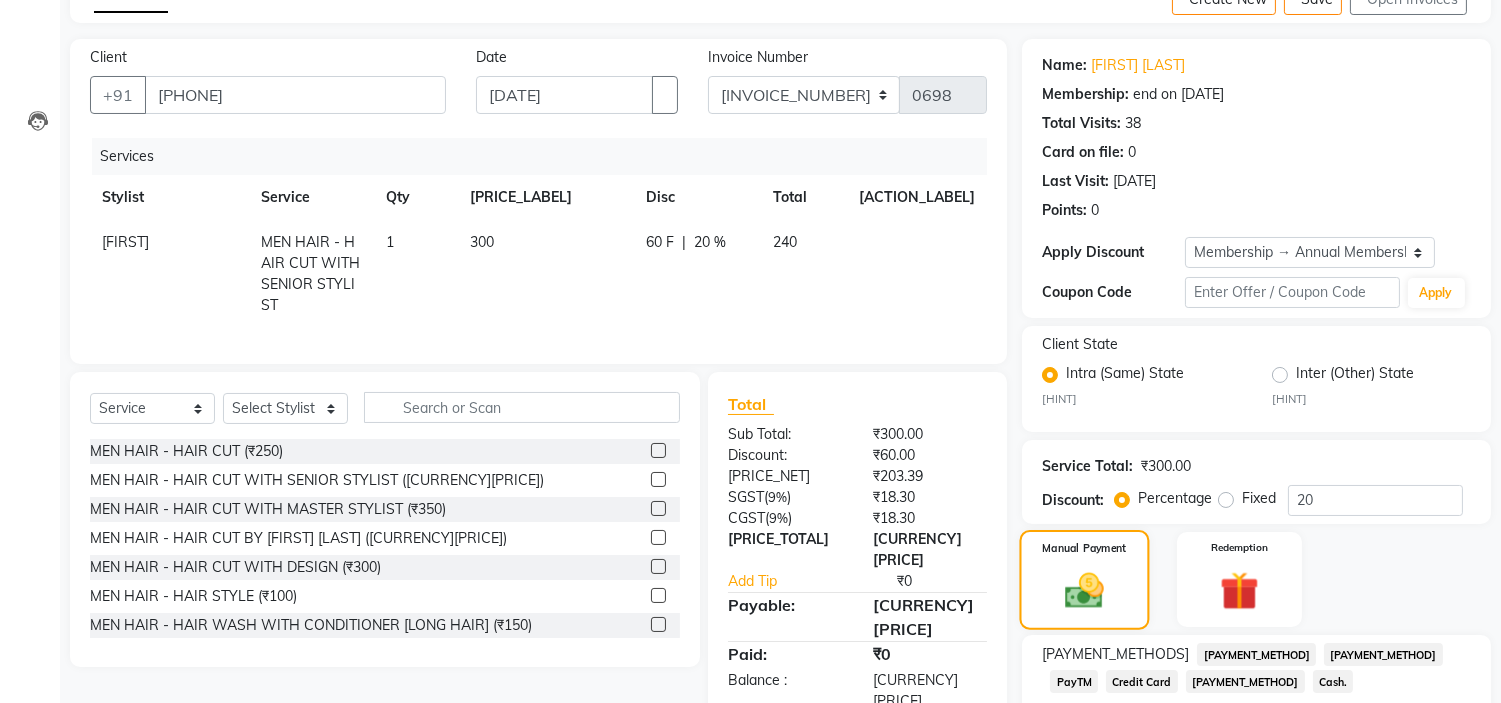 scroll, scrollTop: 240, scrollLeft: 0, axis: vertical 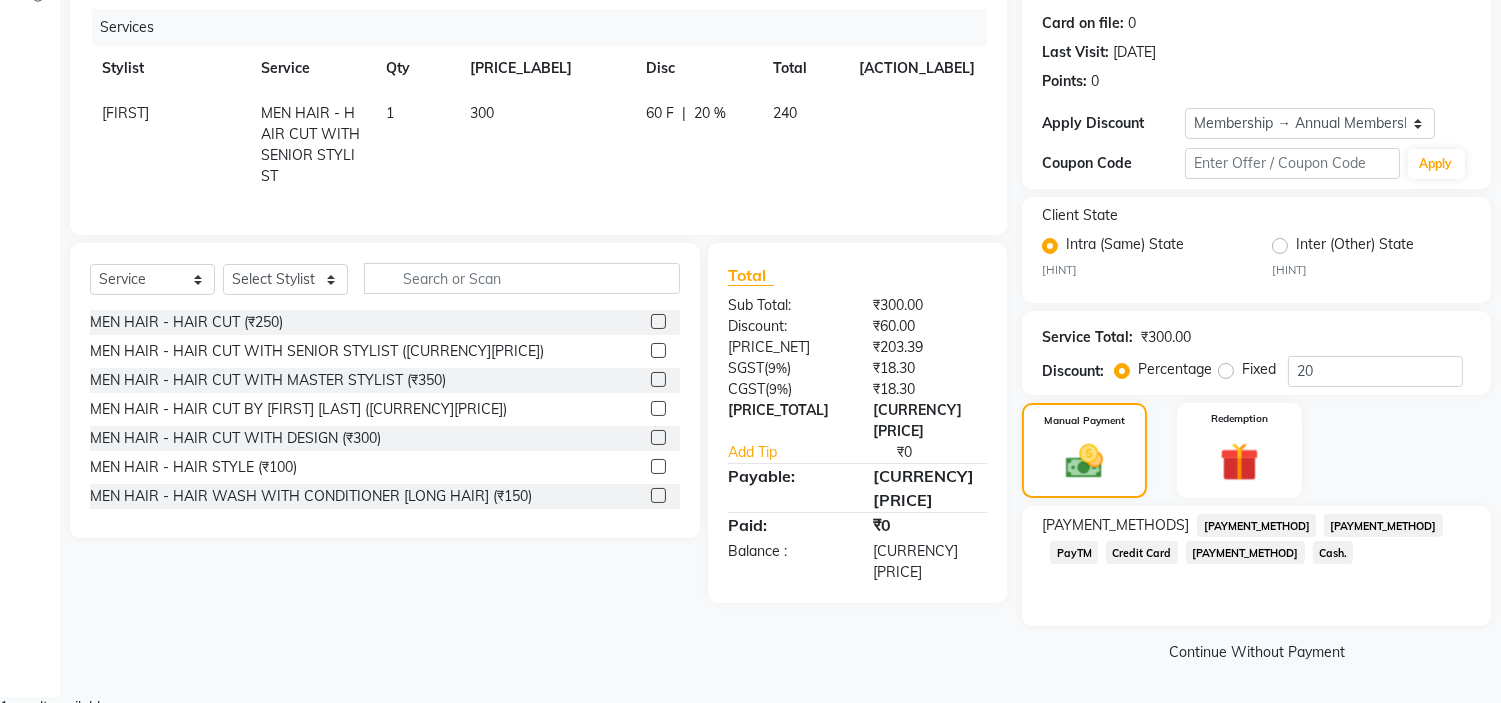 click on "[PAYMENT_METHOD]" at bounding box center [1256, 525] 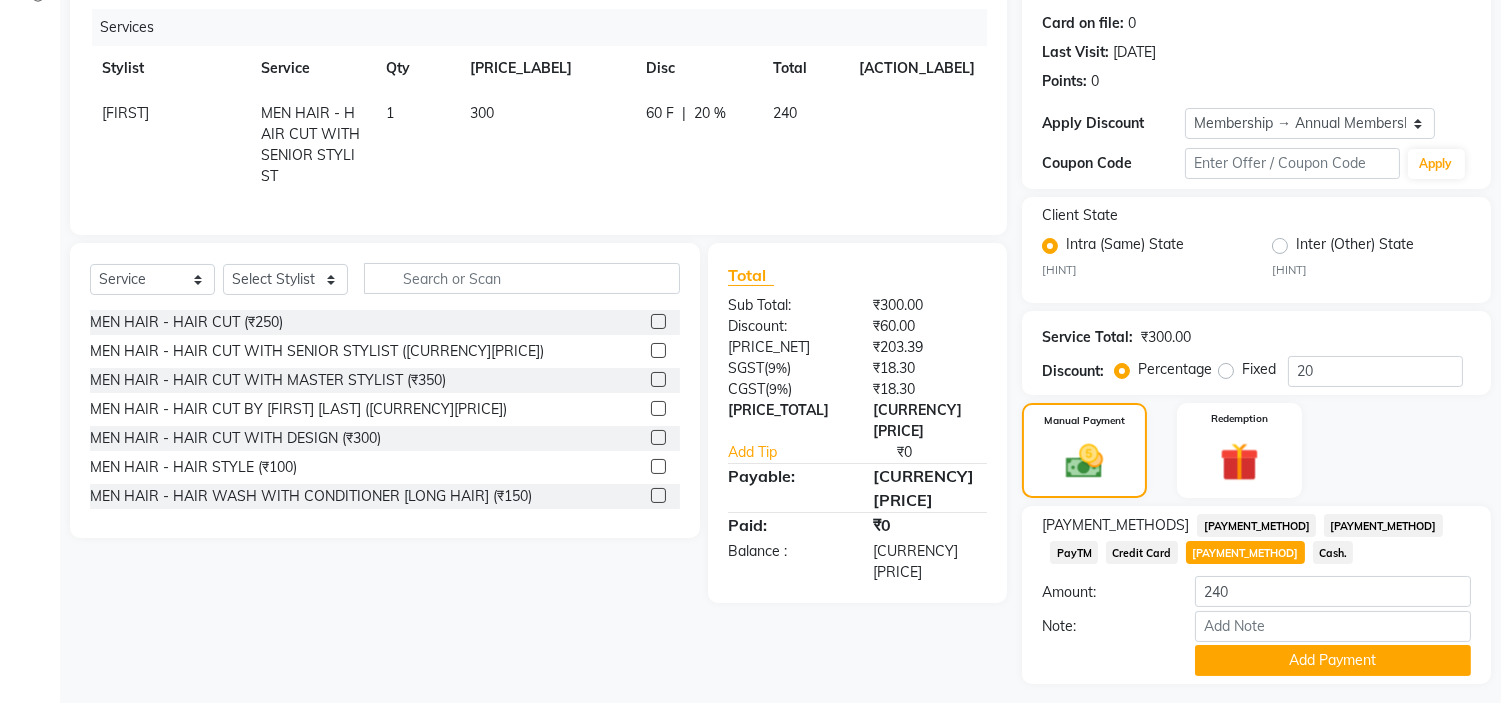 scroll, scrollTop: 296, scrollLeft: 0, axis: vertical 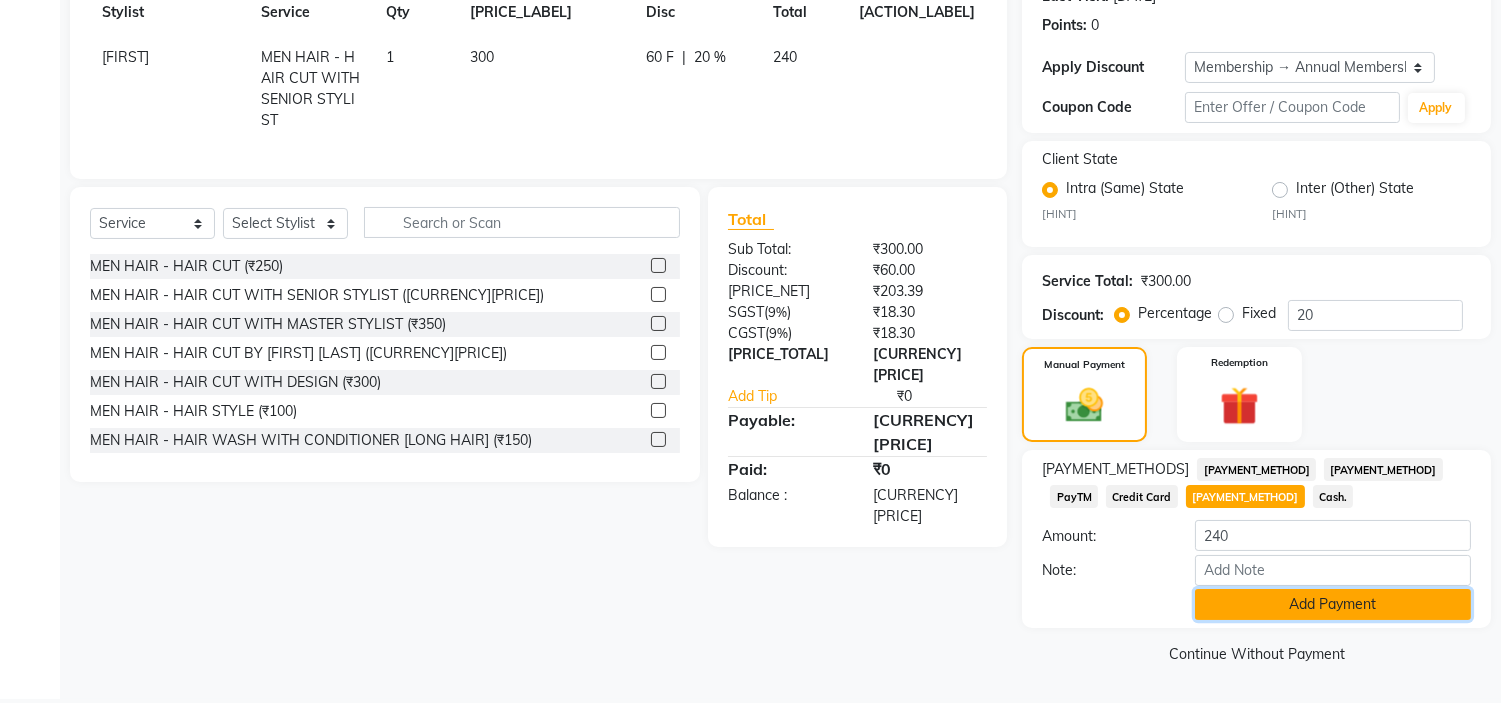 click on "Add Payment" at bounding box center (1333, 604) 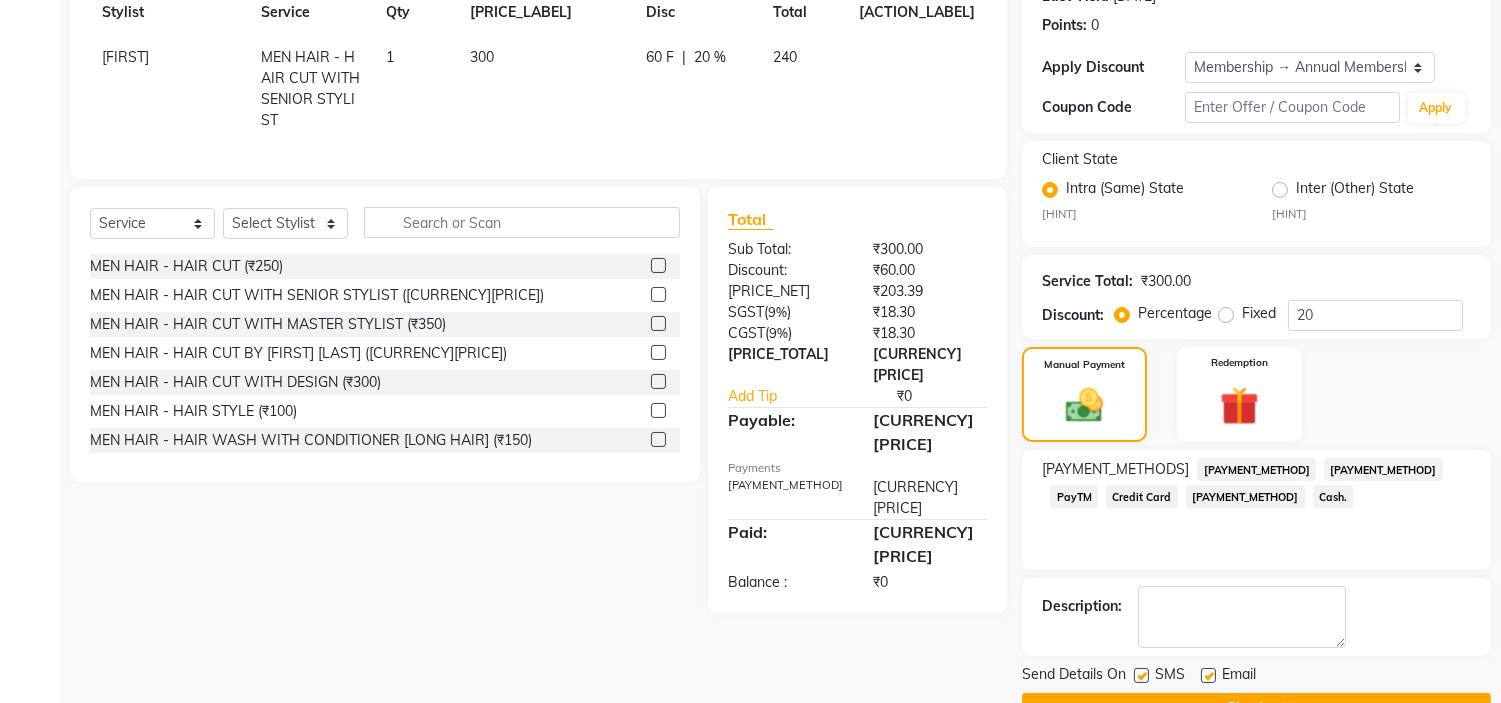 scroll, scrollTop: 353, scrollLeft: 0, axis: vertical 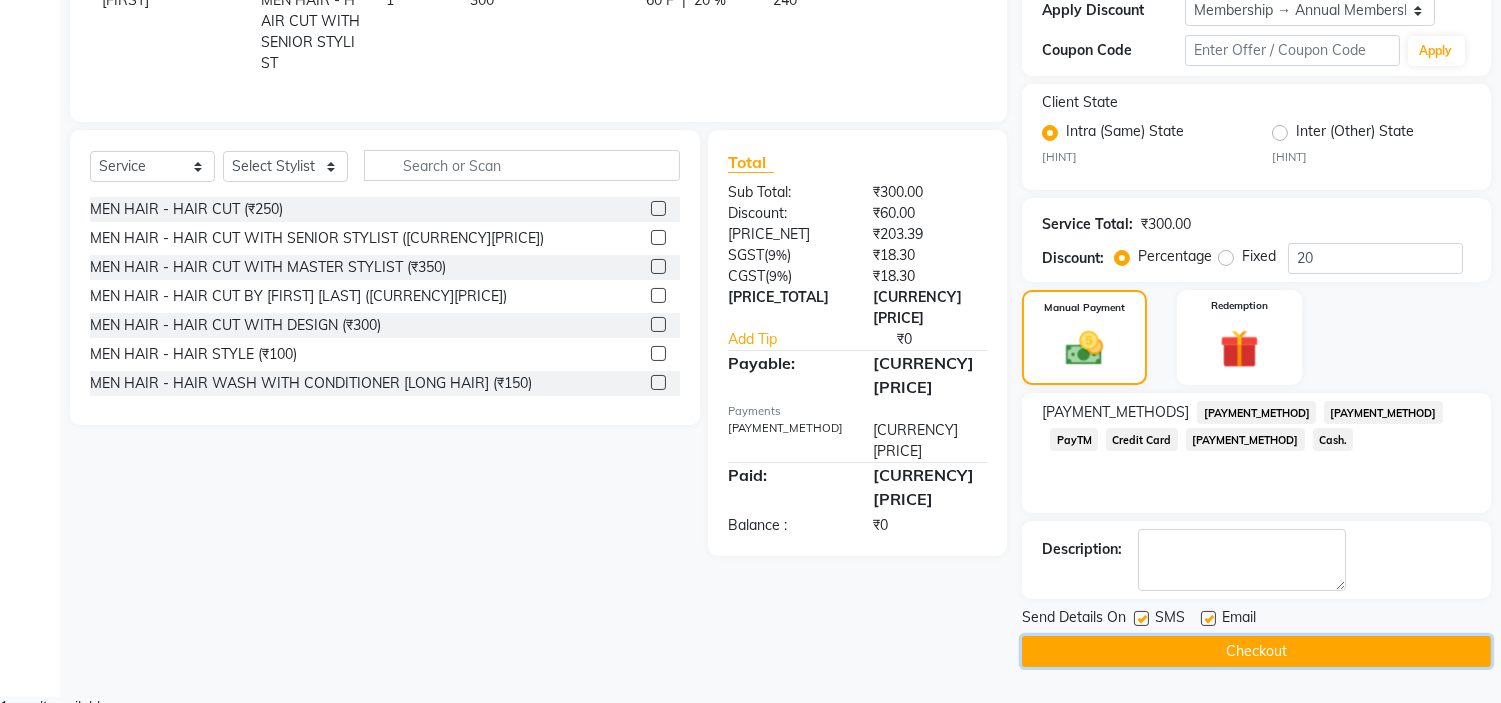 click on "Checkout" at bounding box center [1256, 651] 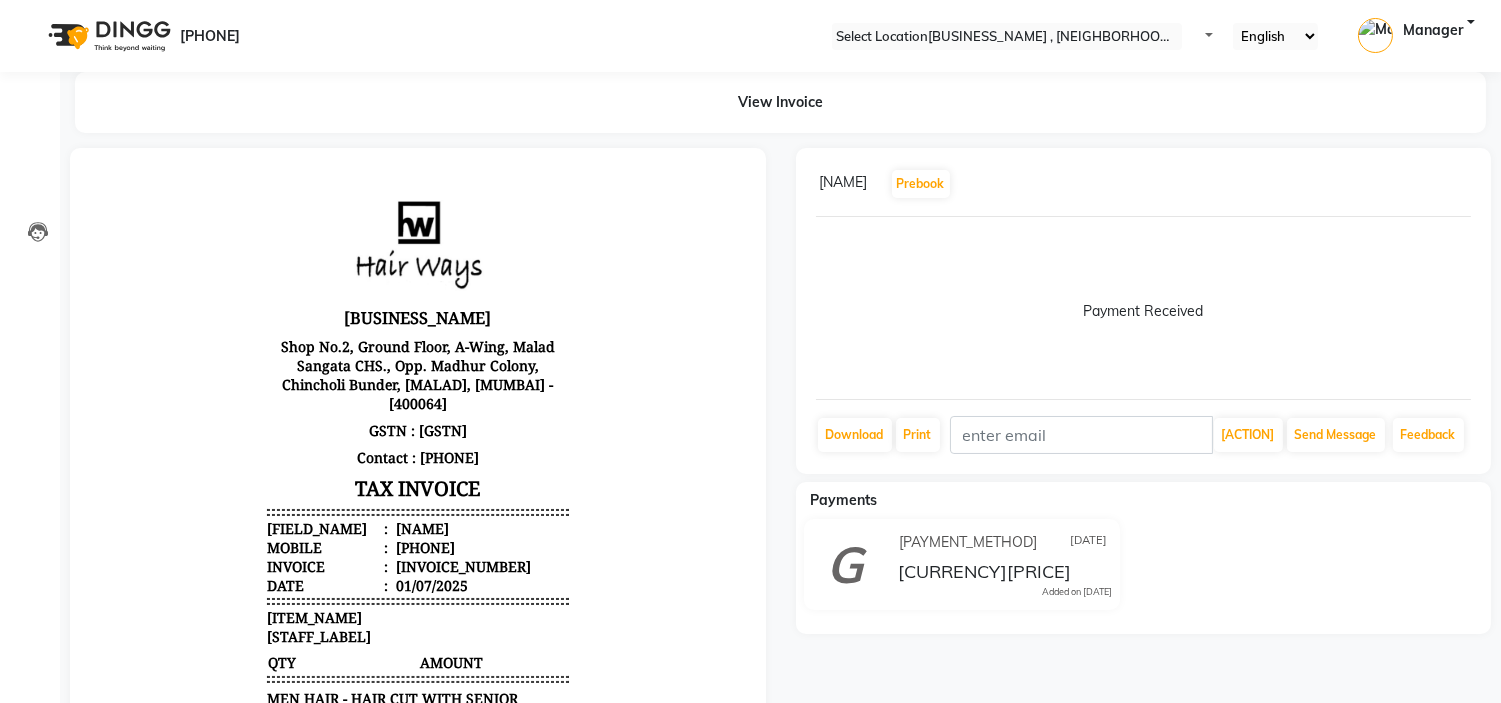 scroll, scrollTop: 0, scrollLeft: 0, axis: both 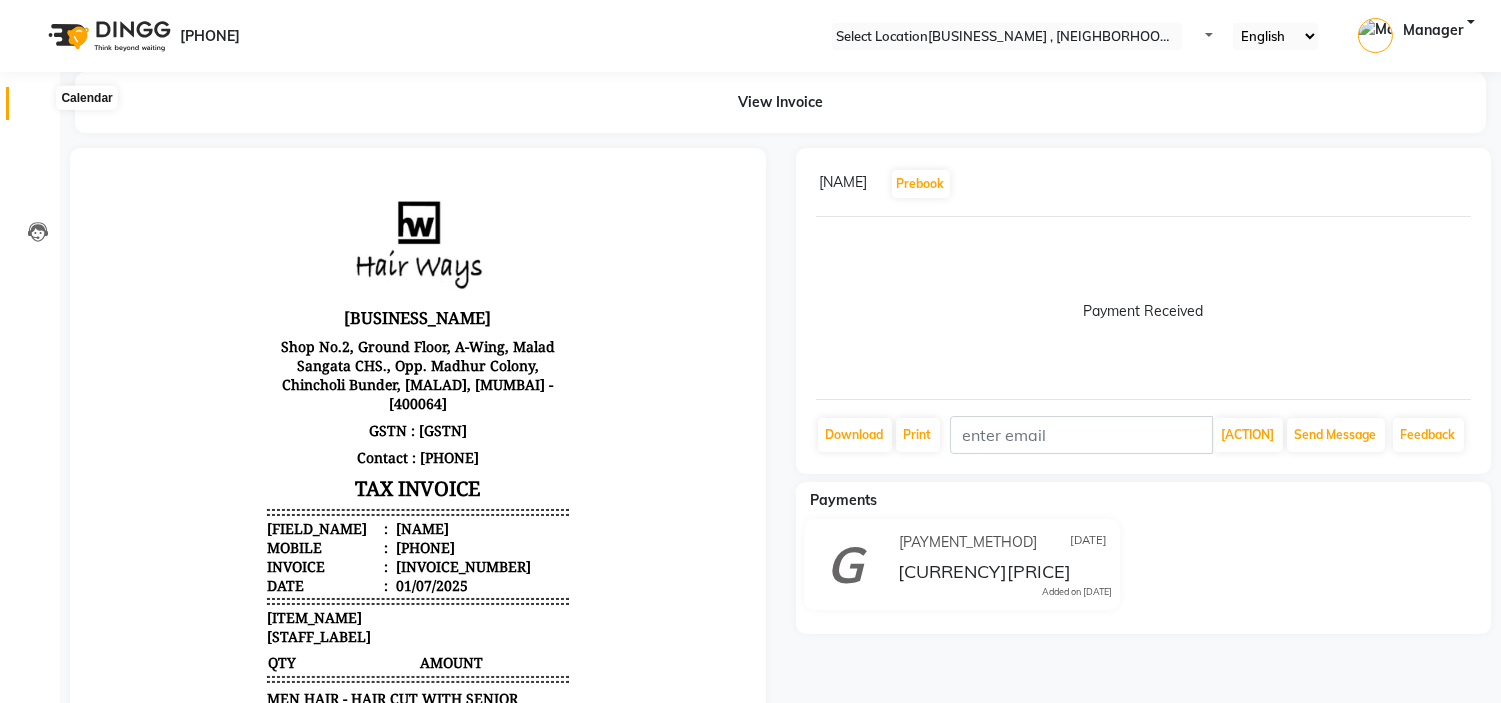 click at bounding box center (37, 108) 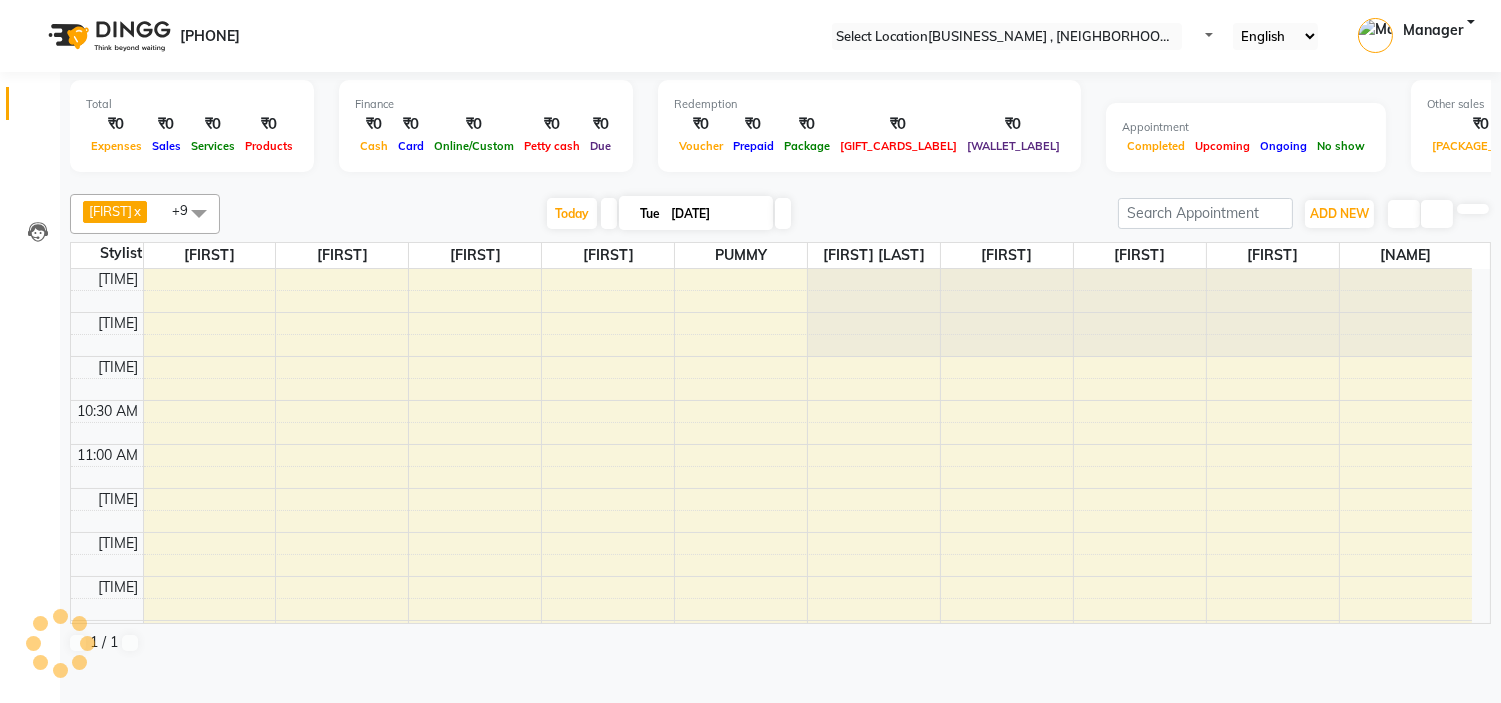 scroll, scrollTop: 0, scrollLeft: 0, axis: both 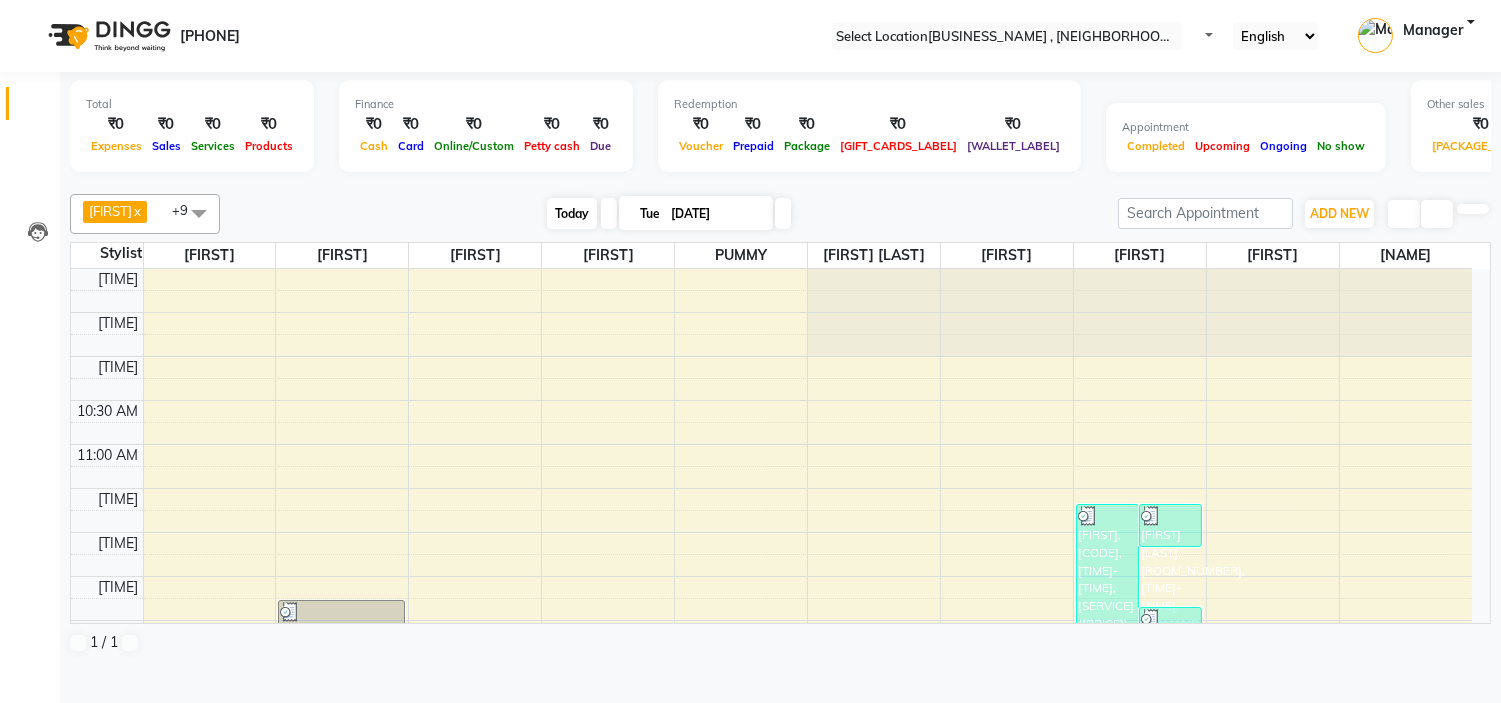 click on "Today" at bounding box center [572, 213] 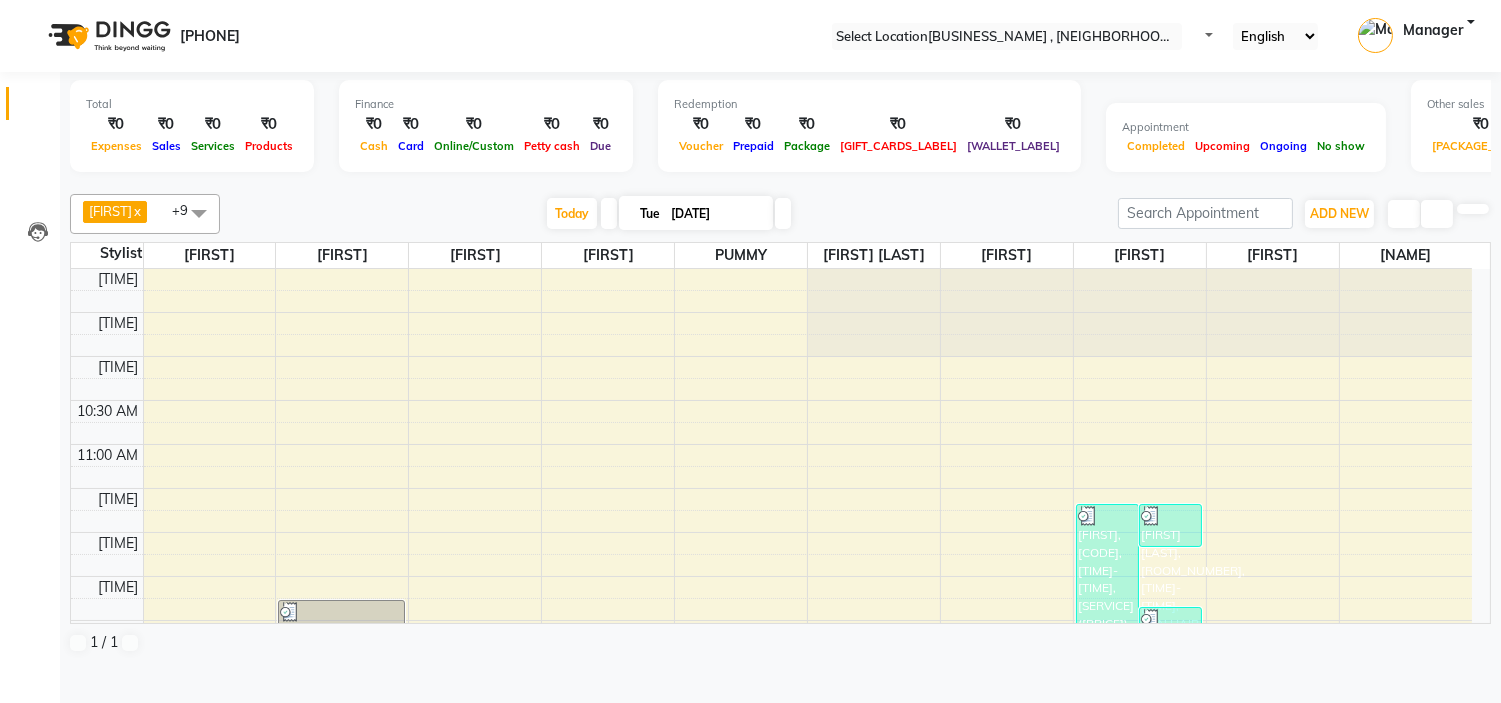 scroll, scrollTop: 443, scrollLeft: 0, axis: vertical 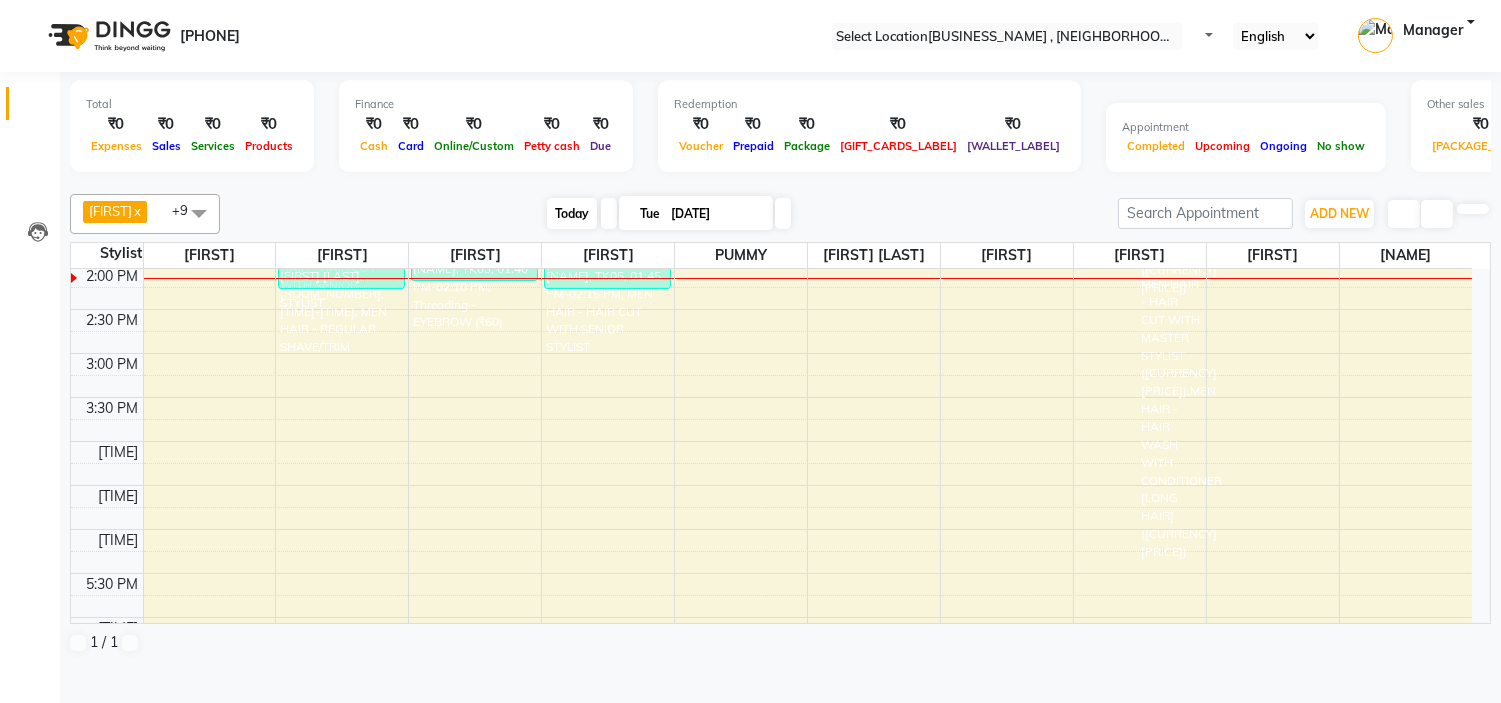 click on "Today" at bounding box center [572, 213] 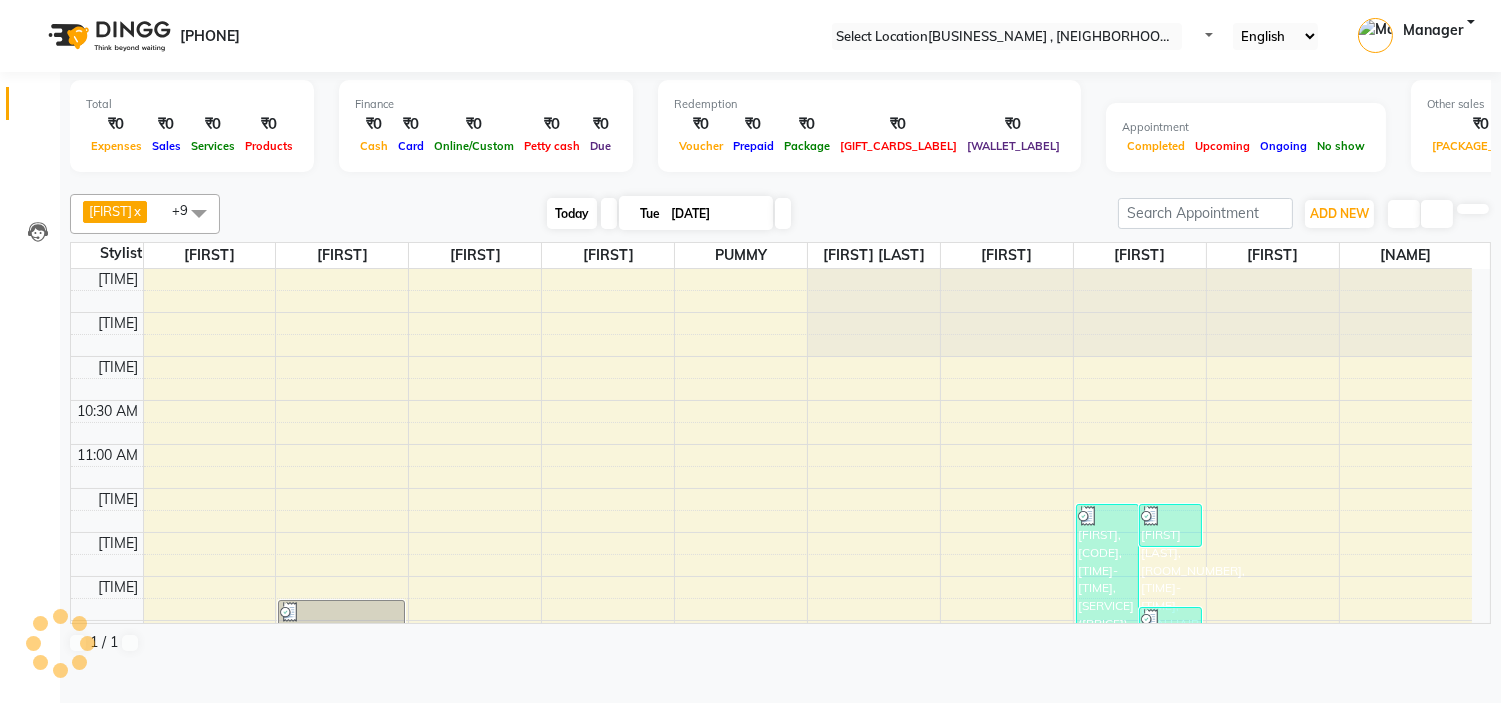 scroll, scrollTop: 443, scrollLeft: 0, axis: vertical 